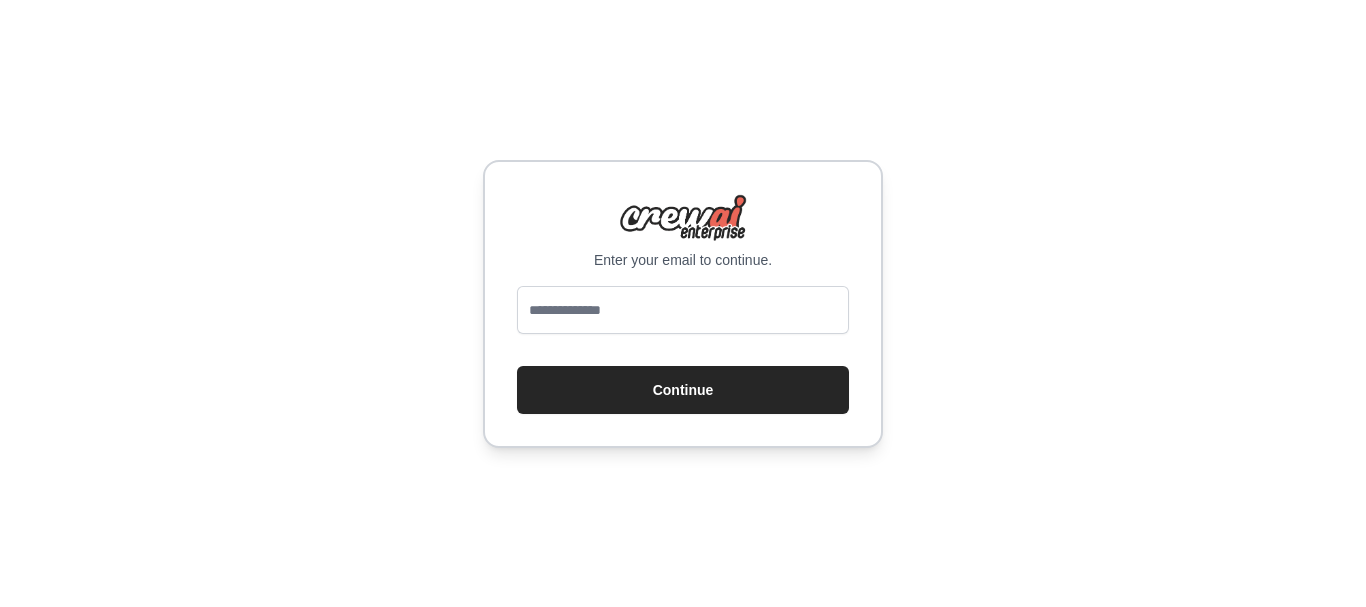 scroll, scrollTop: 0, scrollLeft: 0, axis: both 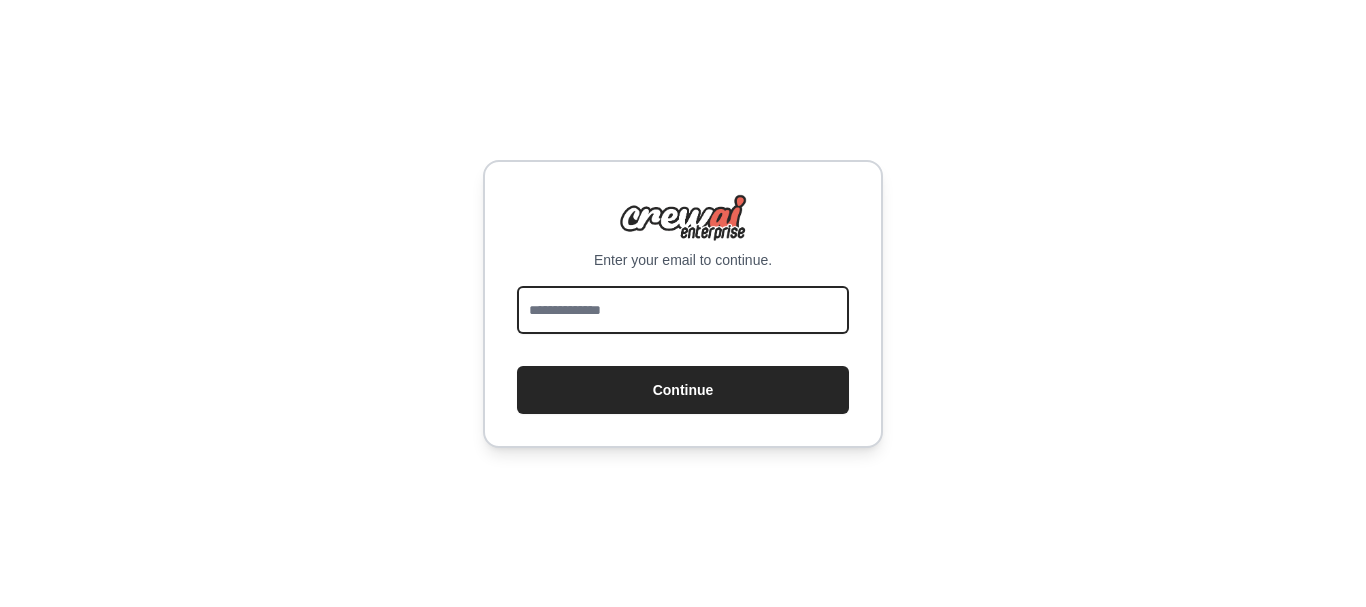 click at bounding box center [683, 310] 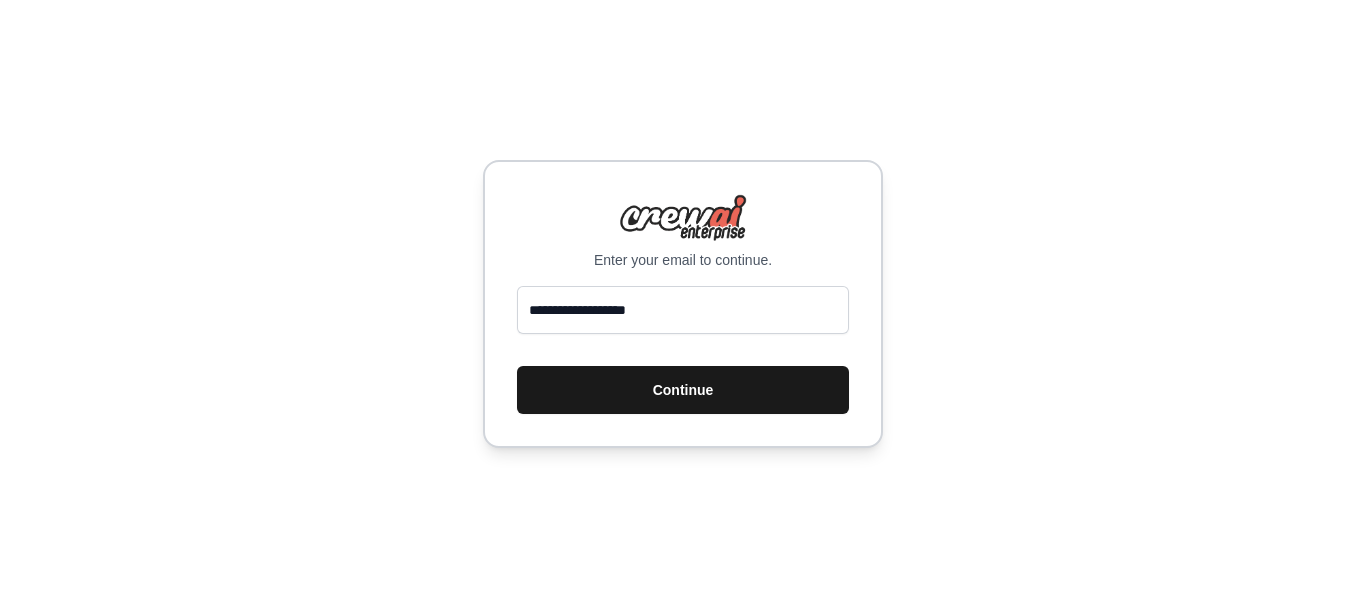 click on "Continue" at bounding box center (683, 390) 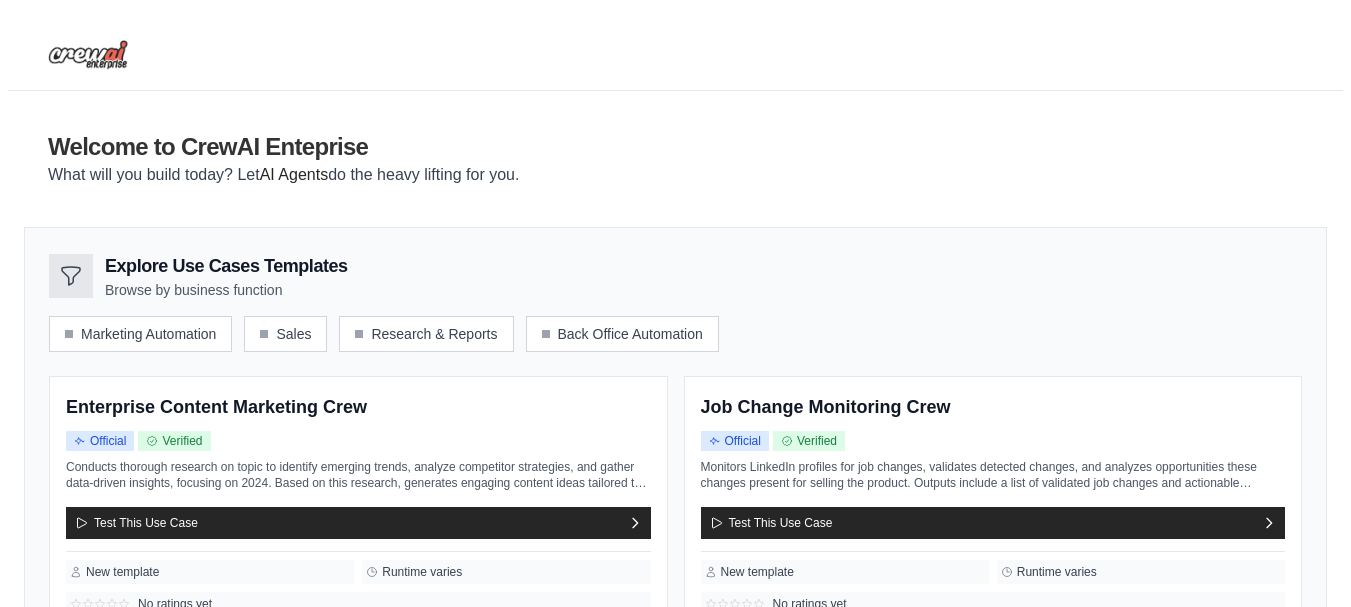 scroll, scrollTop: 0, scrollLeft: 0, axis: both 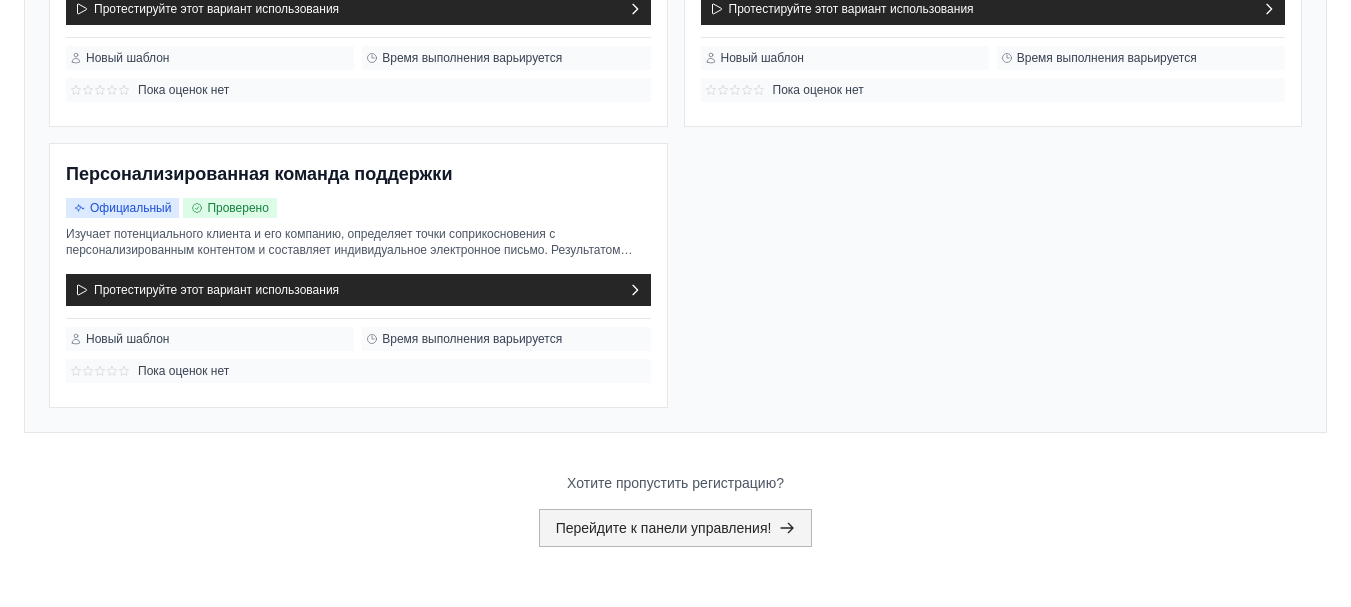 click on "Перейдите к панели управления!" at bounding box center (664, 528) 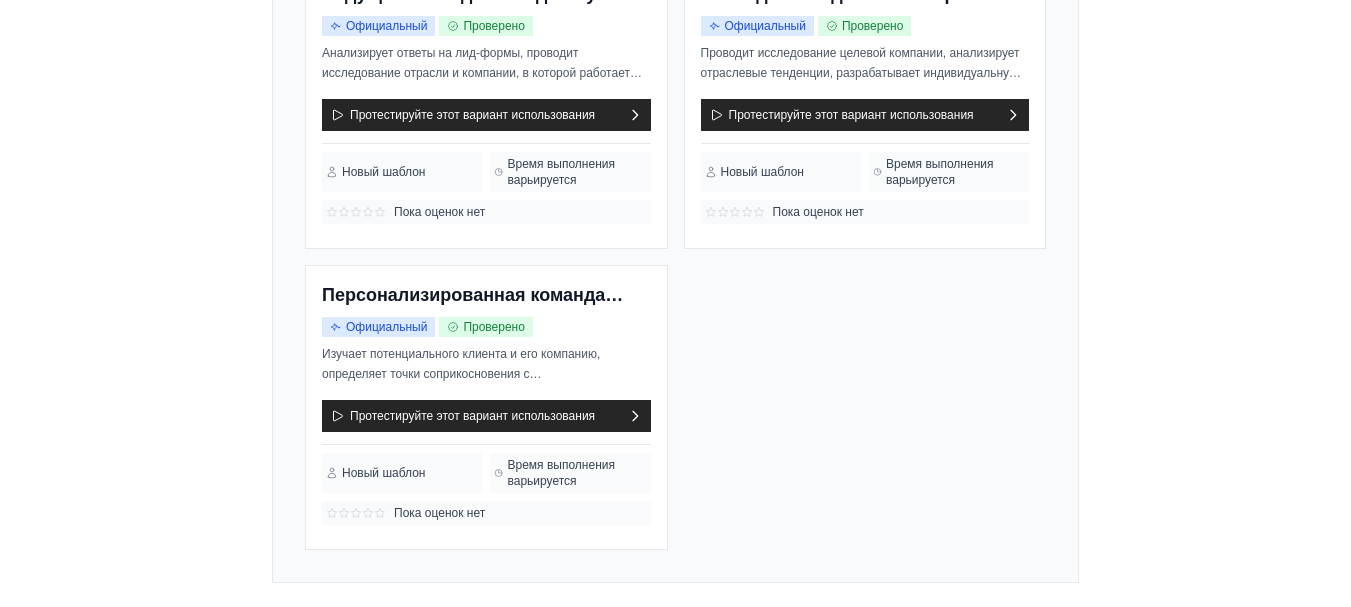 scroll, scrollTop: 0, scrollLeft: 0, axis: both 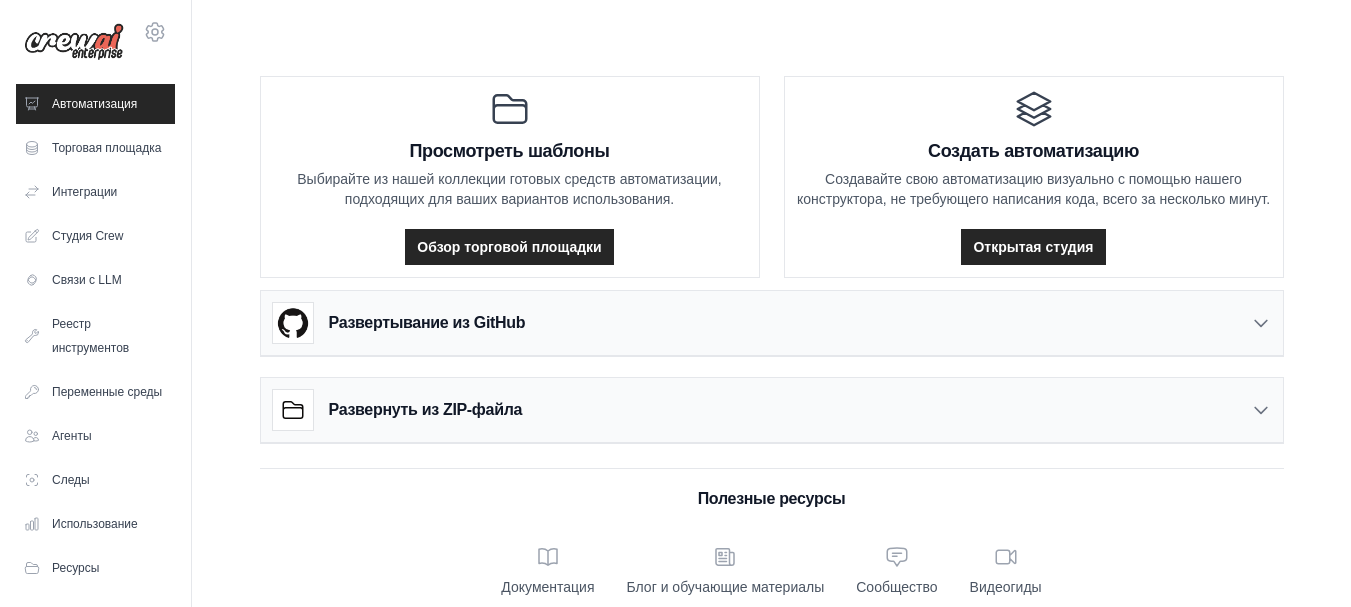 click on "Развертывание из GitHub" at bounding box center [427, 322] 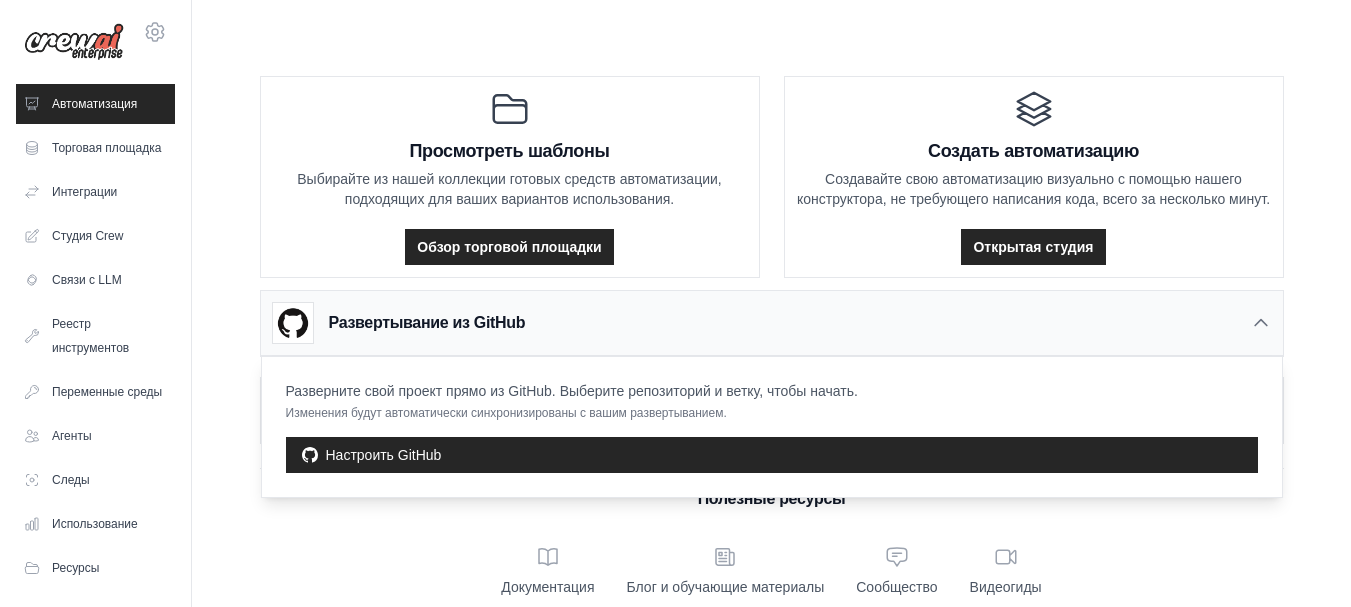 click on "Развертывание из GitHub" at bounding box center [427, 322] 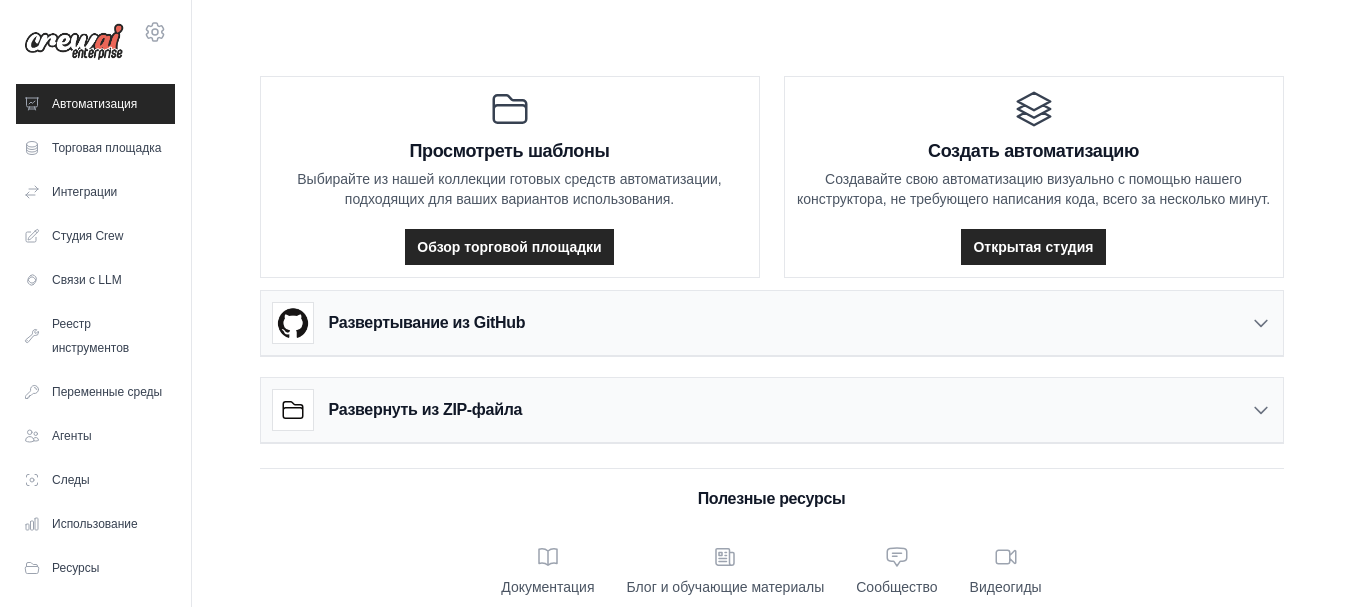 click on "Развернуть из ZIP-файла" at bounding box center (772, 410) 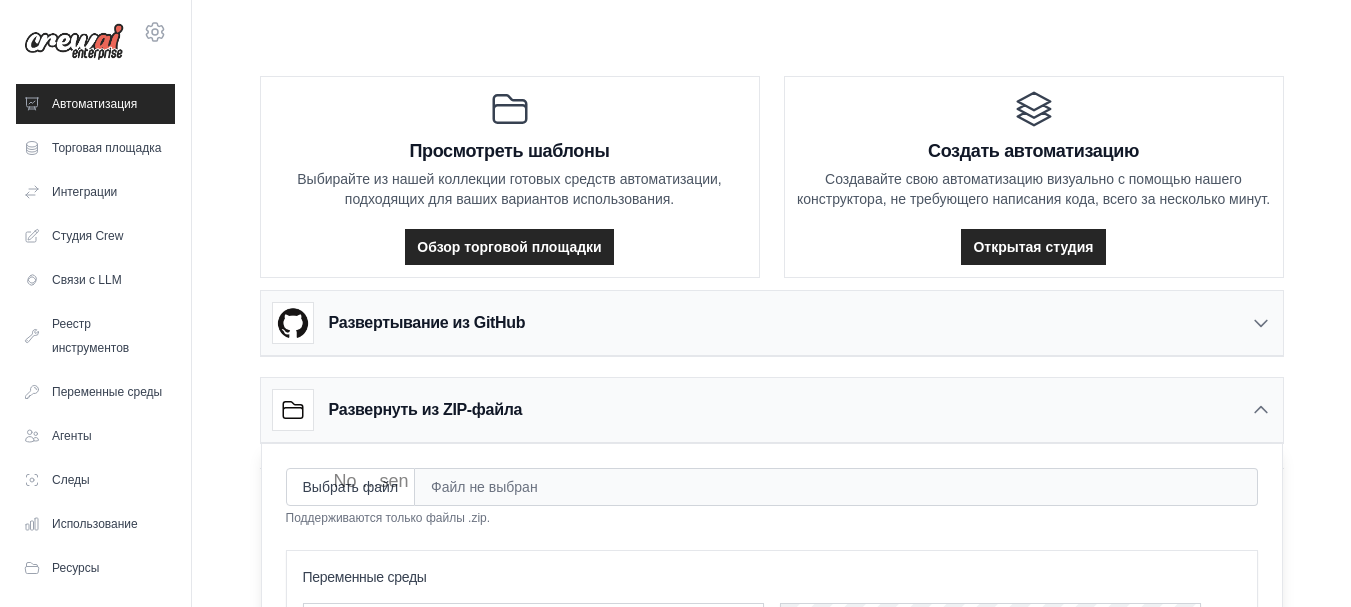 scroll, scrollTop: 184, scrollLeft: 0, axis: vertical 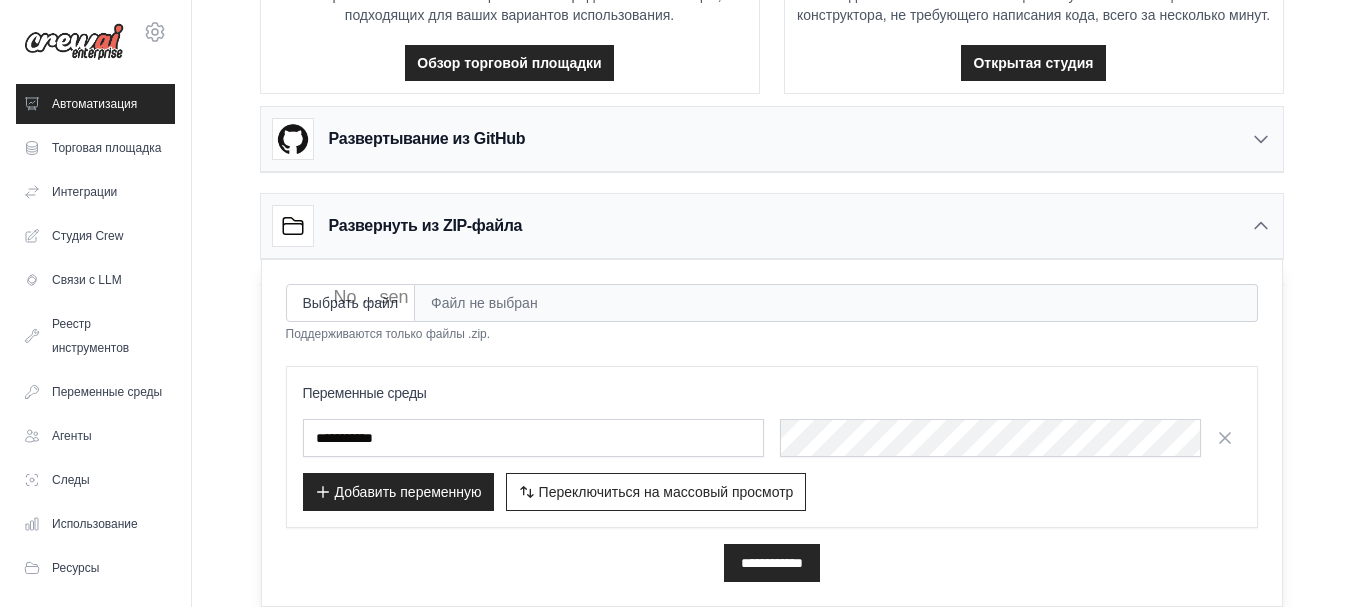 click on "Файл не выбран" at bounding box center [836, 303] 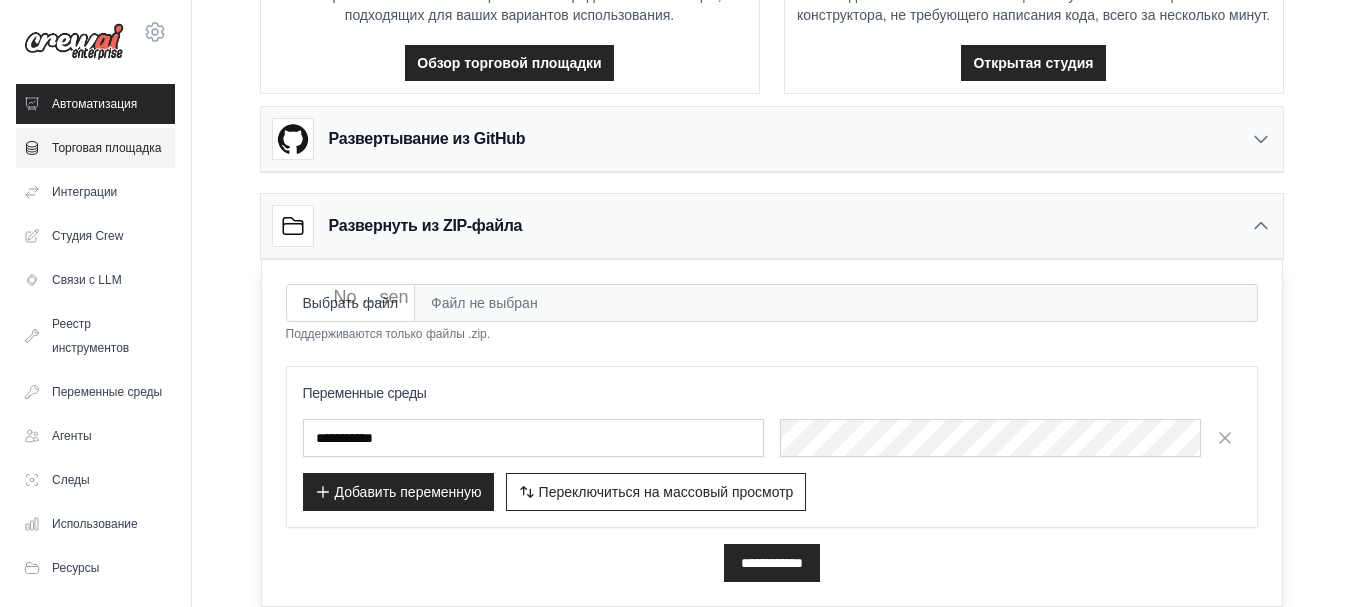 click on "Торговая площадка" at bounding box center [106, 148] 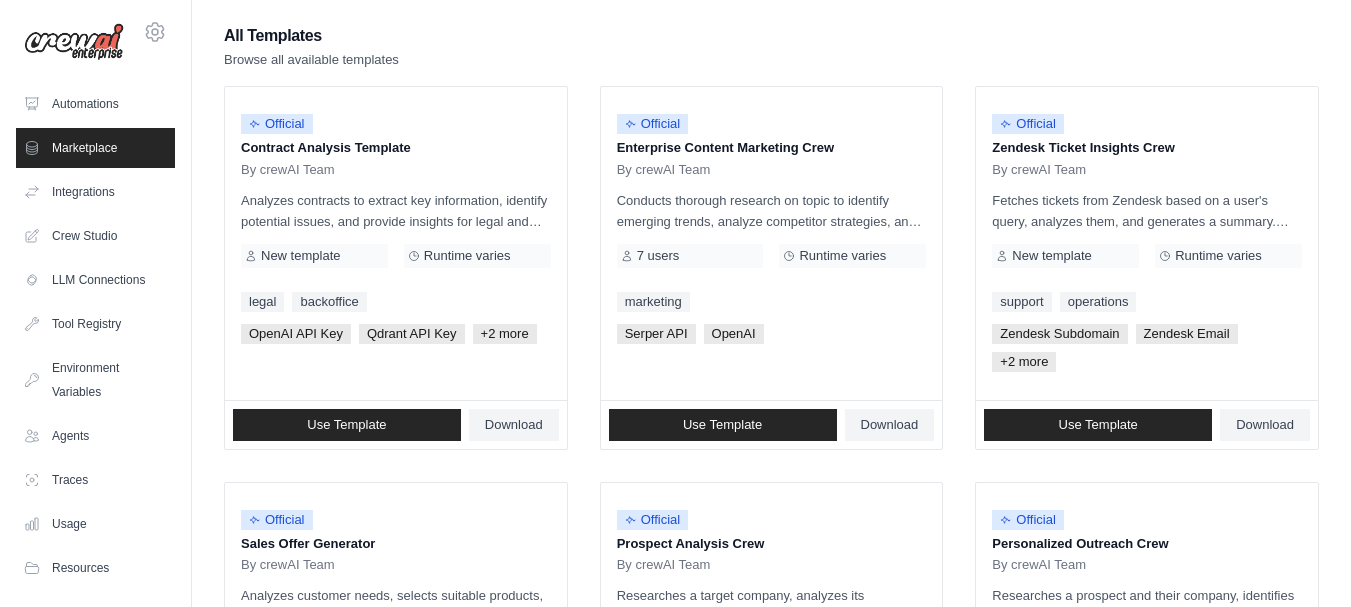 scroll, scrollTop: 0, scrollLeft: 0, axis: both 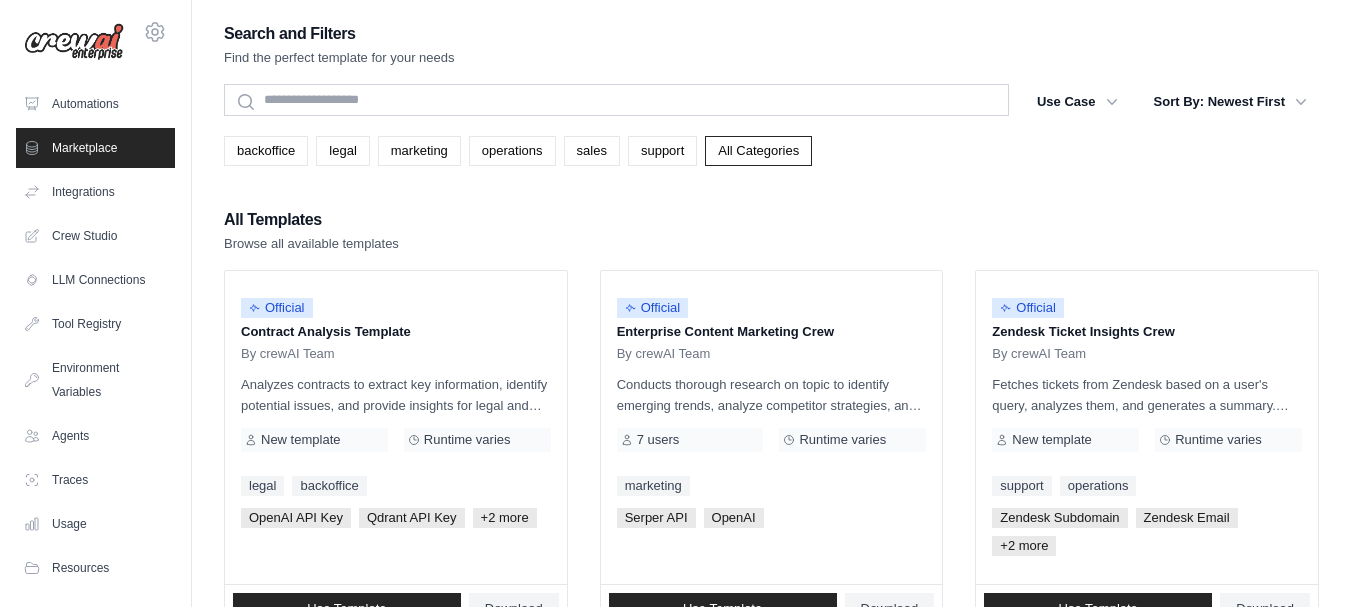 click on "All Templates
Browse all available templates" at bounding box center (771, 230) 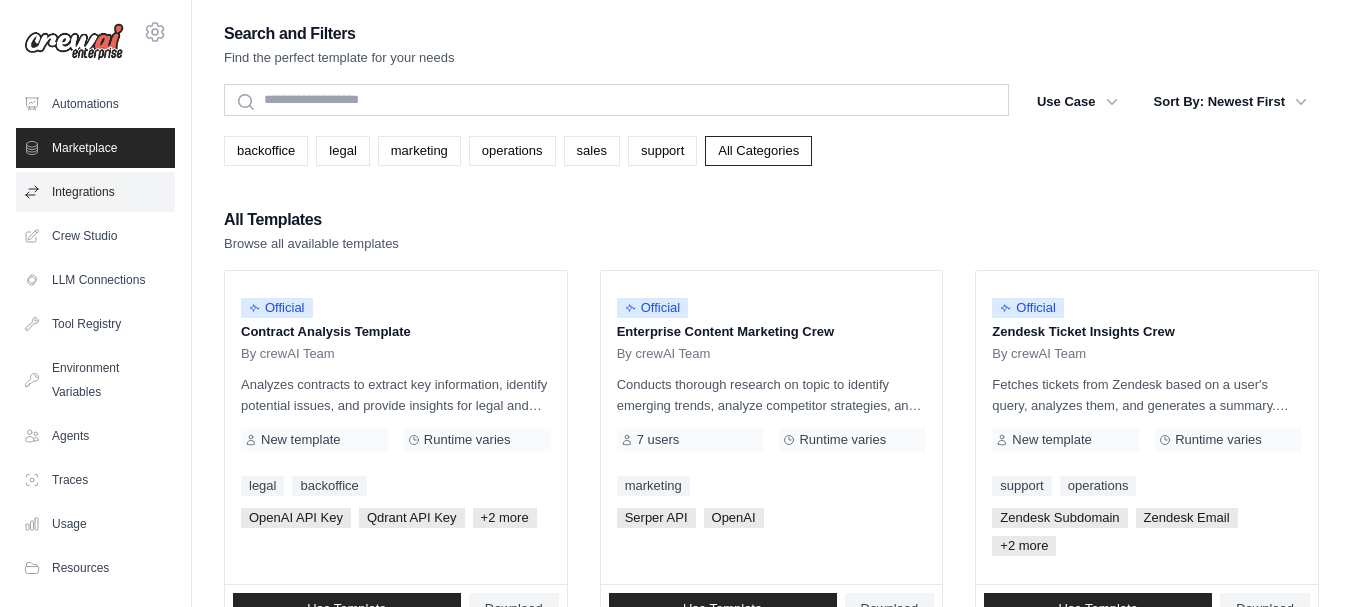 click on "Integrations" at bounding box center (95, 192) 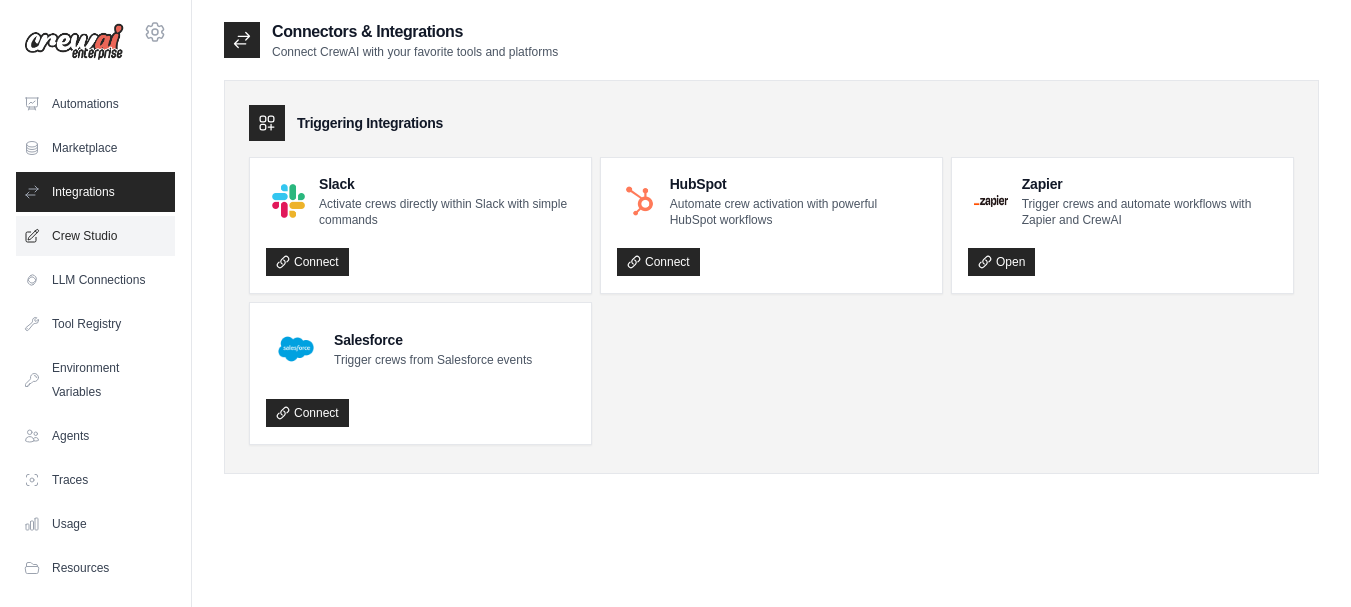click on "Crew Studio" at bounding box center [95, 236] 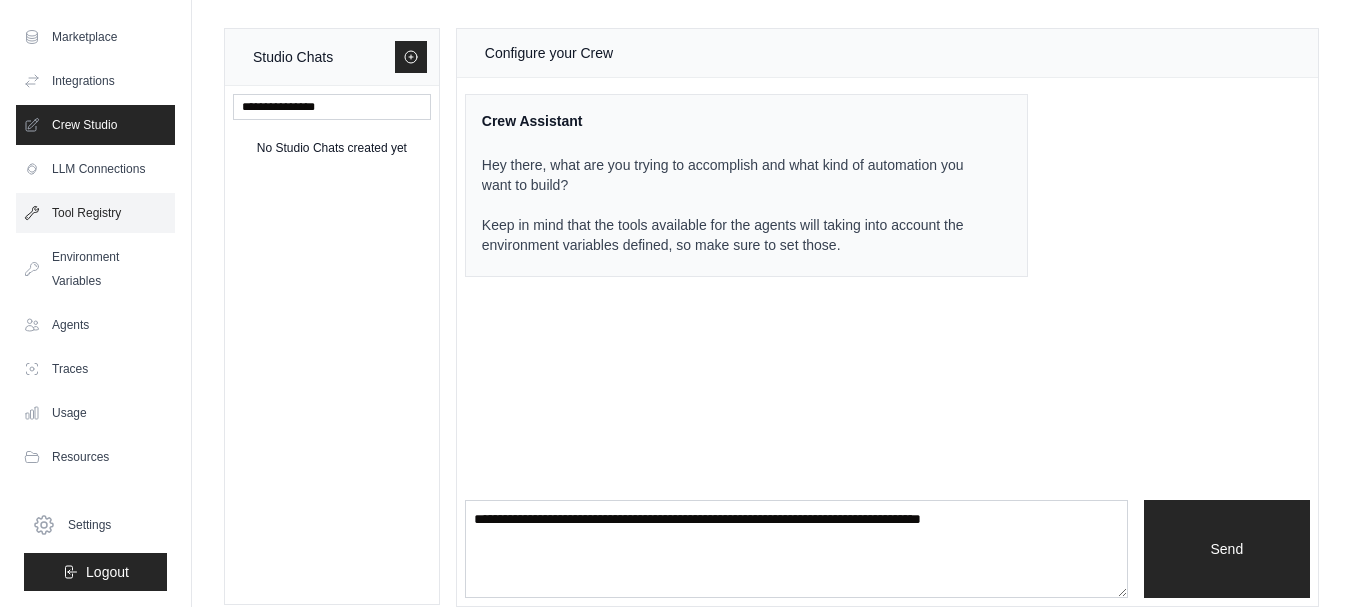 scroll, scrollTop: 111, scrollLeft: 0, axis: vertical 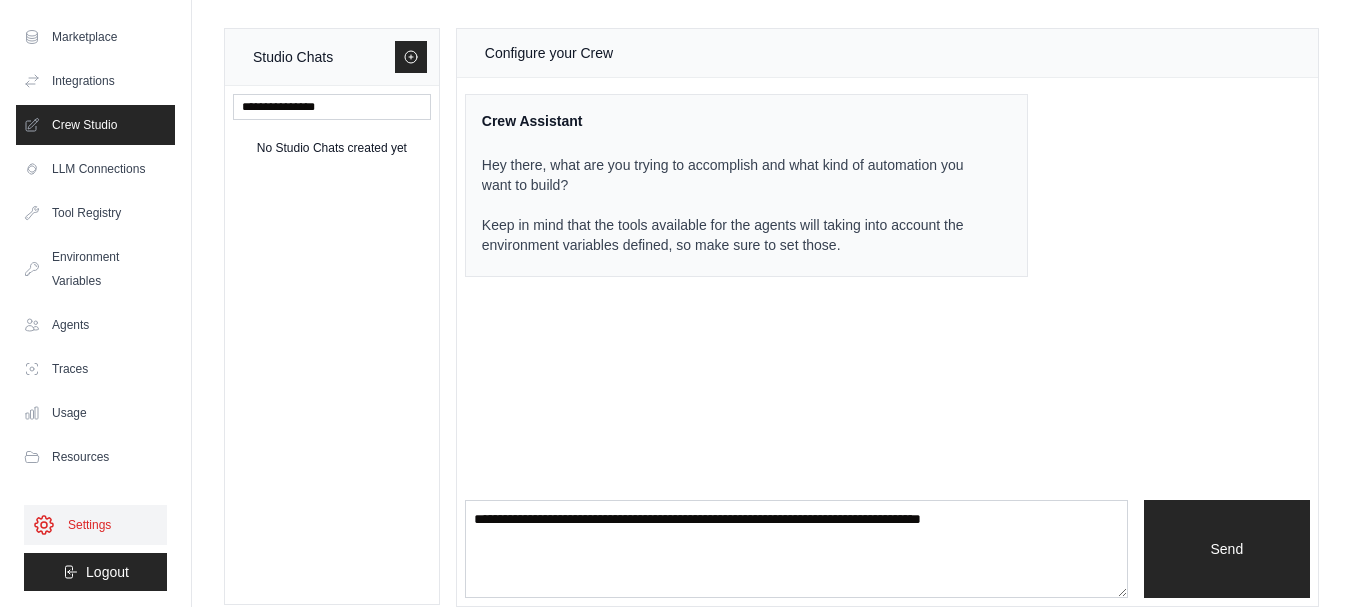 click on "Settings" at bounding box center [95, 525] 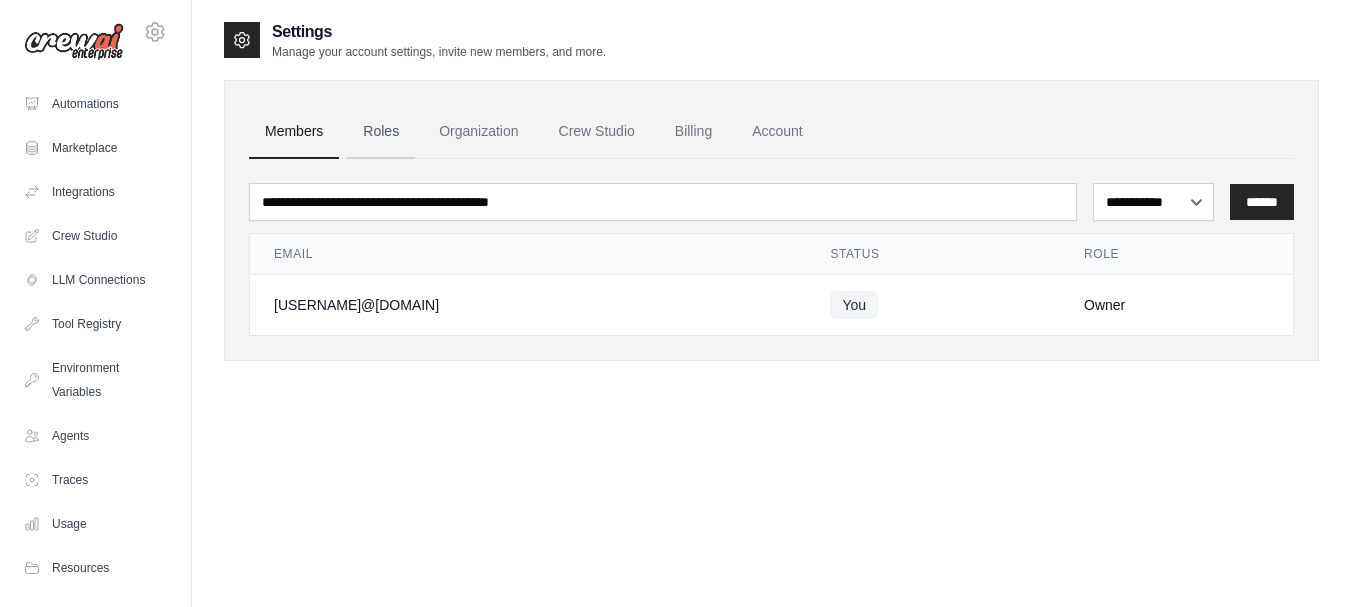 click on "Roles" at bounding box center (381, 132) 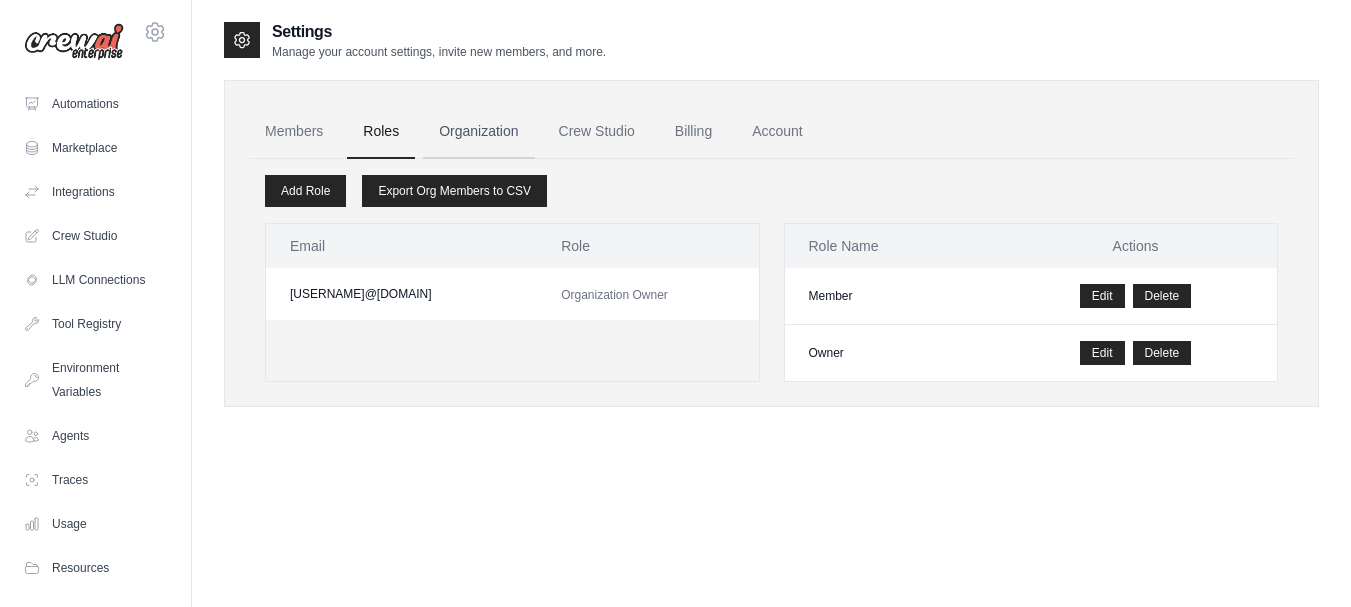 click on "Organization" at bounding box center (478, 132) 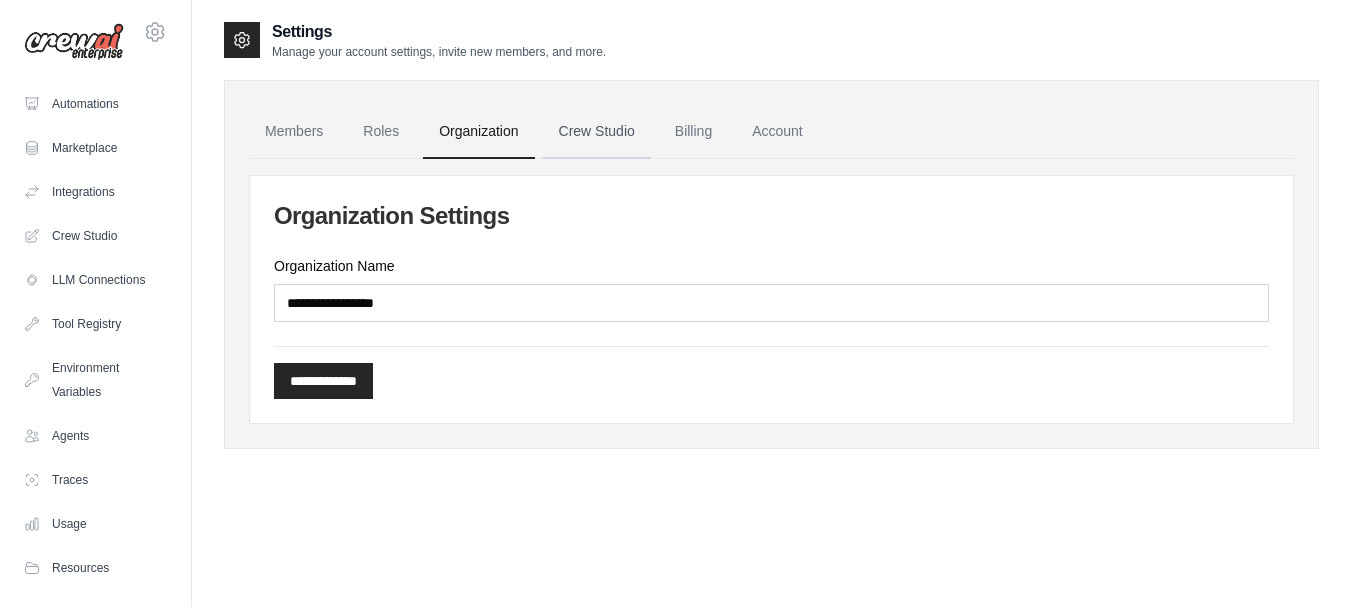 click on "Crew Studio" at bounding box center [597, 132] 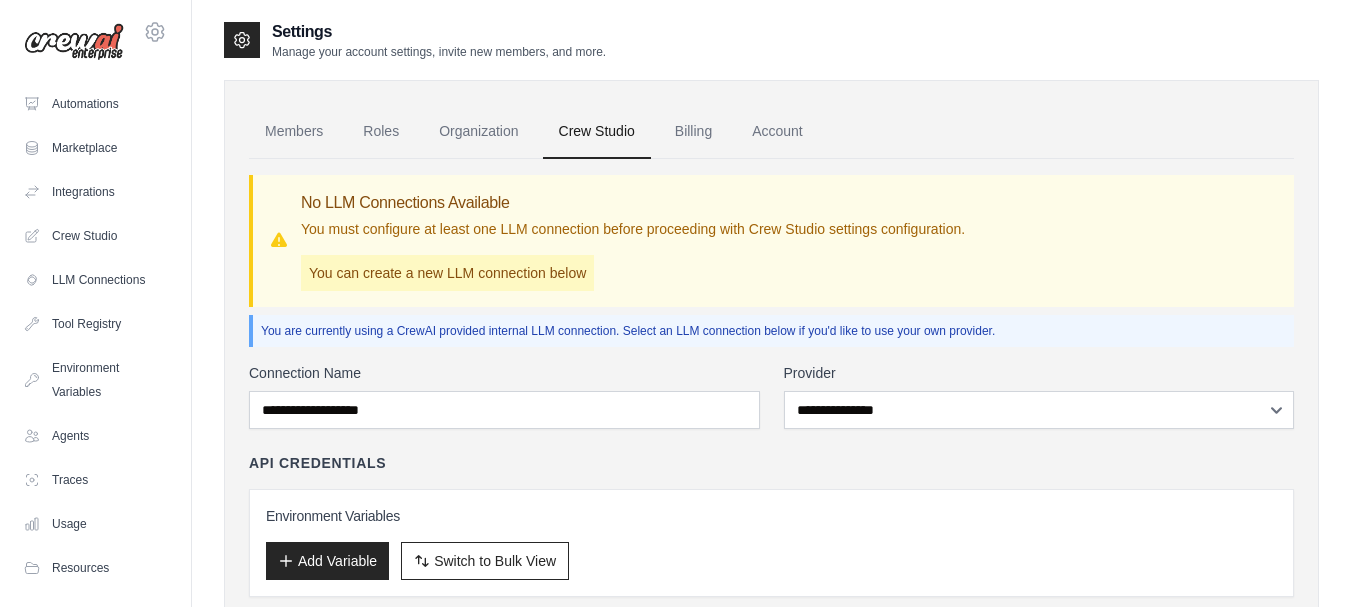 scroll, scrollTop: 0, scrollLeft: 0, axis: both 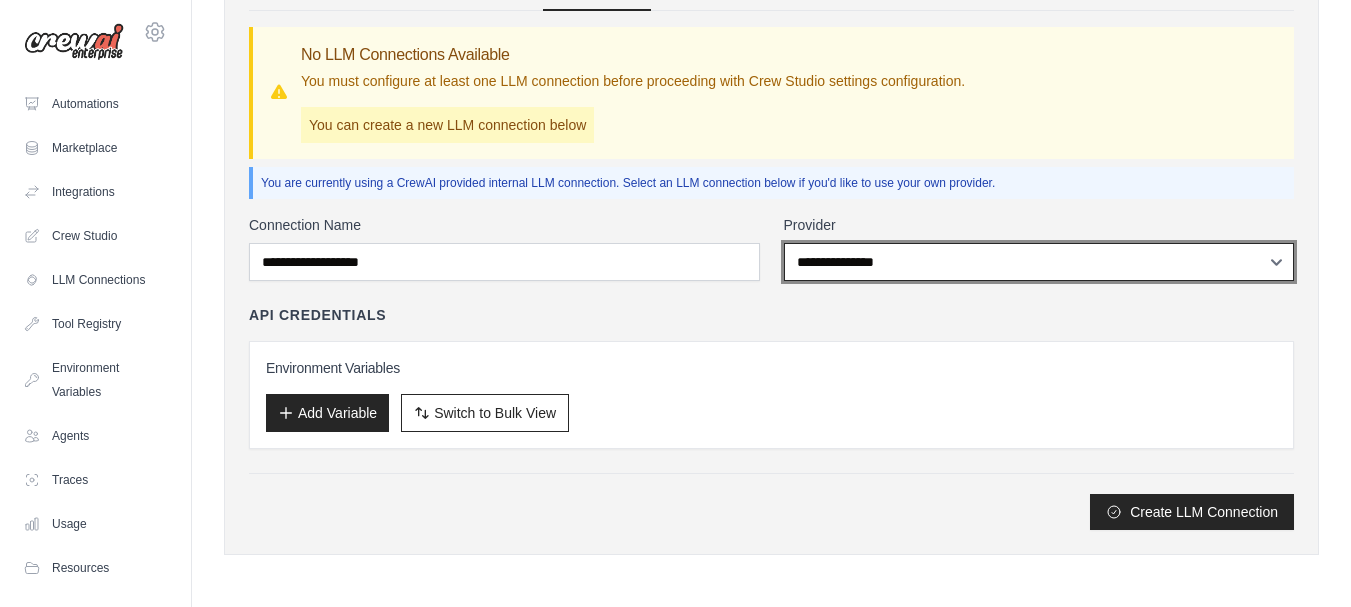 click on "**********" at bounding box center [1039, 262] 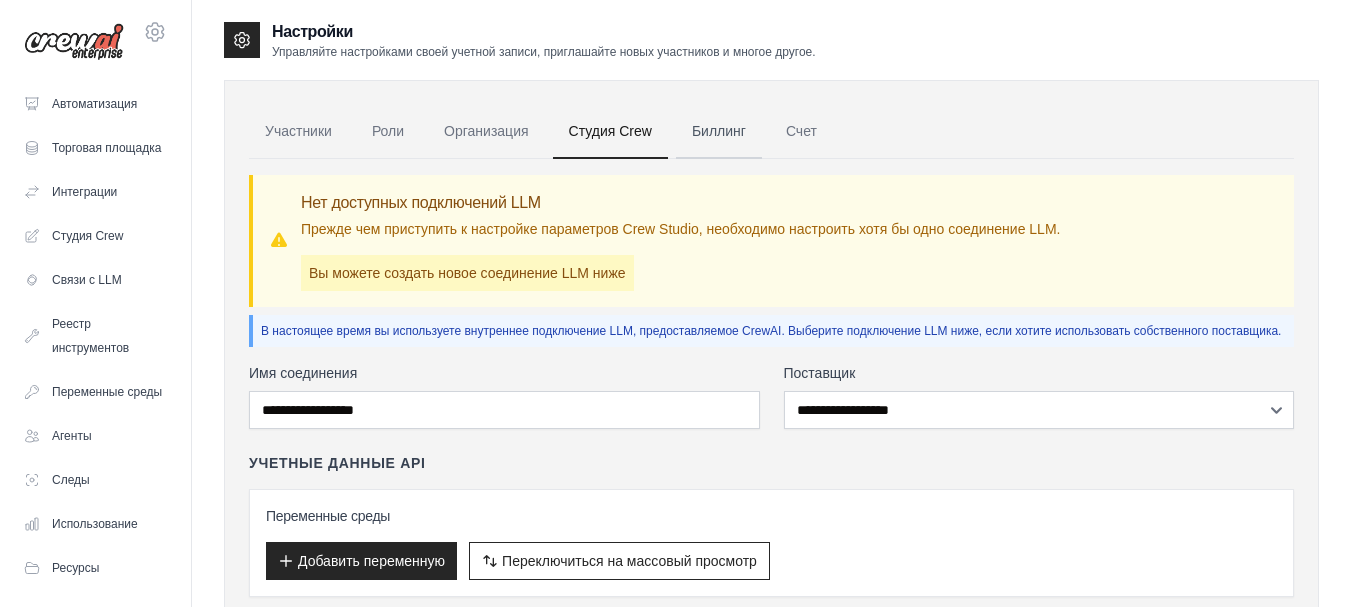 click on "Биллинг" at bounding box center [719, 132] 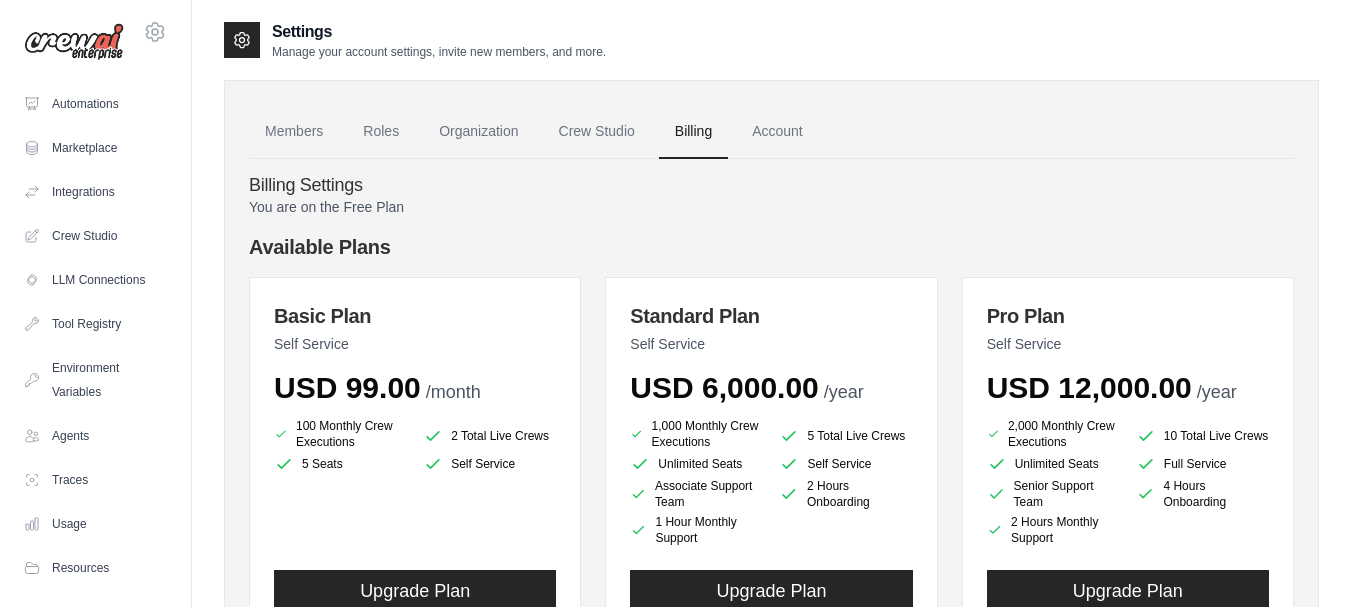 scroll, scrollTop: 0, scrollLeft: 0, axis: both 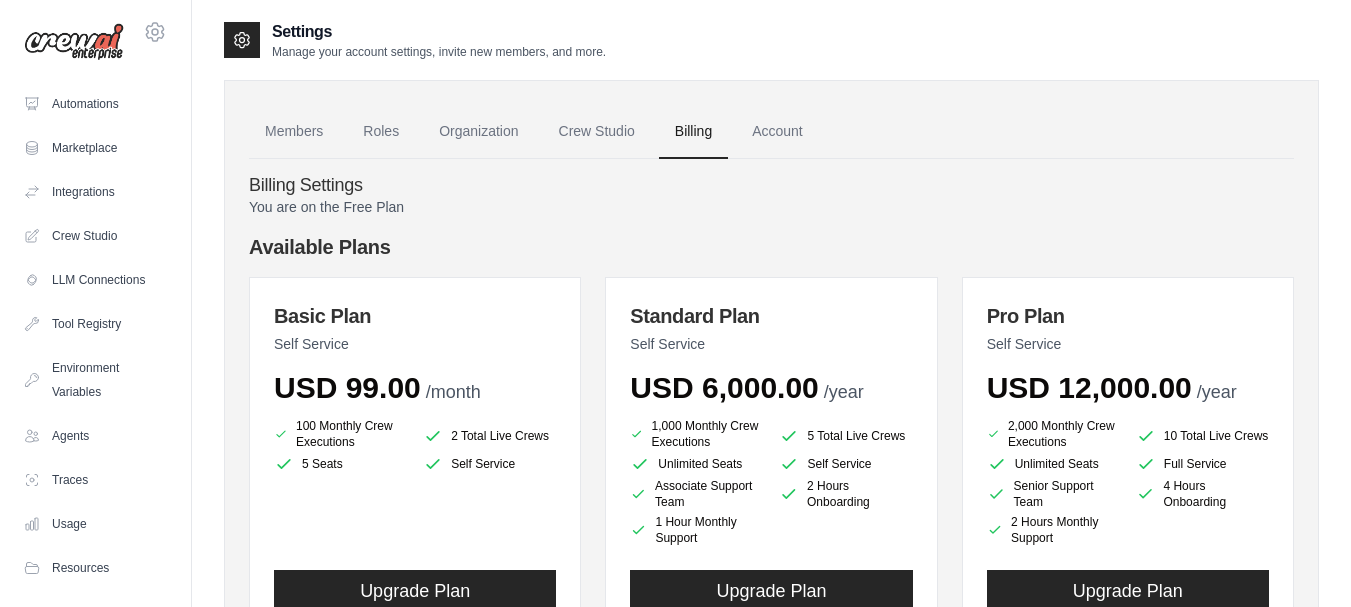click 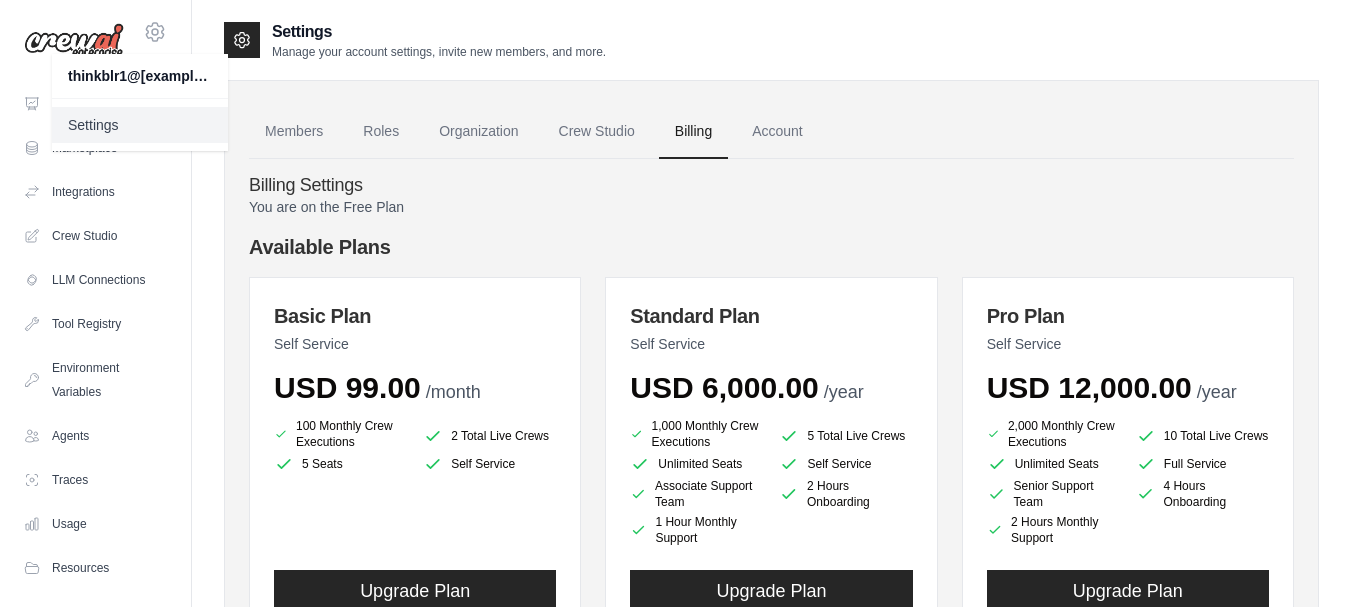 click on "Settings" at bounding box center [140, 125] 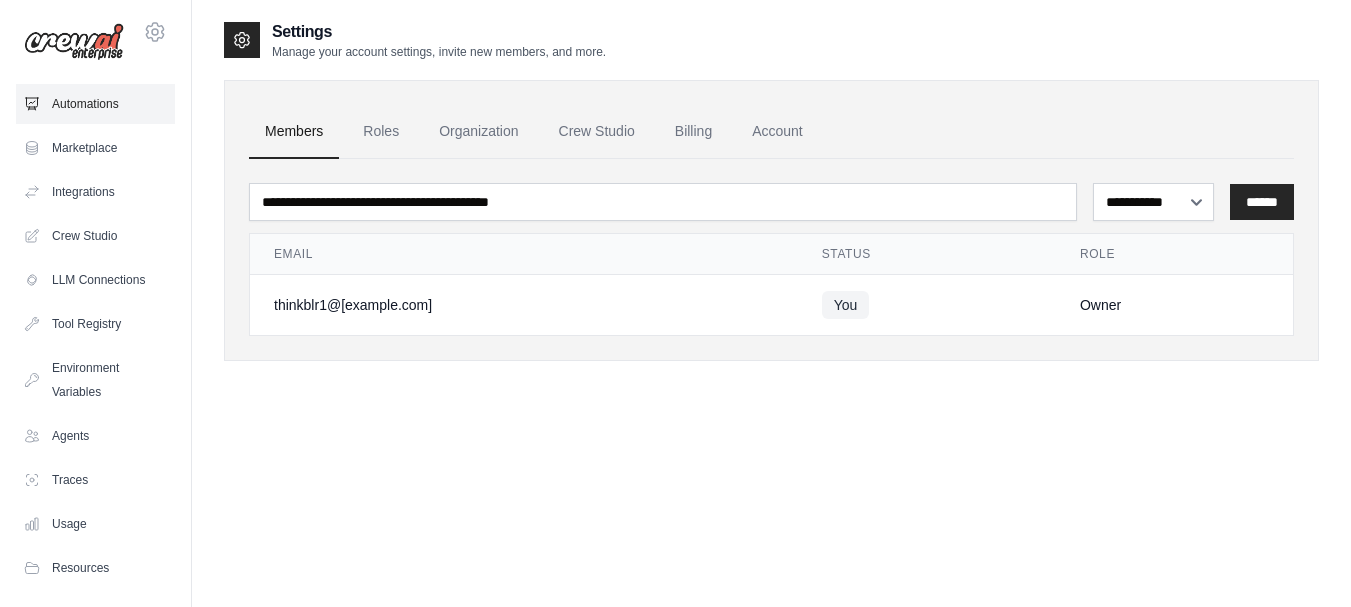 click on "Automations" at bounding box center (95, 104) 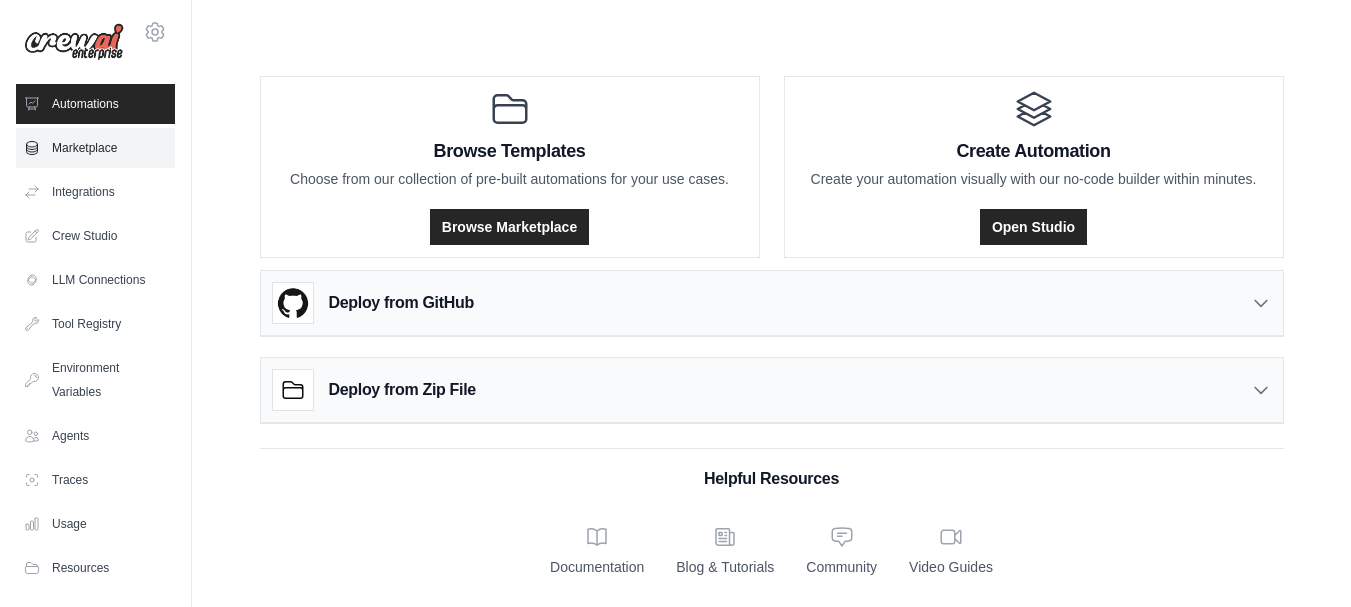 click on "Marketplace" at bounding box center (95, 148) 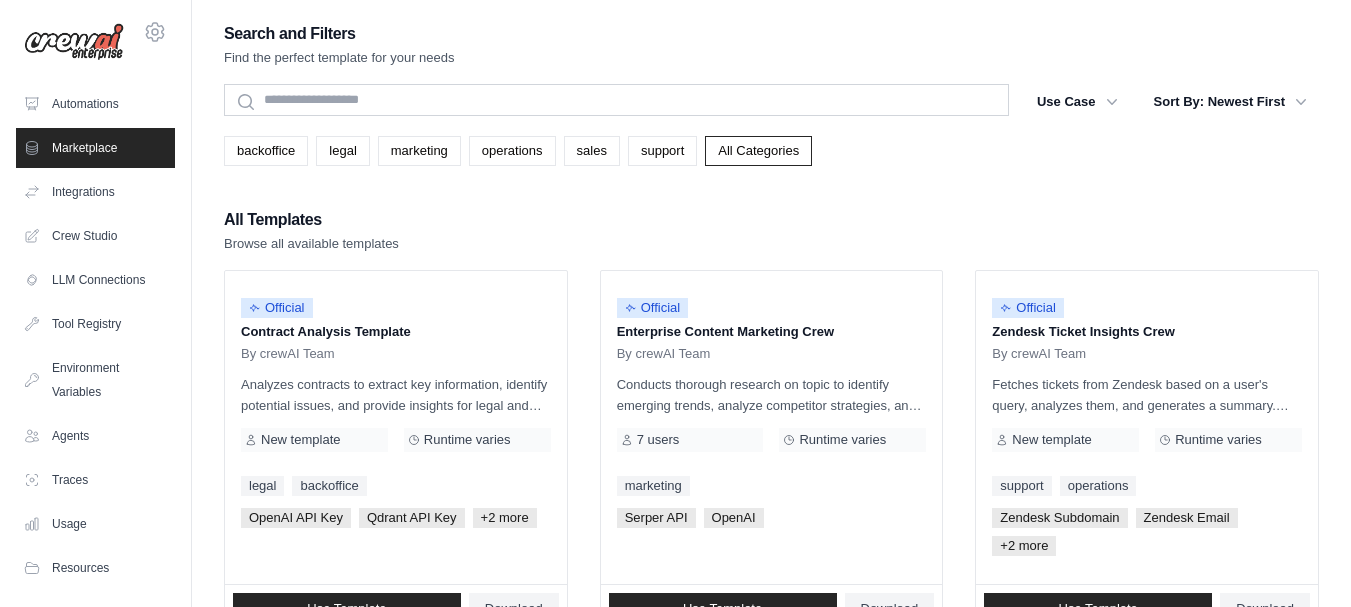 click on "All Templates
Browse all available templates" at bounding box center [771, 230] 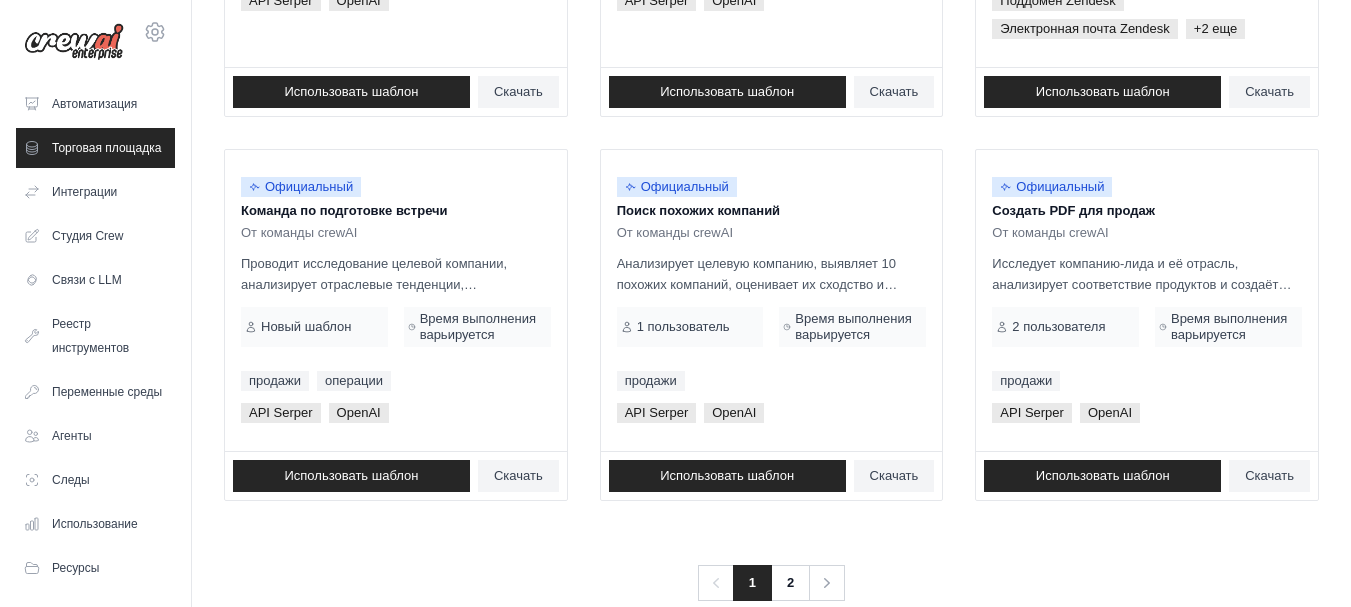 scroll, scrollTop: 1366, scrollLeft: 0, axis: vertical 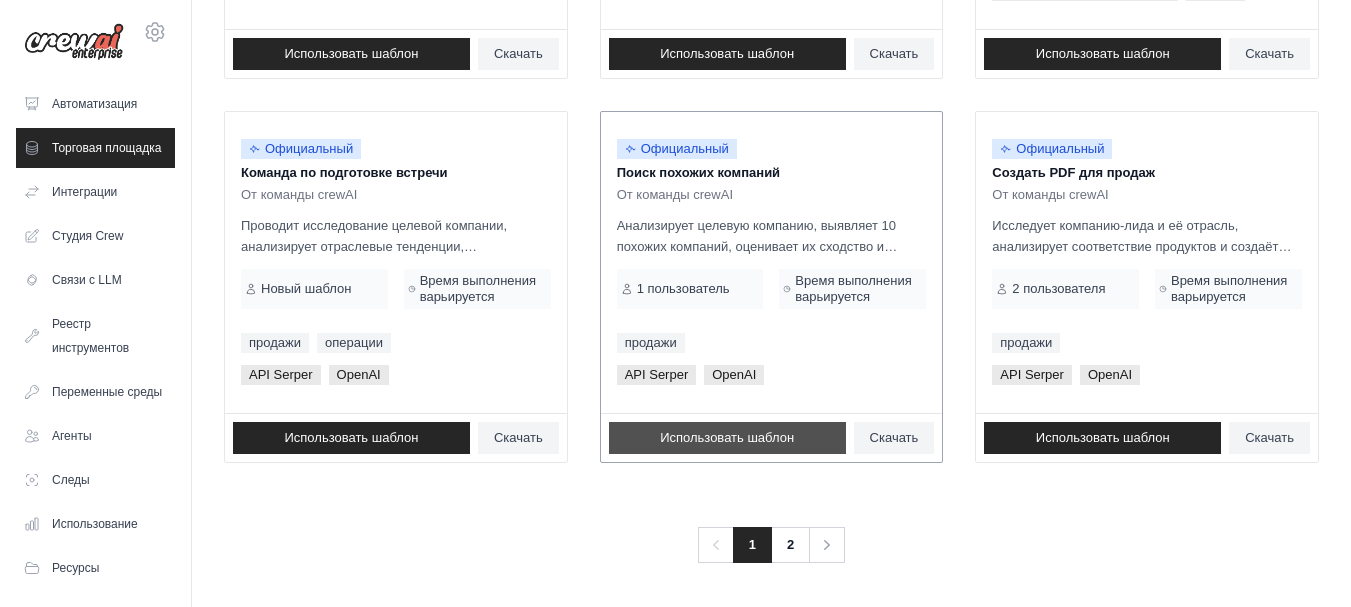 click on "Использовать шаблон" at bounding box center (727, 437) 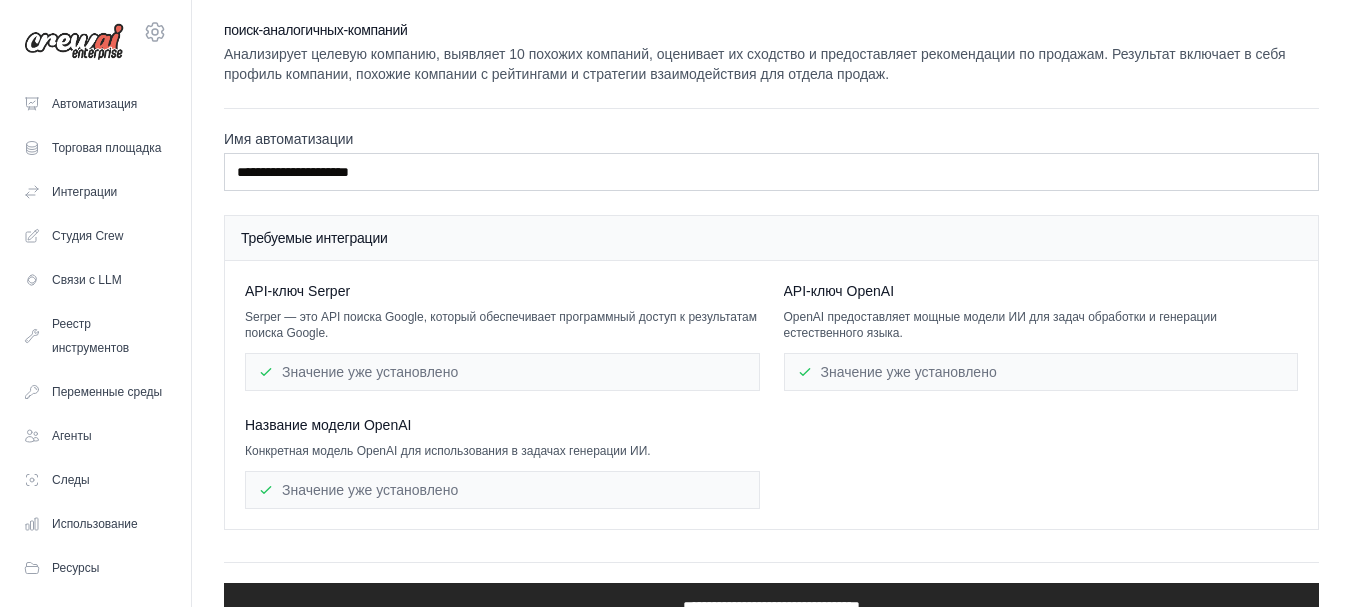scroll, scrollTop: 42, scrollLeft: 0, axis: vertical 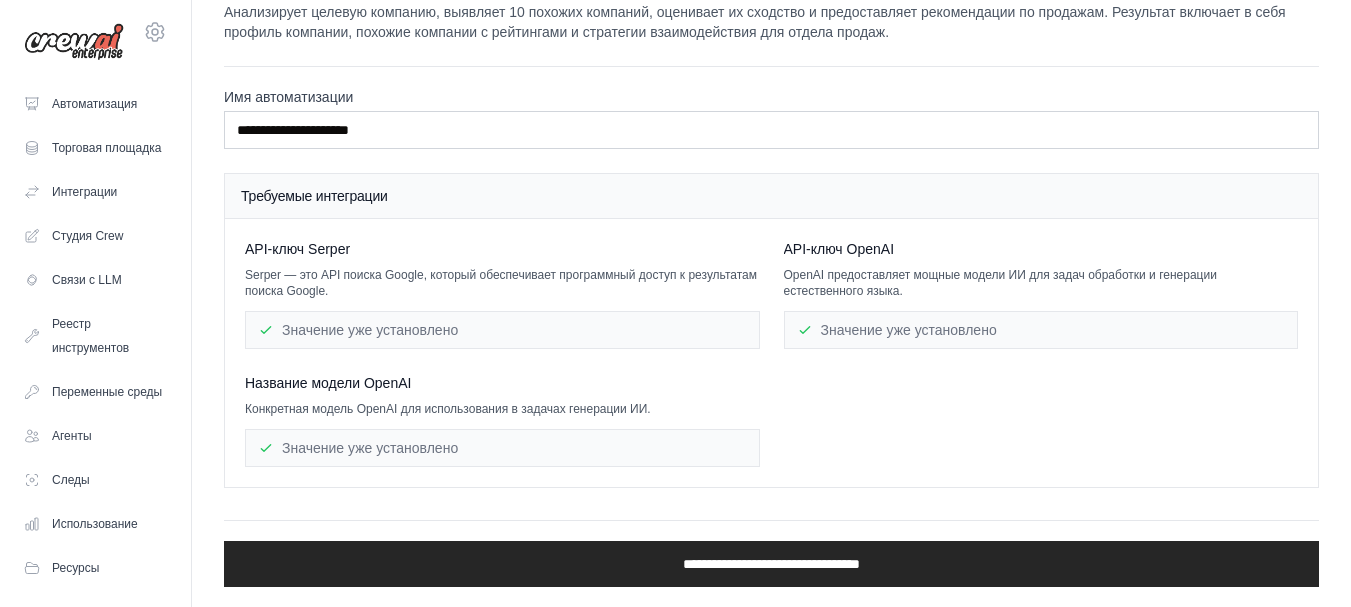click on "Значение уже установлено" at bounding box center [502, 330] 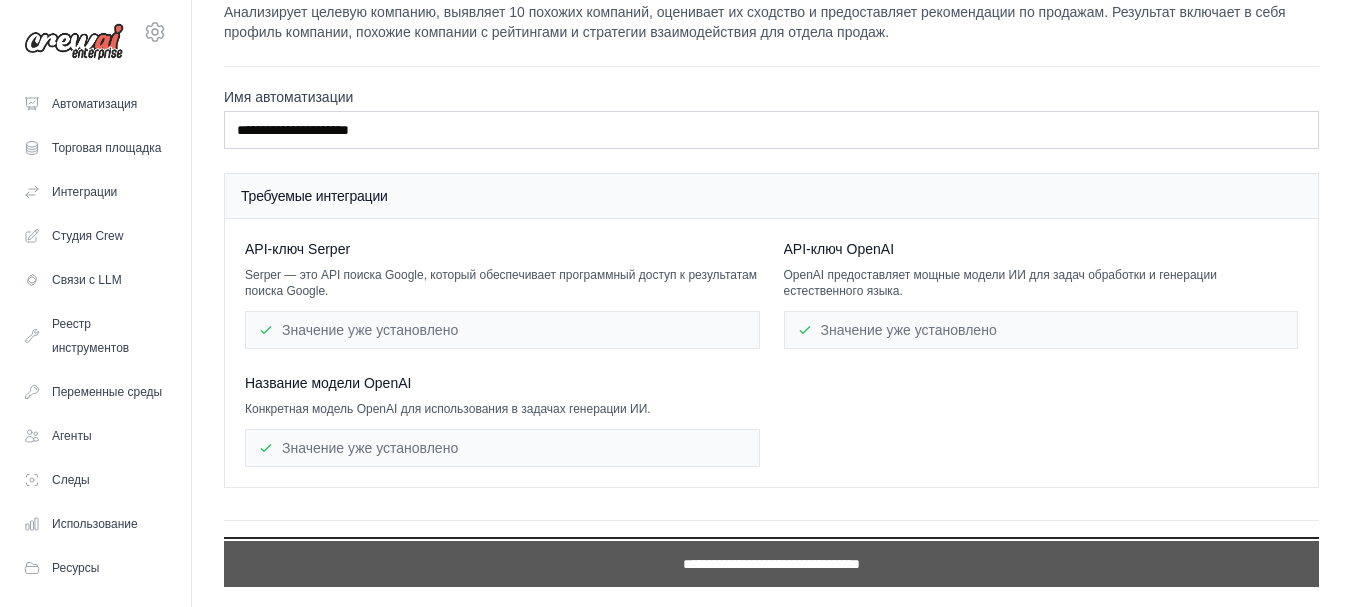 click on "**********" at bounding box center (771, 564) 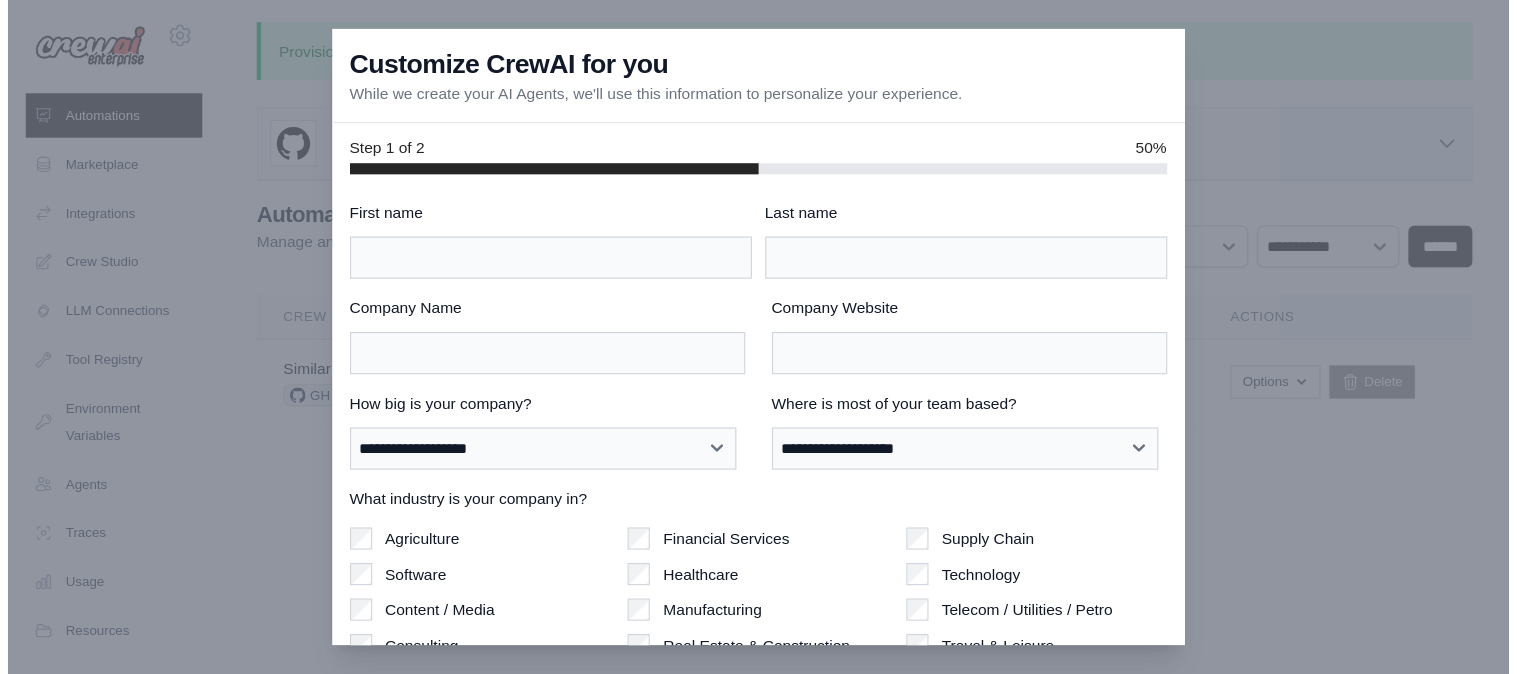 scroll, scrollTop: 0, scrollLeft: 0, axis: both 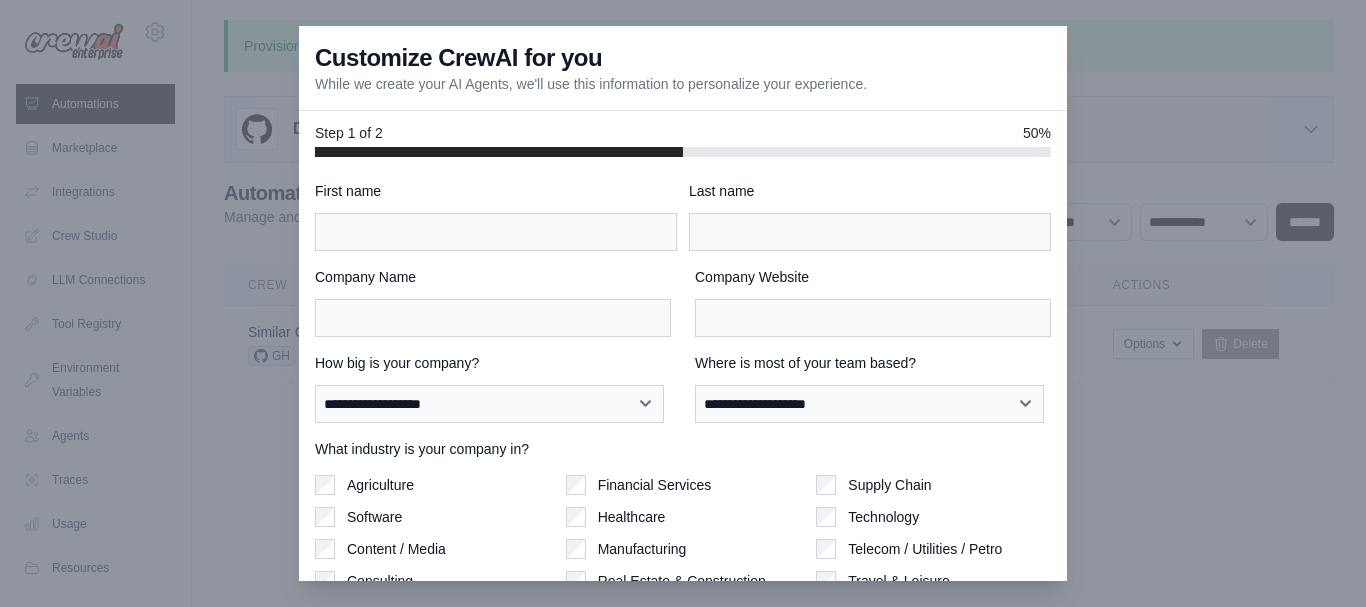 click on "While we create your AI Agents, we'll use this information to
personalize your experience." at bounding box center [591, 84] 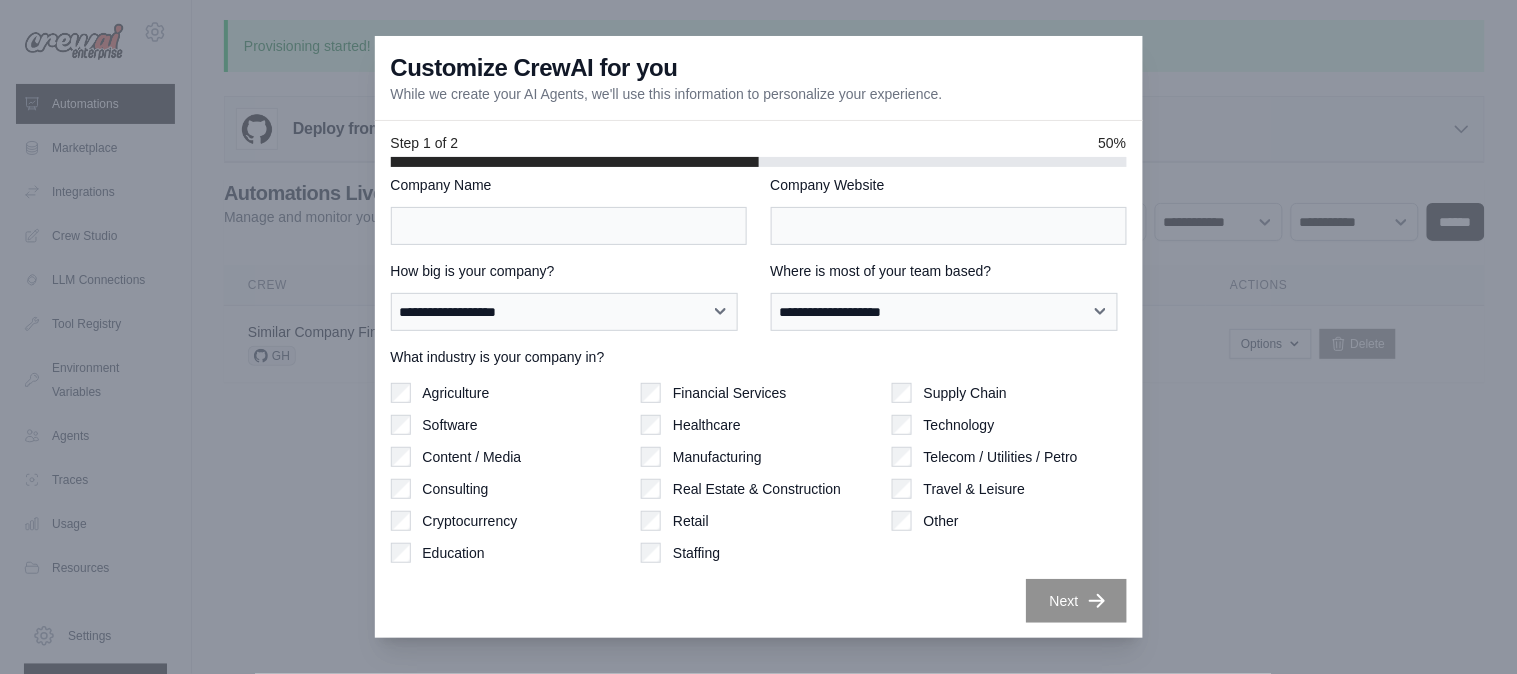 scroll, scrollTop: 0, scrollLeft: 0, axis: both 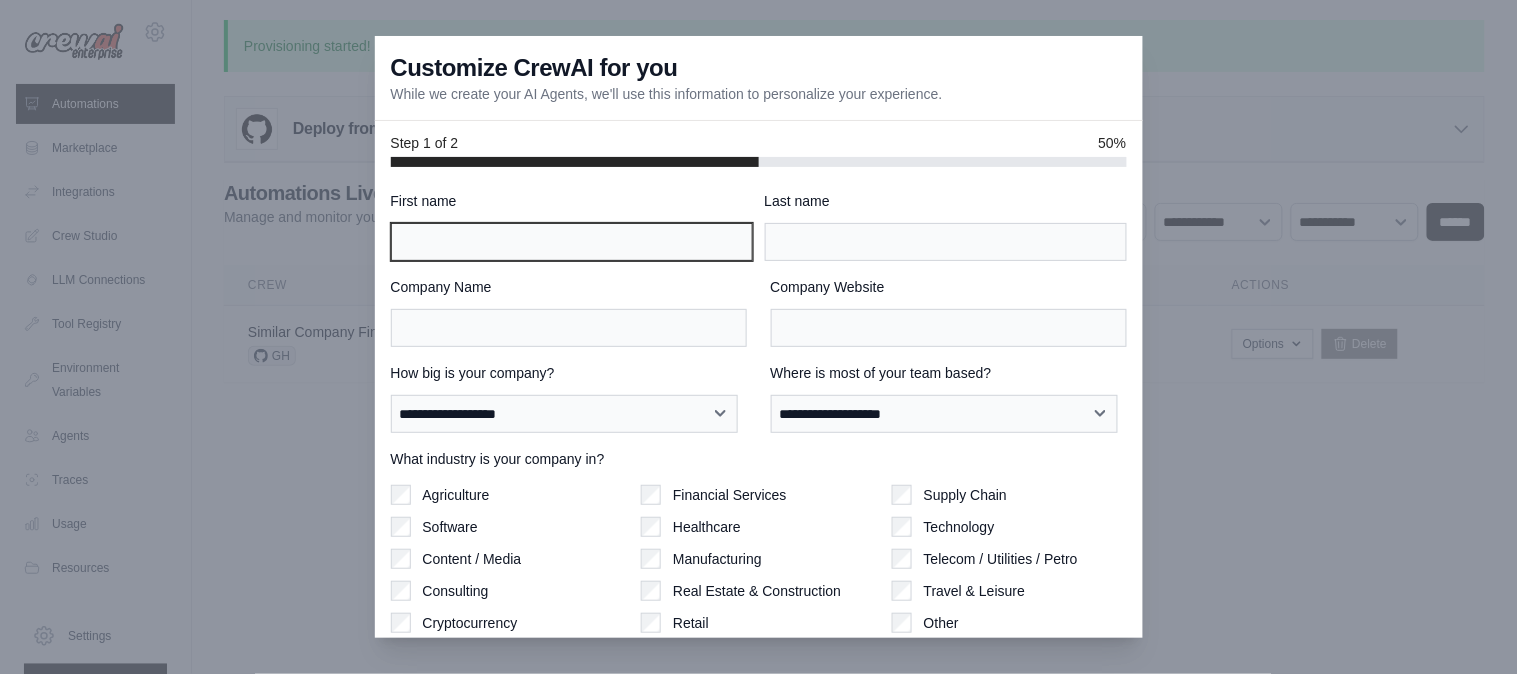 click on "First name" at bounding box center (572, 242) 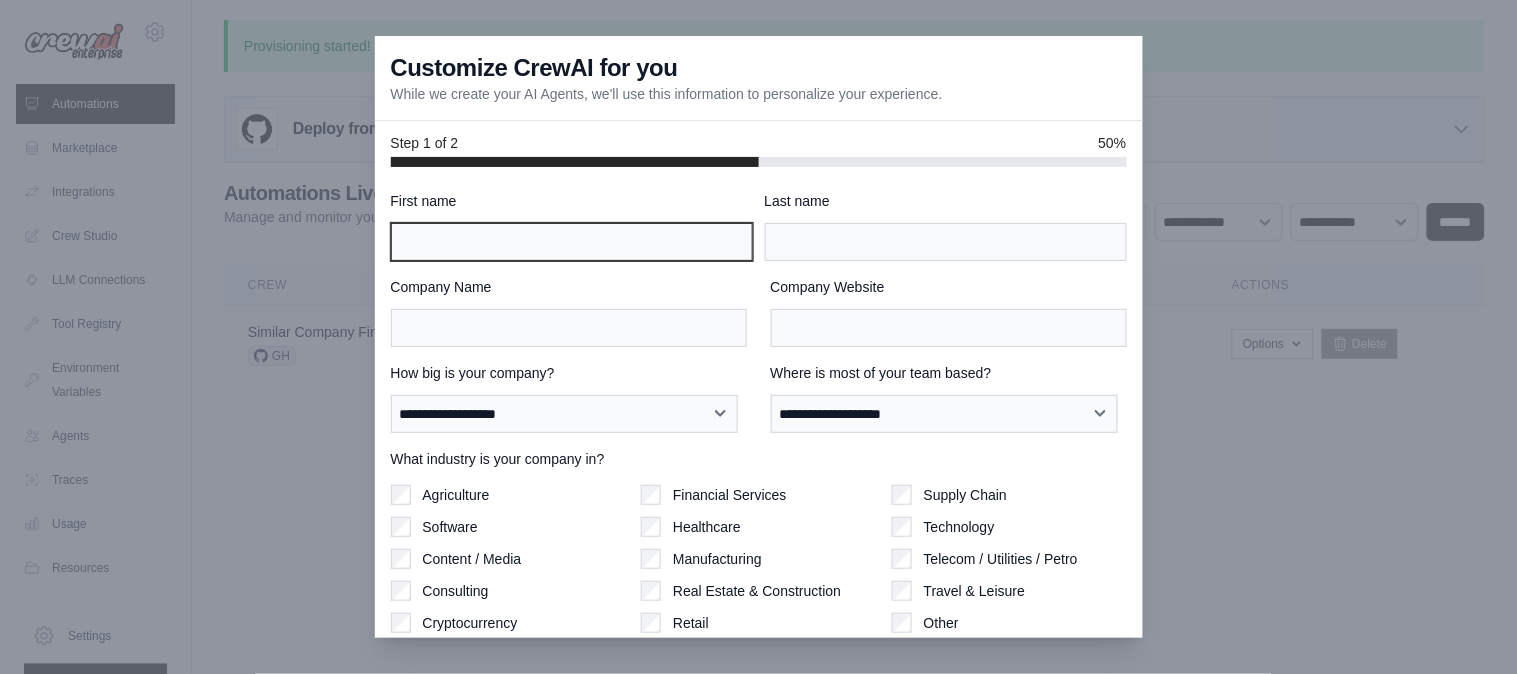 type on "*******" 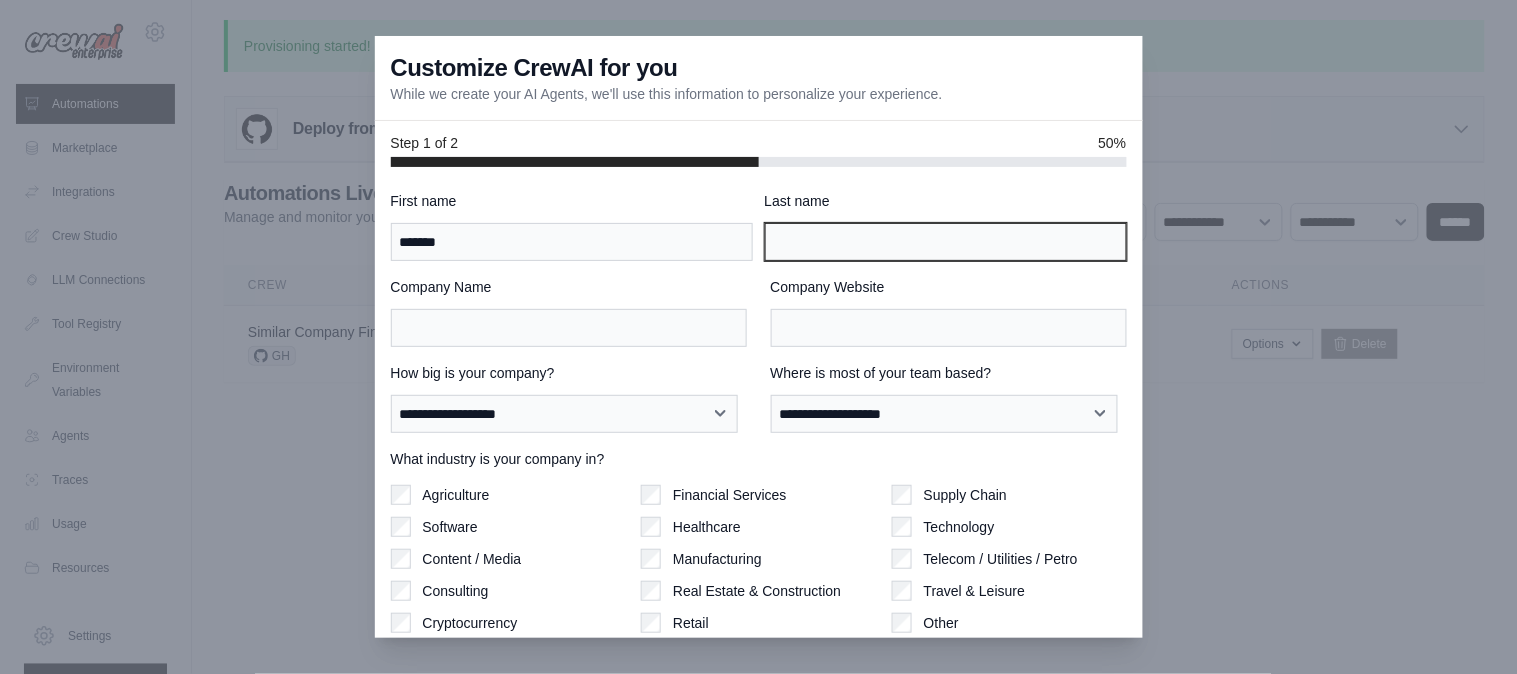 type on "******" 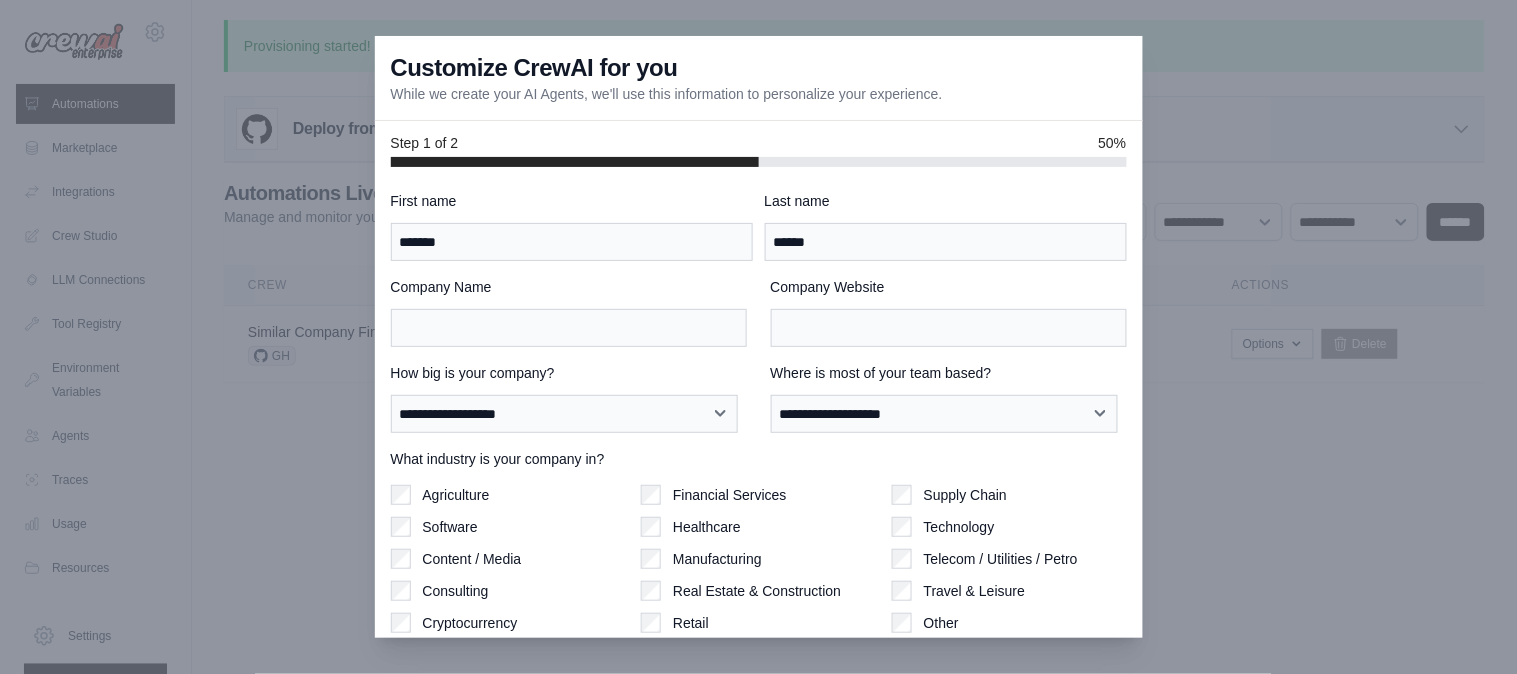 type on "**********" 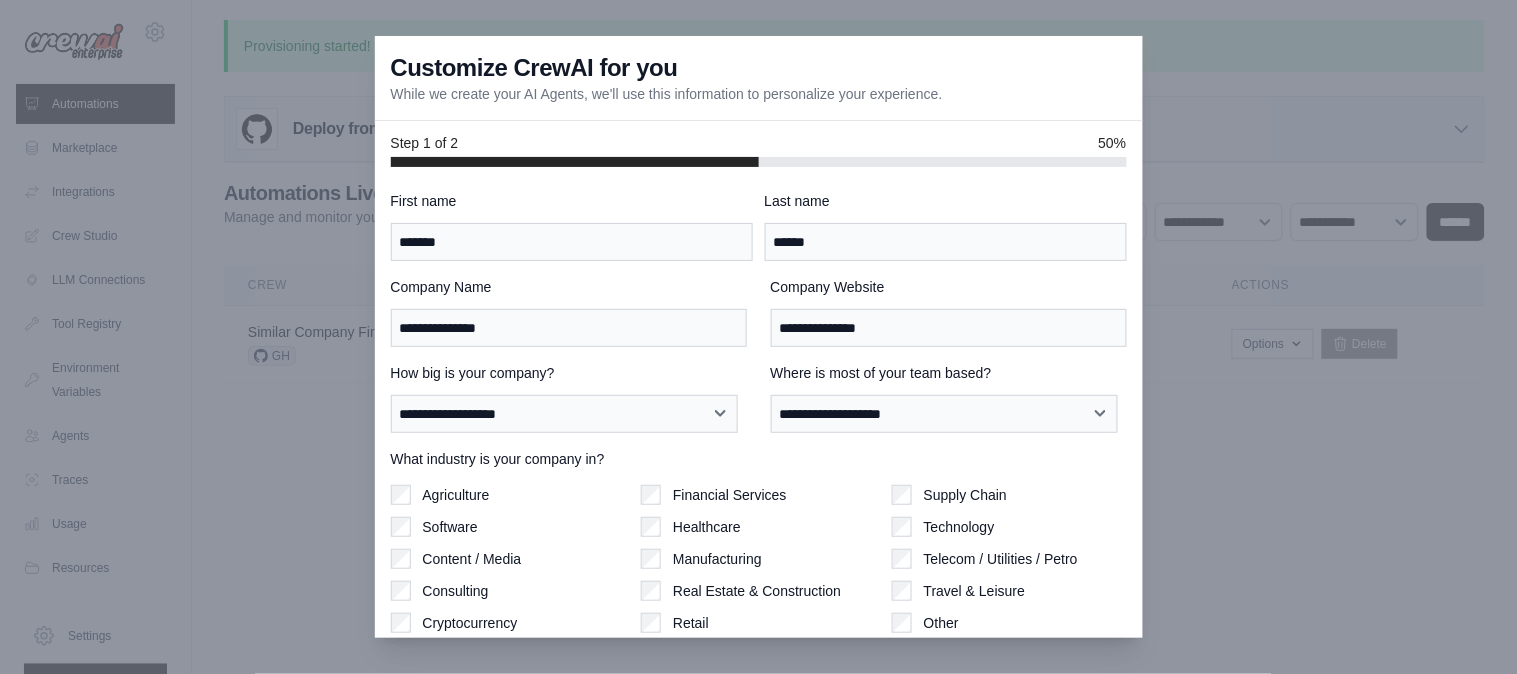 click on "**********" at bounding box center (949, 312) 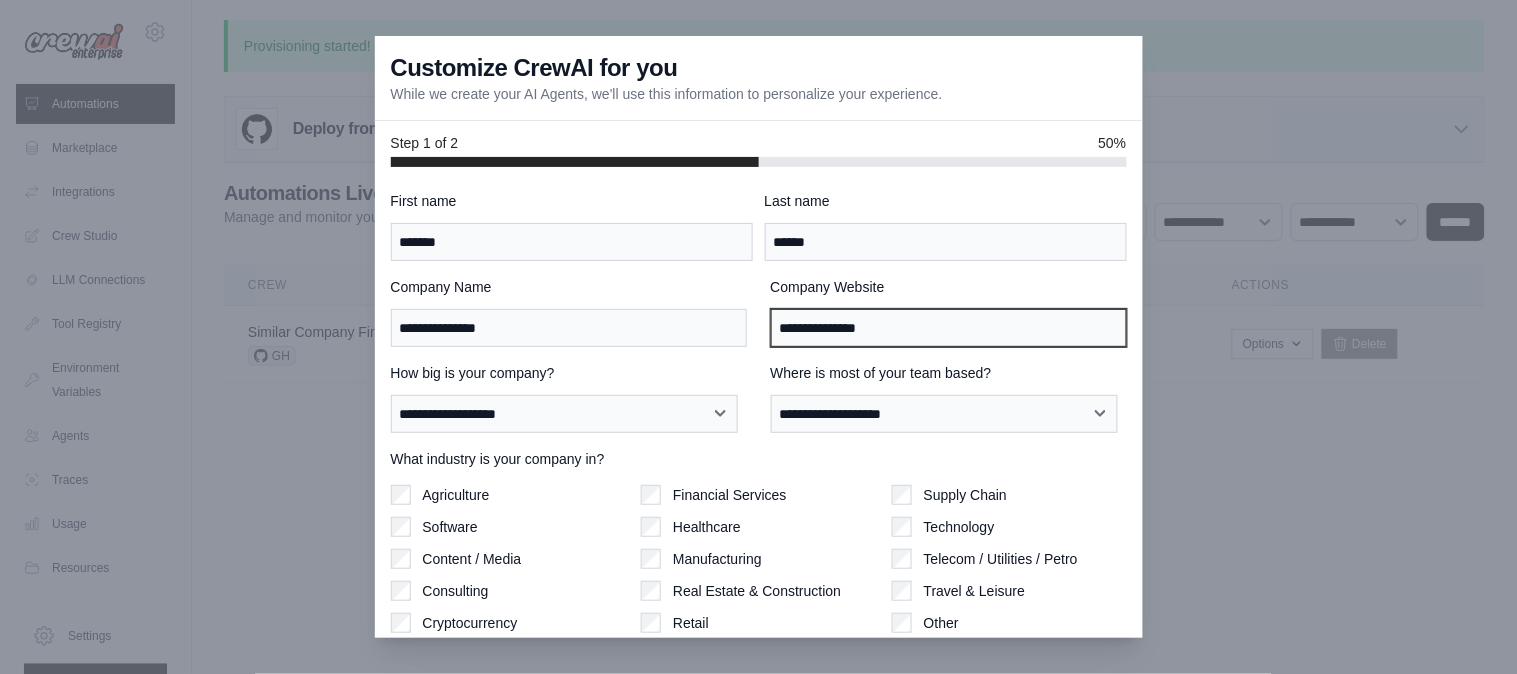 click on "**********" at bounding box center (949, 328) 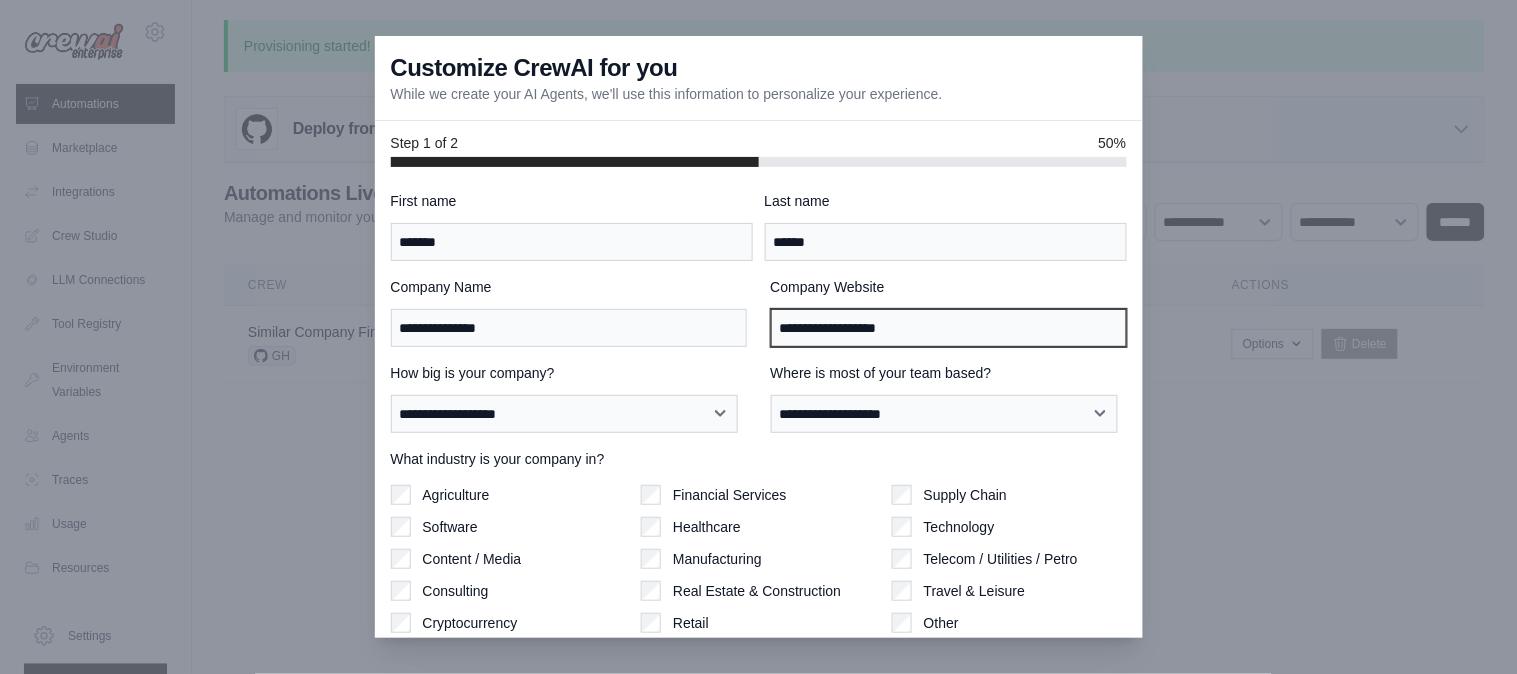 type on "**********" 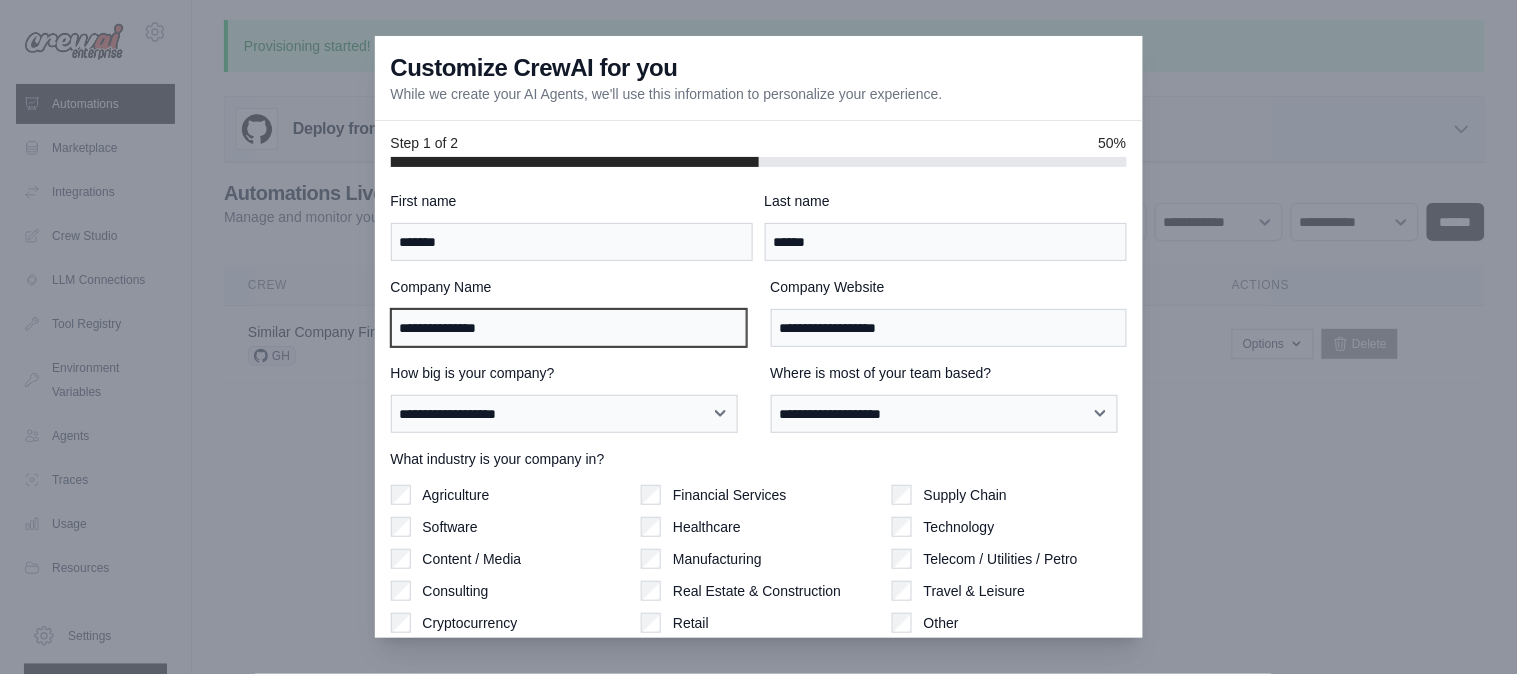 click on "**********" at bounding box center [569, 328] 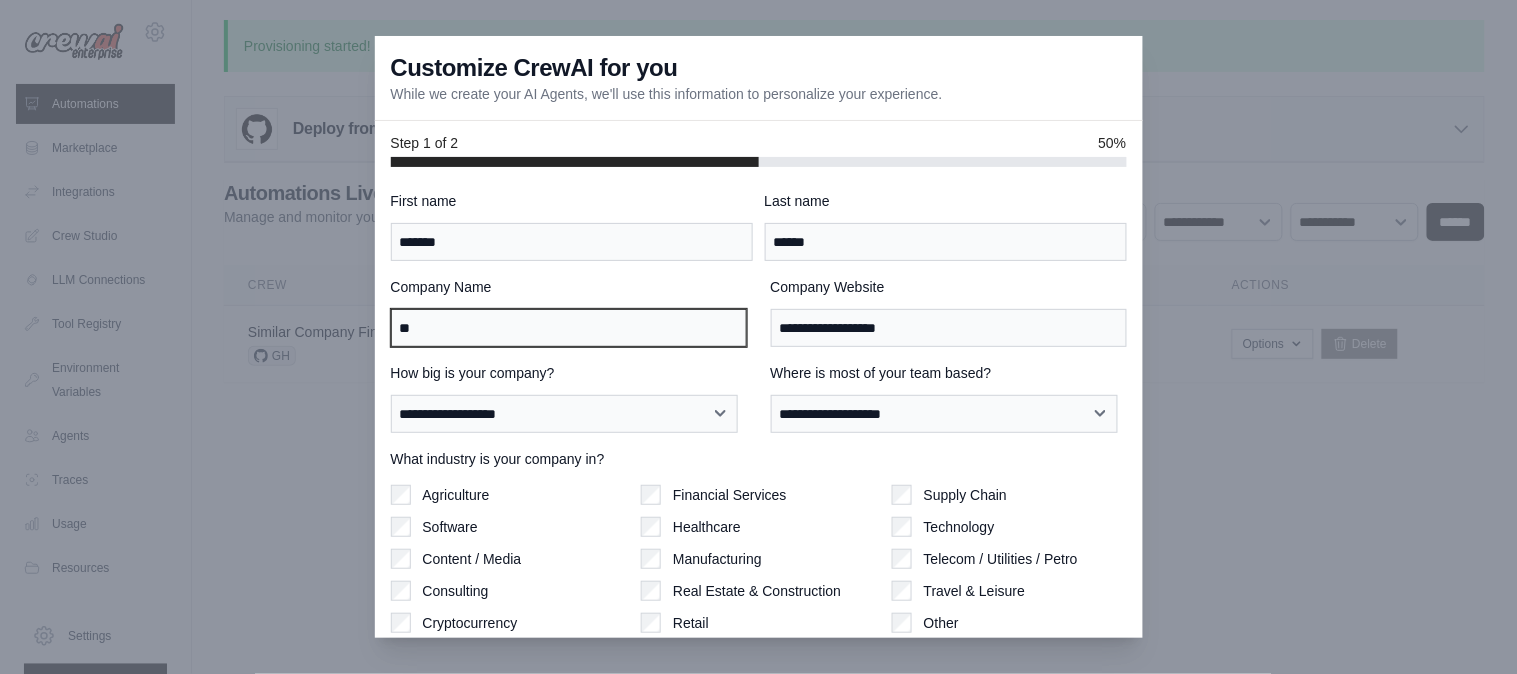 type on "*" 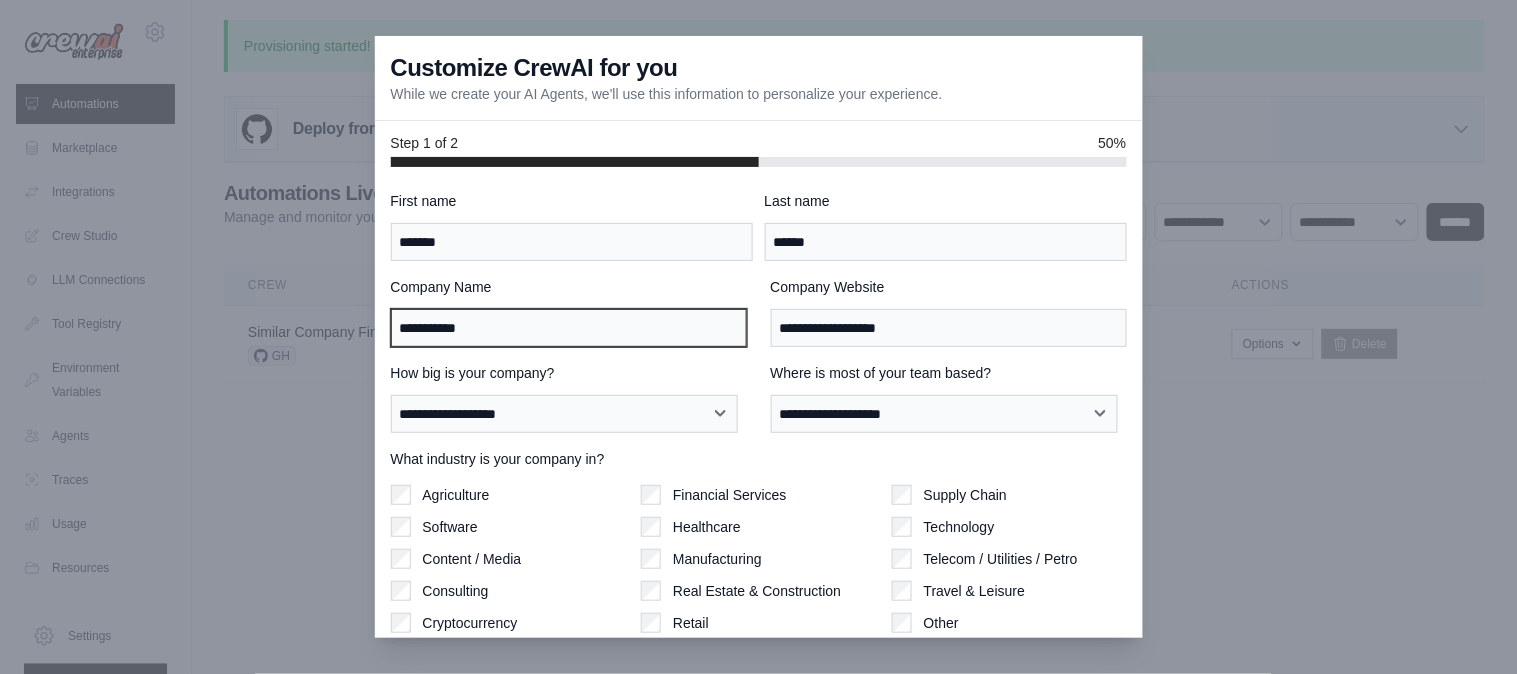 type on "**********" 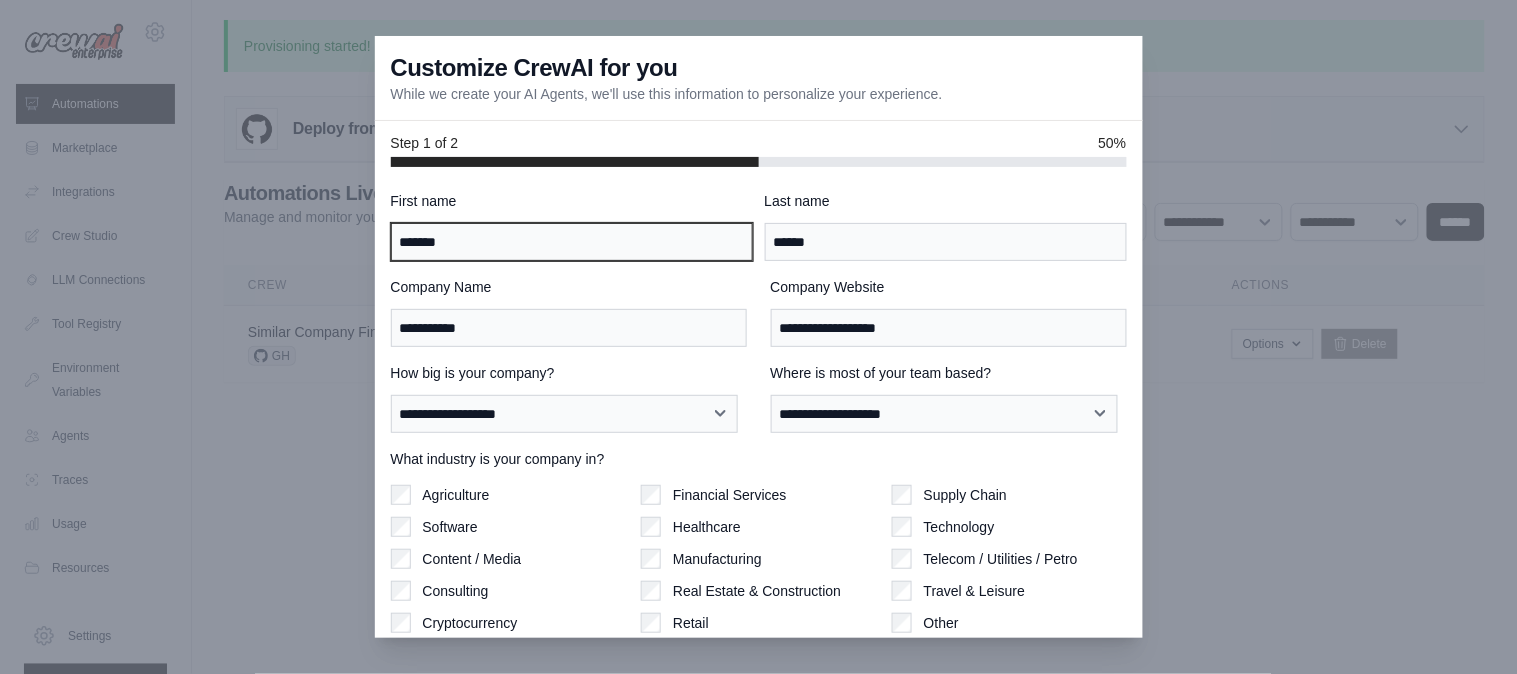 click on "*******" at bounding box center [572, 242] 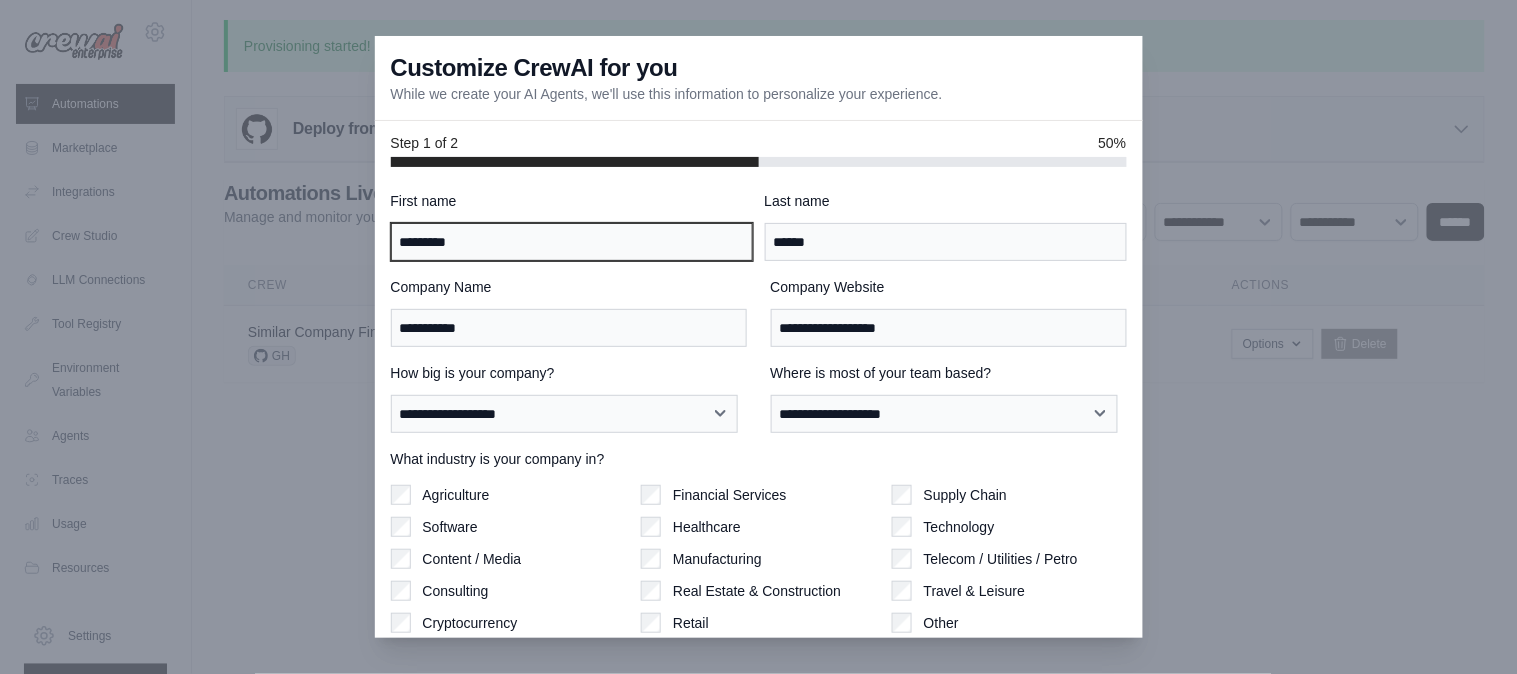type on "*********" 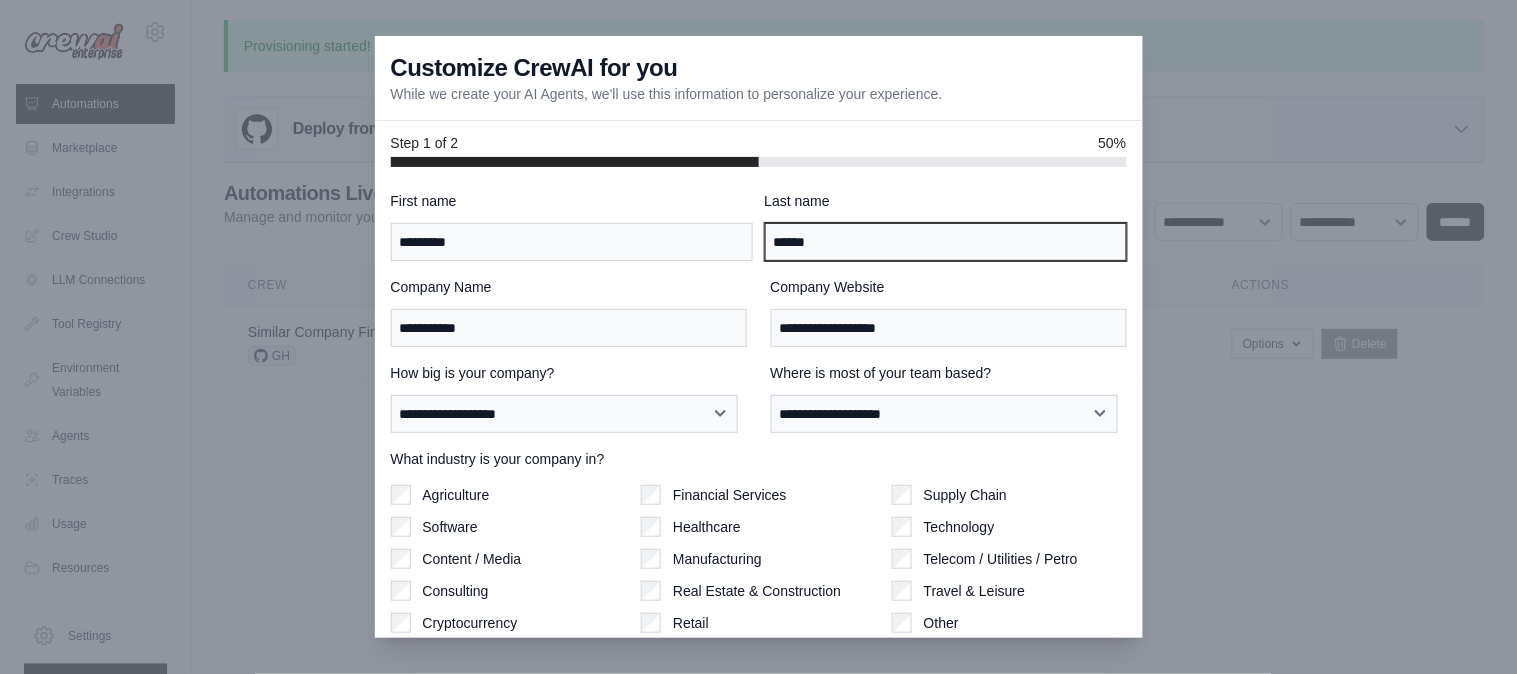 click on "******" at bounding box center (946, 242) 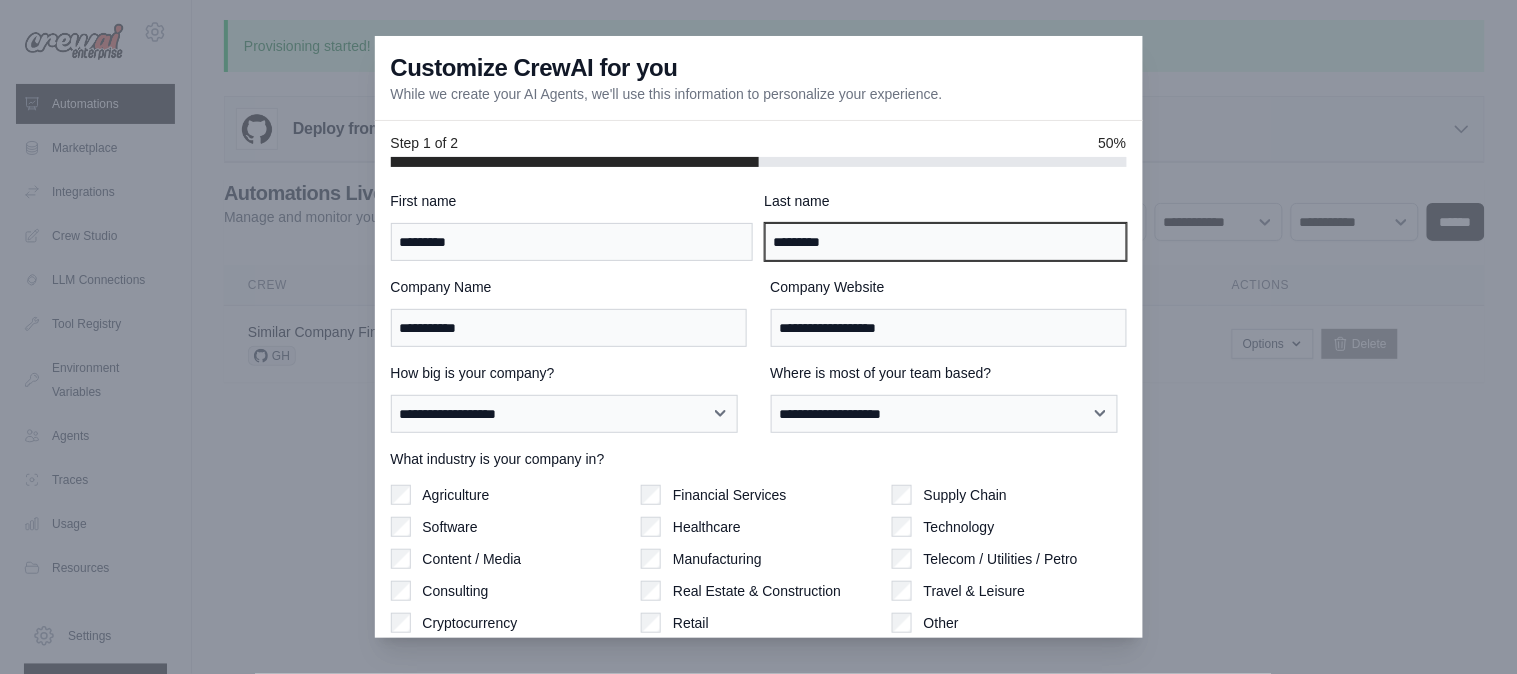 type on "*********" 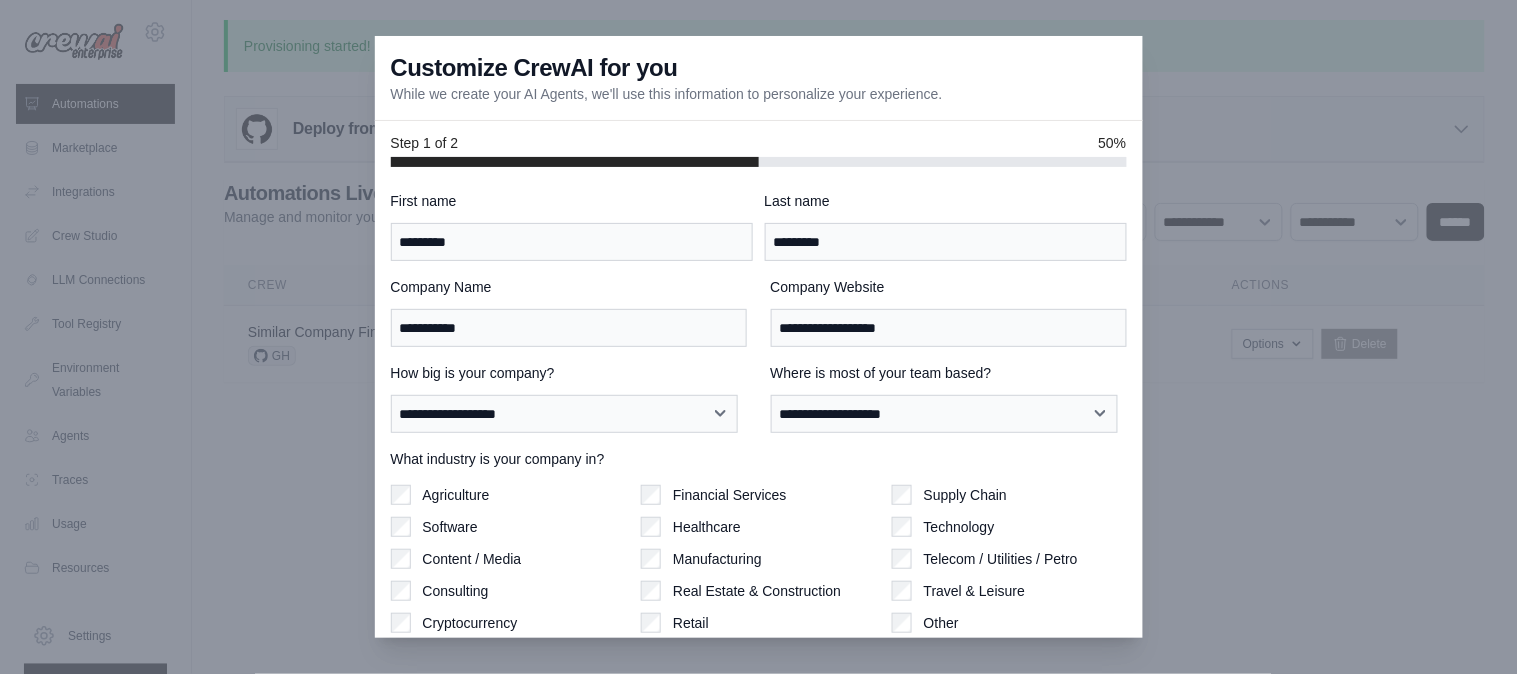 click on "How big is your company?" at bounding box center [569, 373] 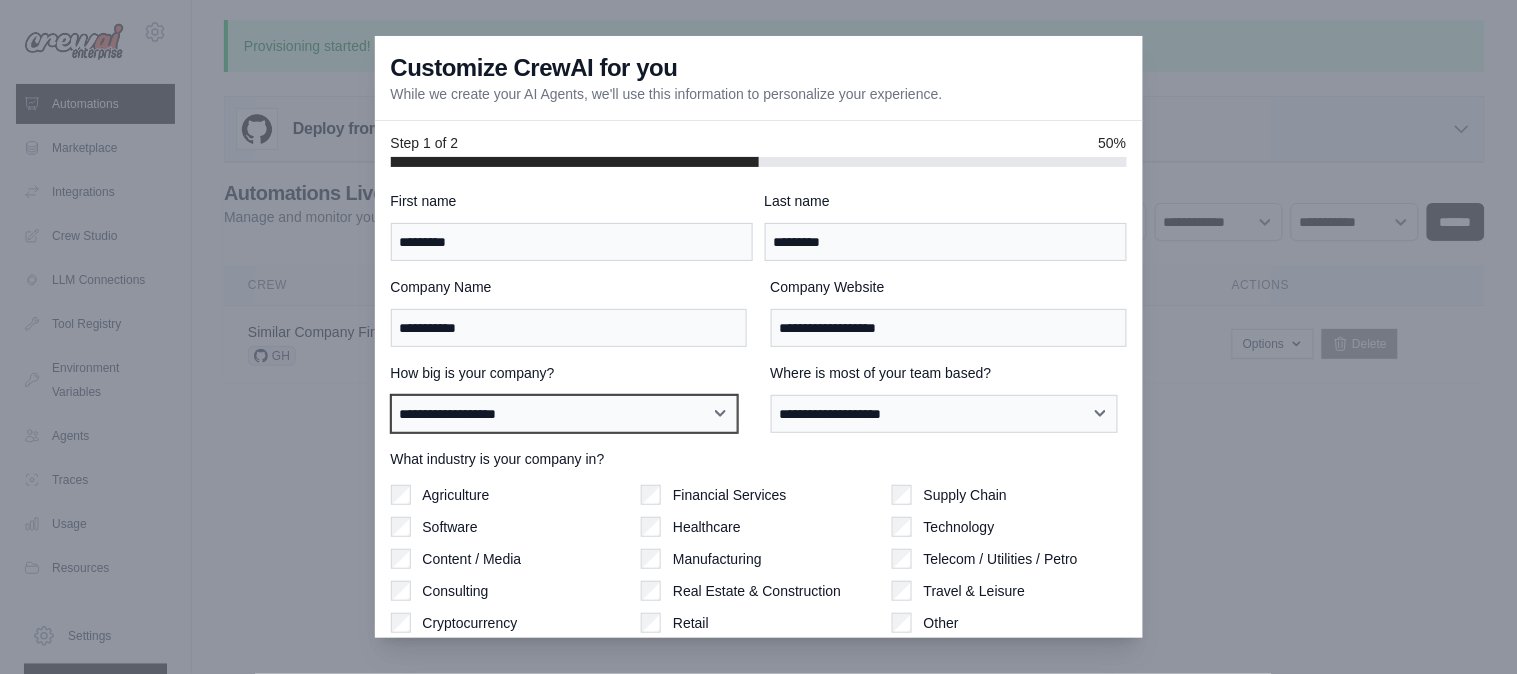 click on "**********" at bounding box center (565, 414) 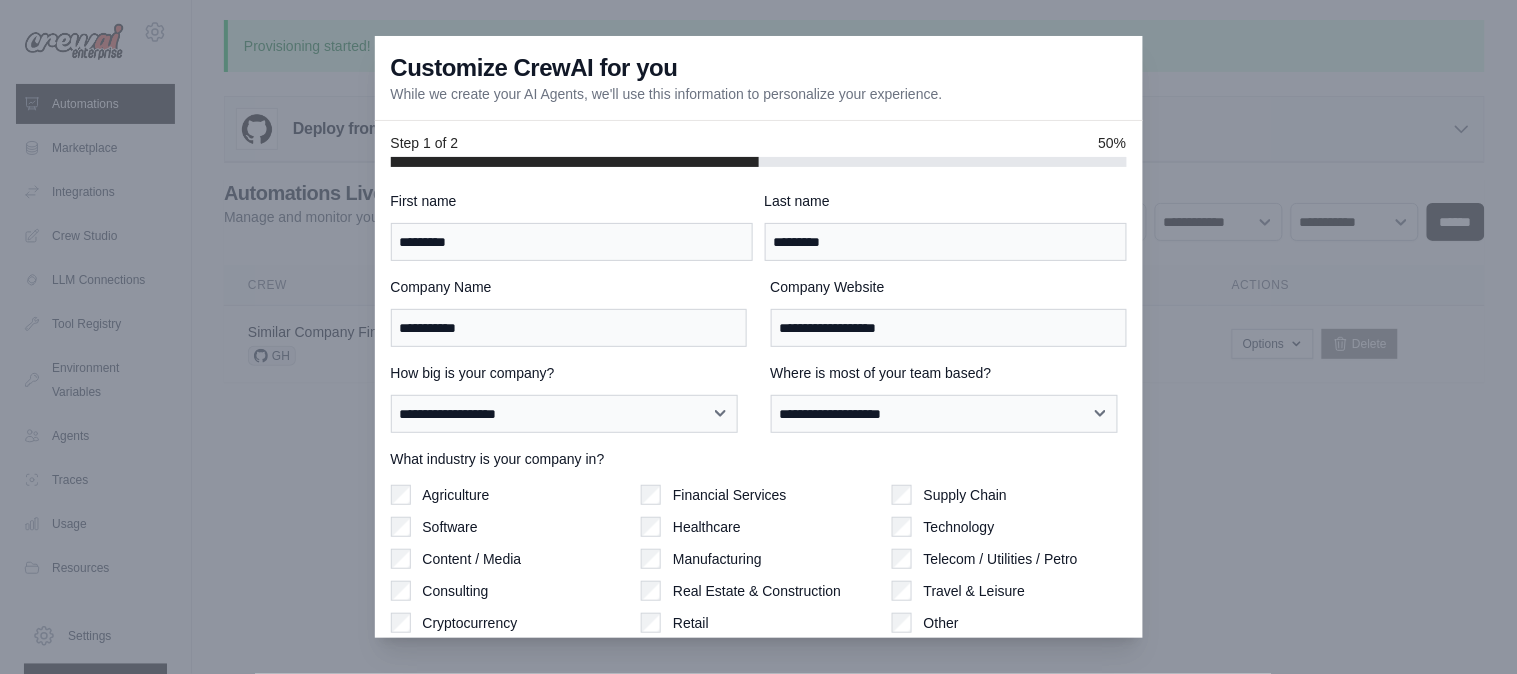 click on "How big is your company?" at bounding box center [569, 373] 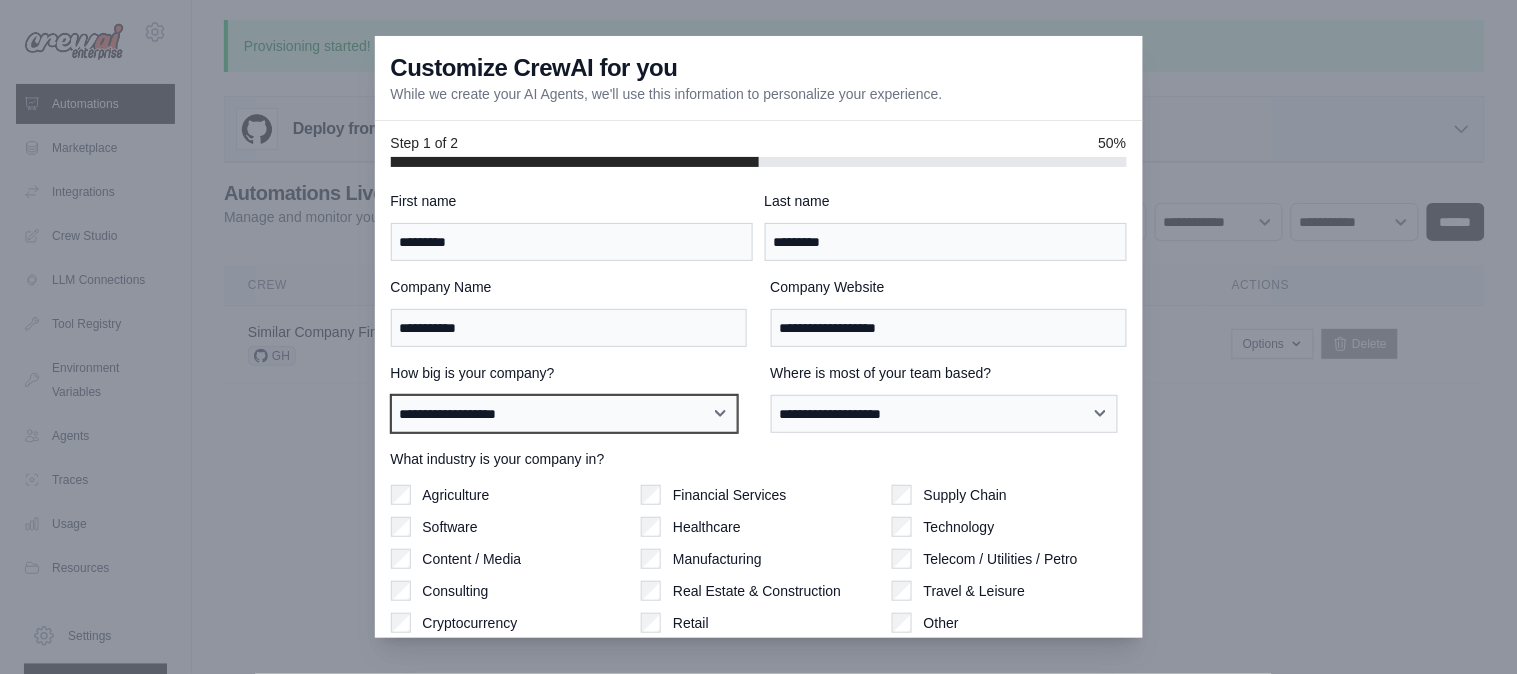 click on "**********" at bounding box center (565, 414) 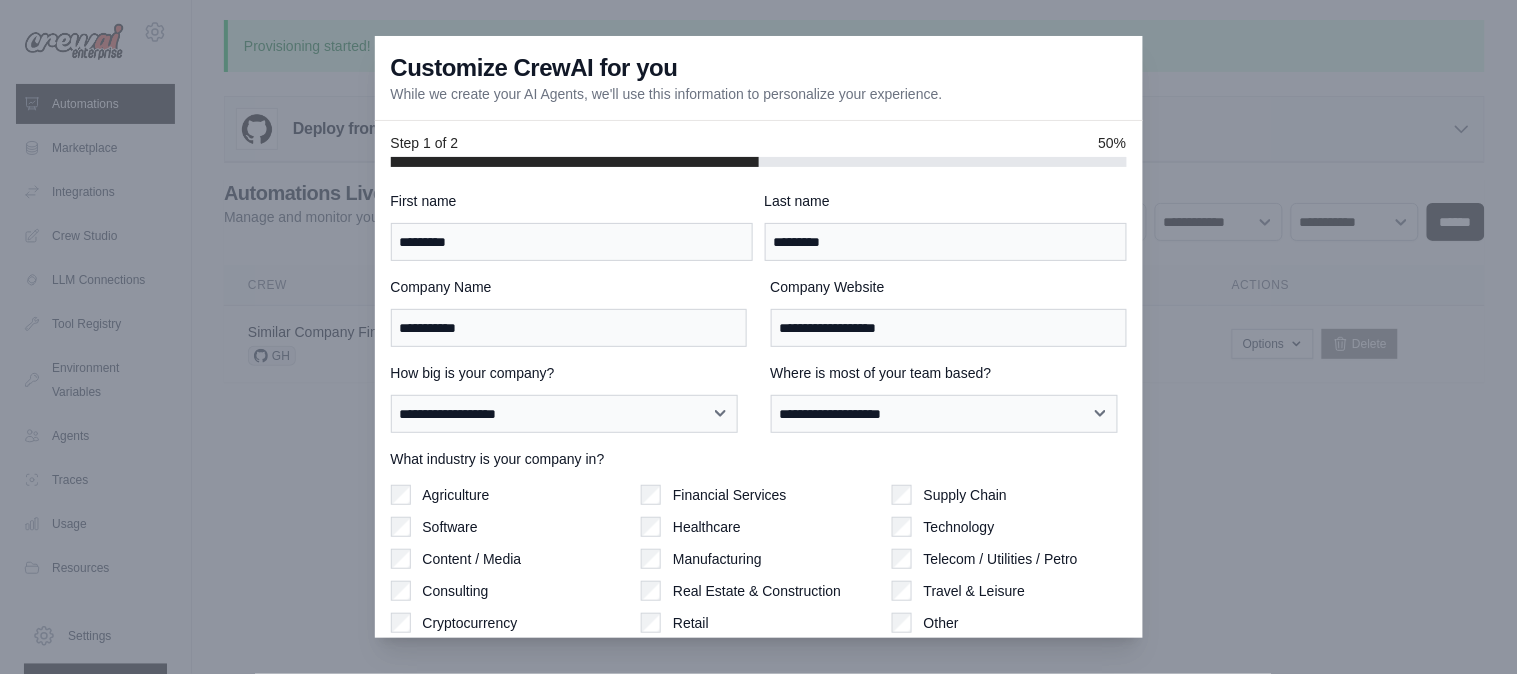 click on "**********" at bounding box center (569, 398) 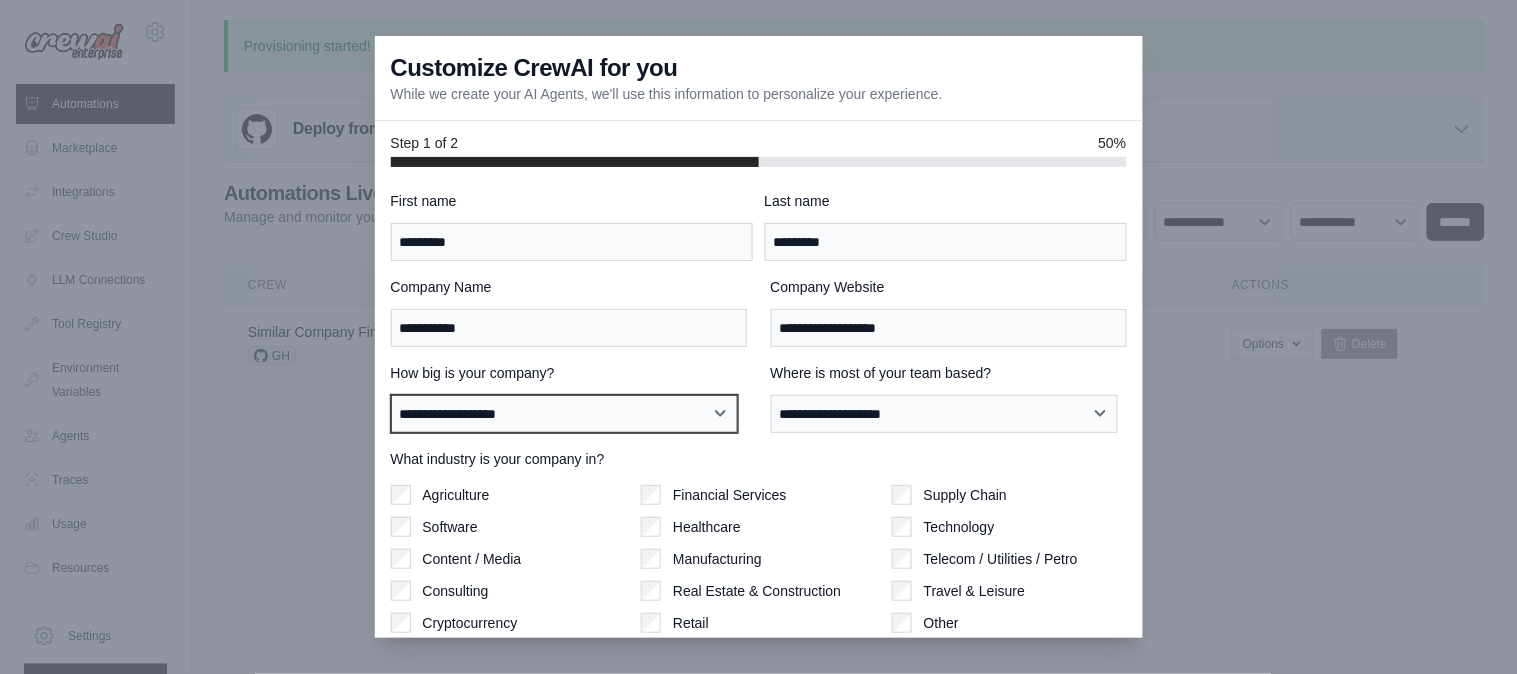 click on "**********" at bounding box center (565, 414) 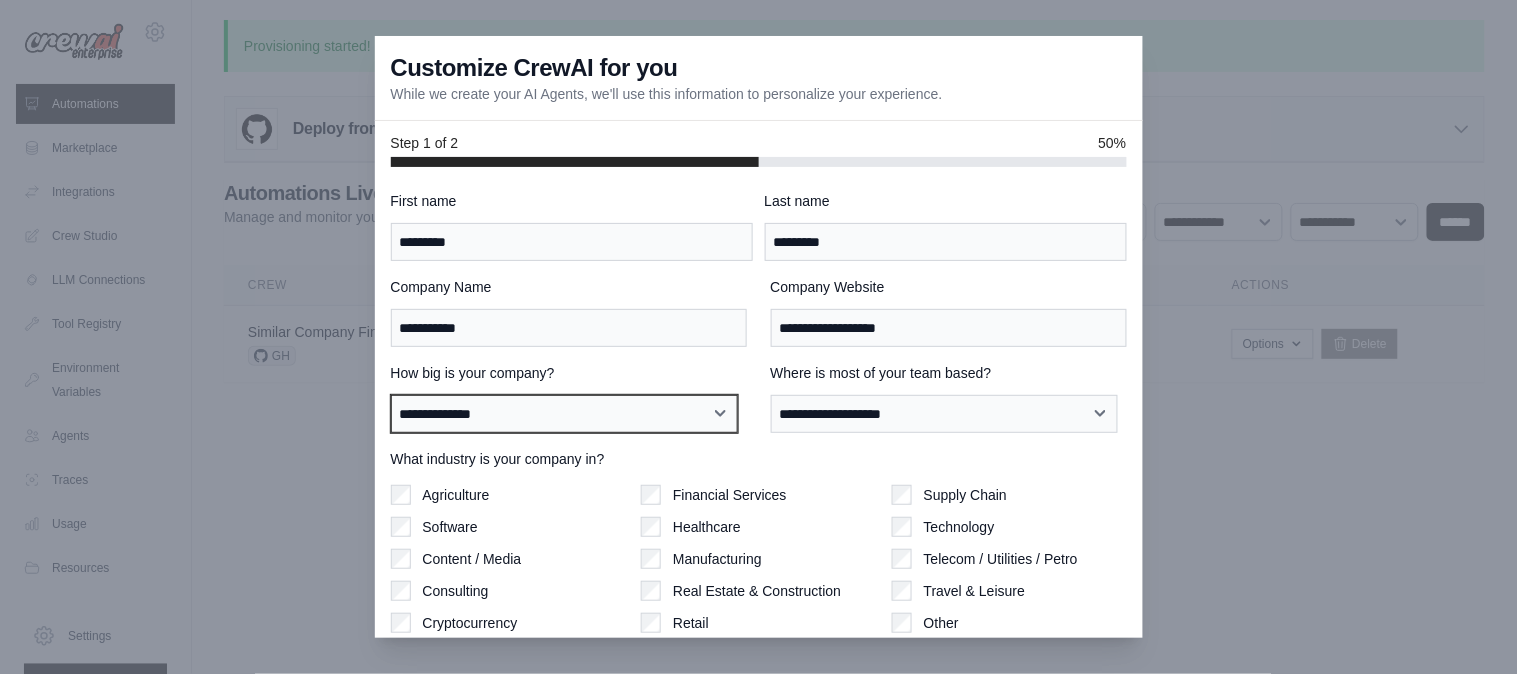 click on "**********" at bounding box center [565, 414] 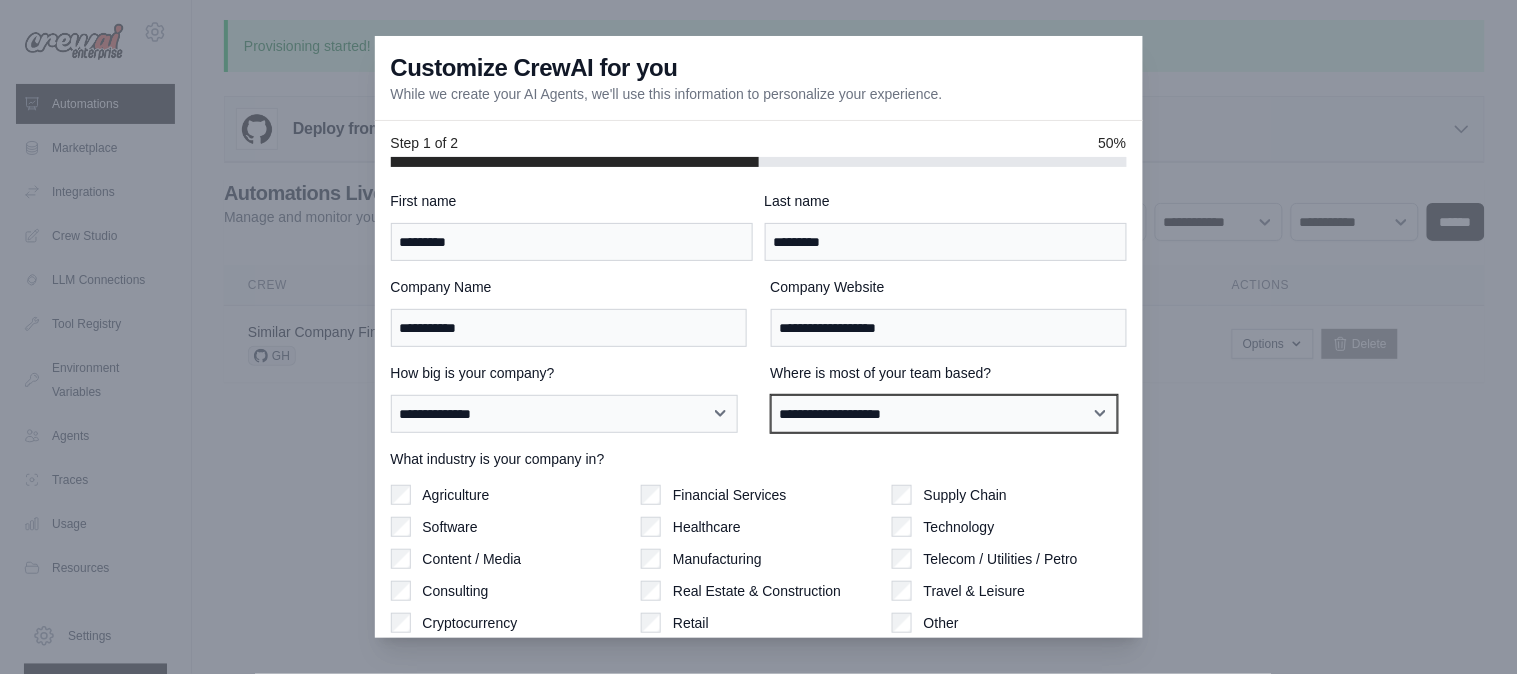 click on "**********" at bounding box center [945, 414] 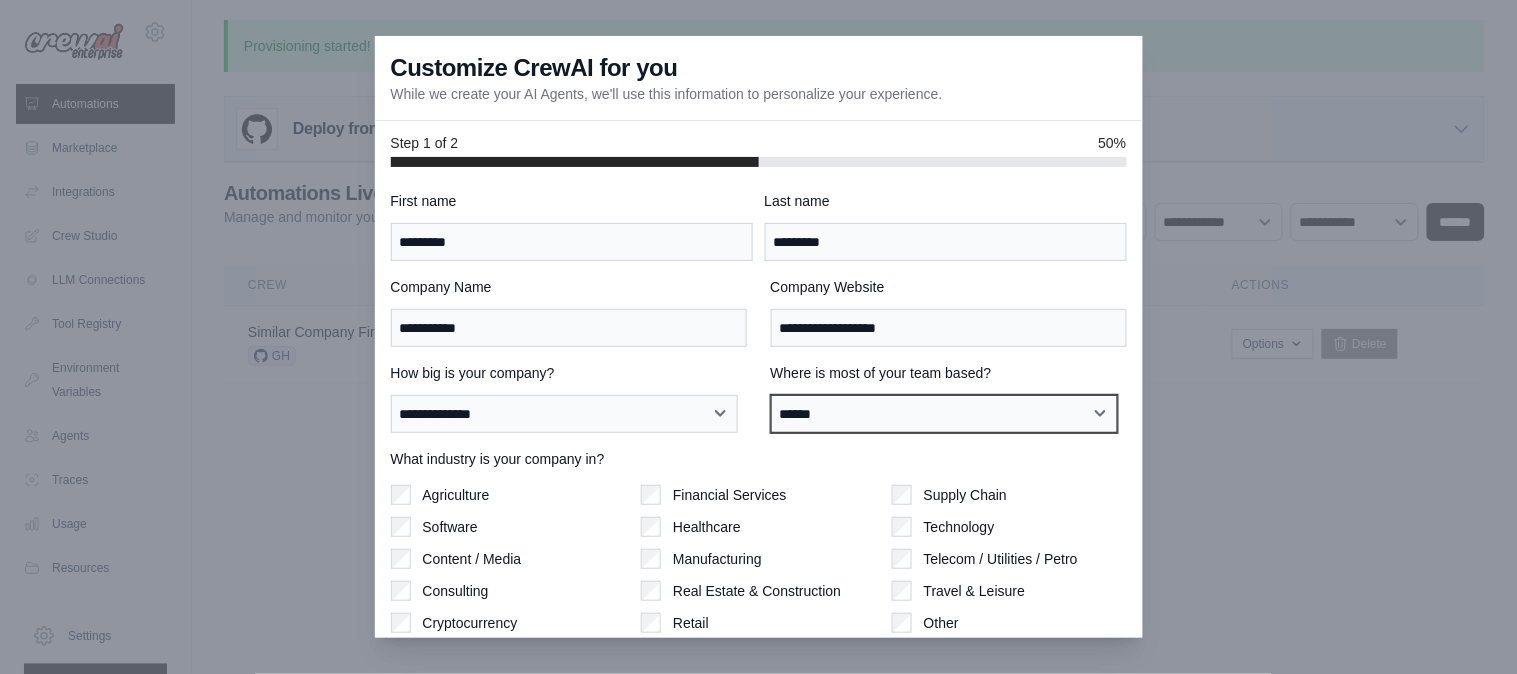 click on "**********" at bounding box center [945, 414] 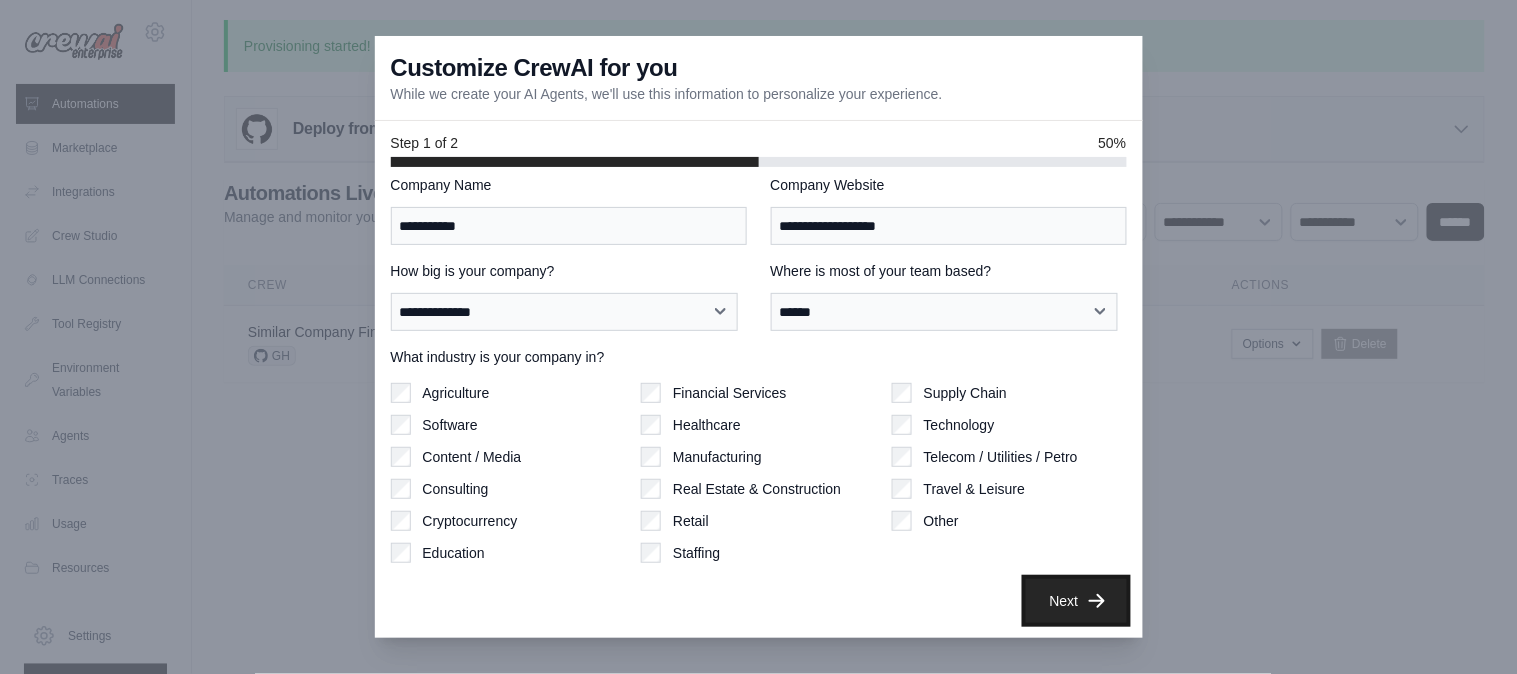 click on "Next" at bounding box center [1076, 601] 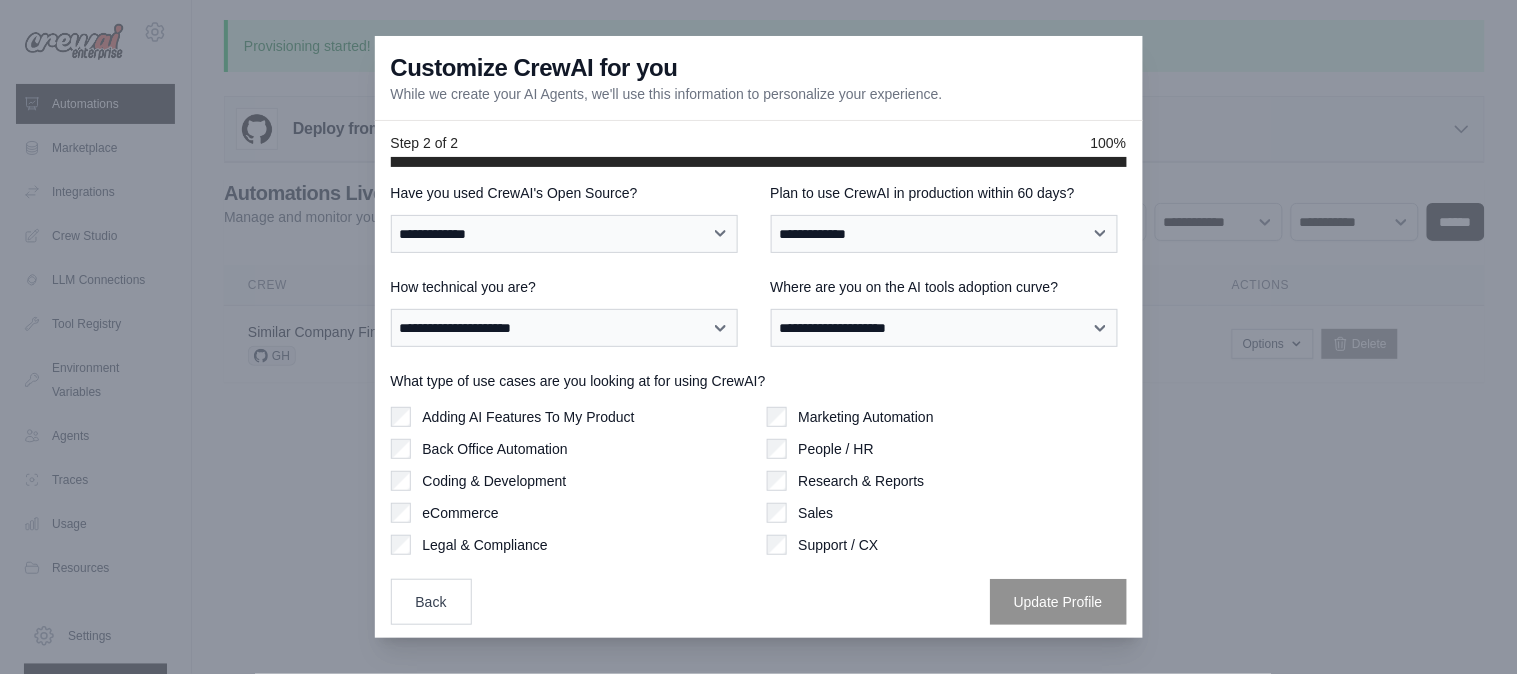 scroll, scrollTop: 0, scrollLeft: 0, axis: both 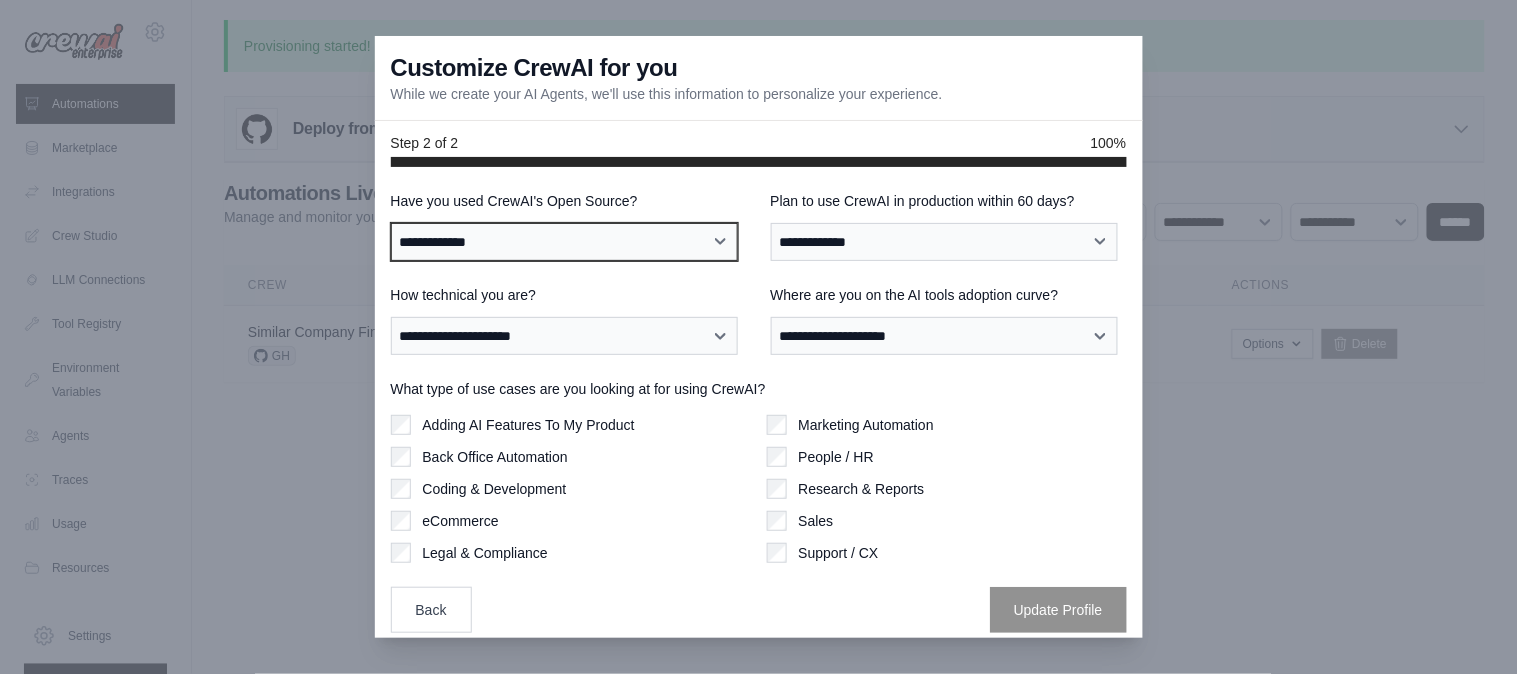 click on "**********" at bounding box center [565, 242] 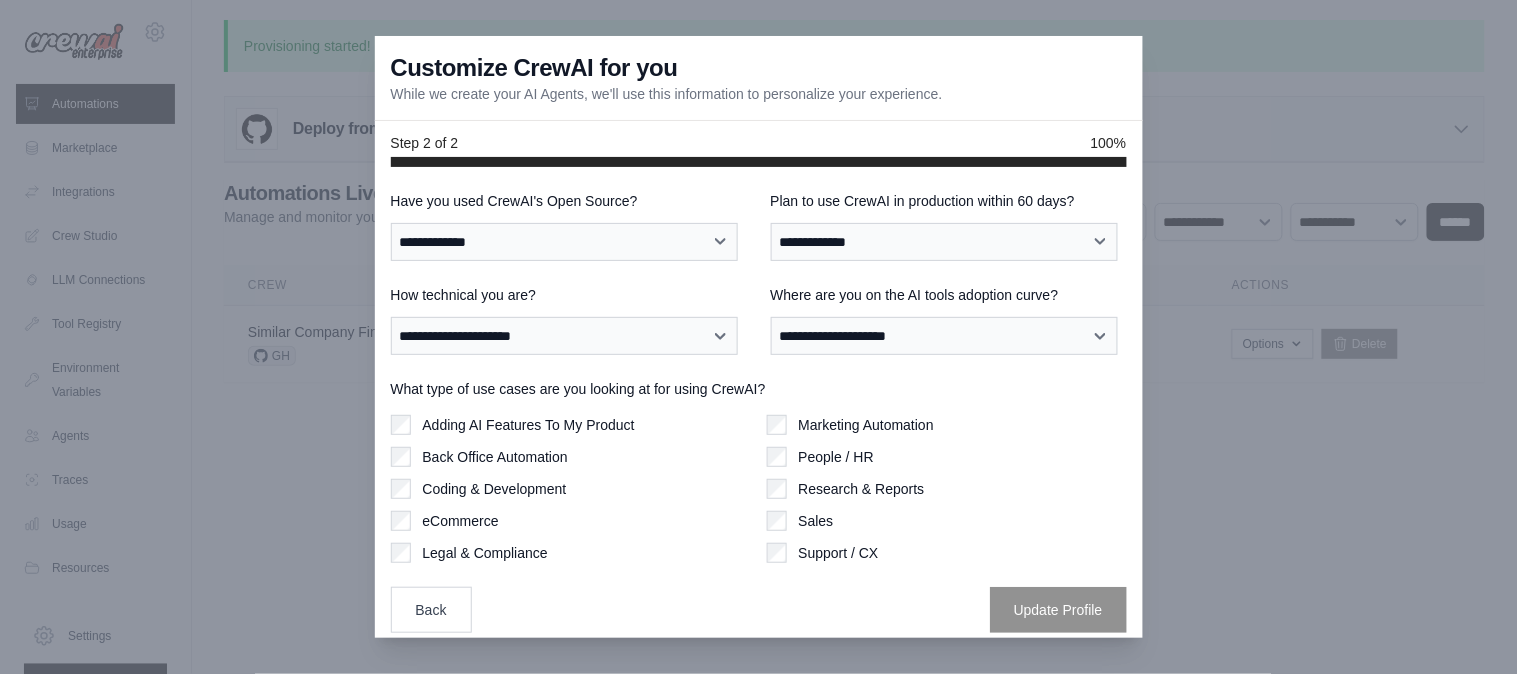 click on "Have you used CrewAI's Open Source?" at bounding box center [569, 201] 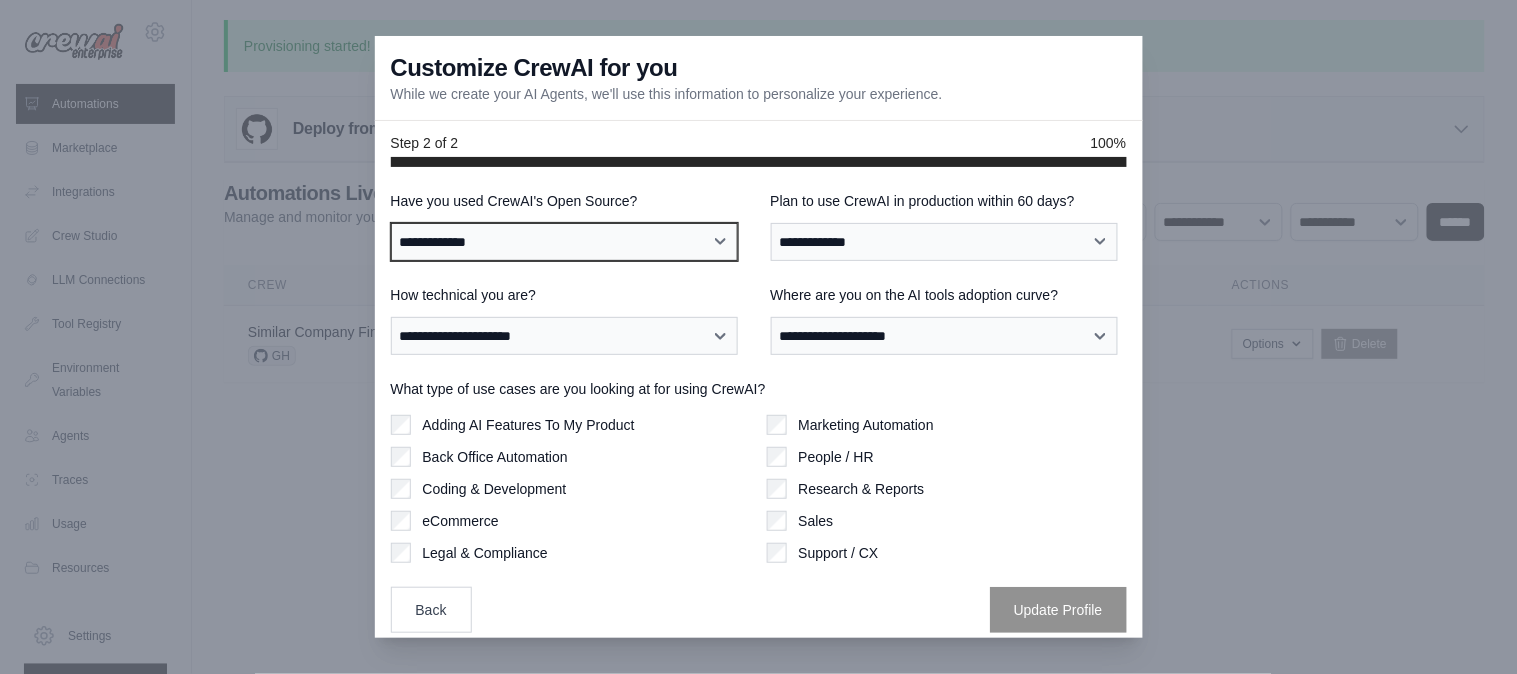 click on "**********" at bounding box center [565, 242] 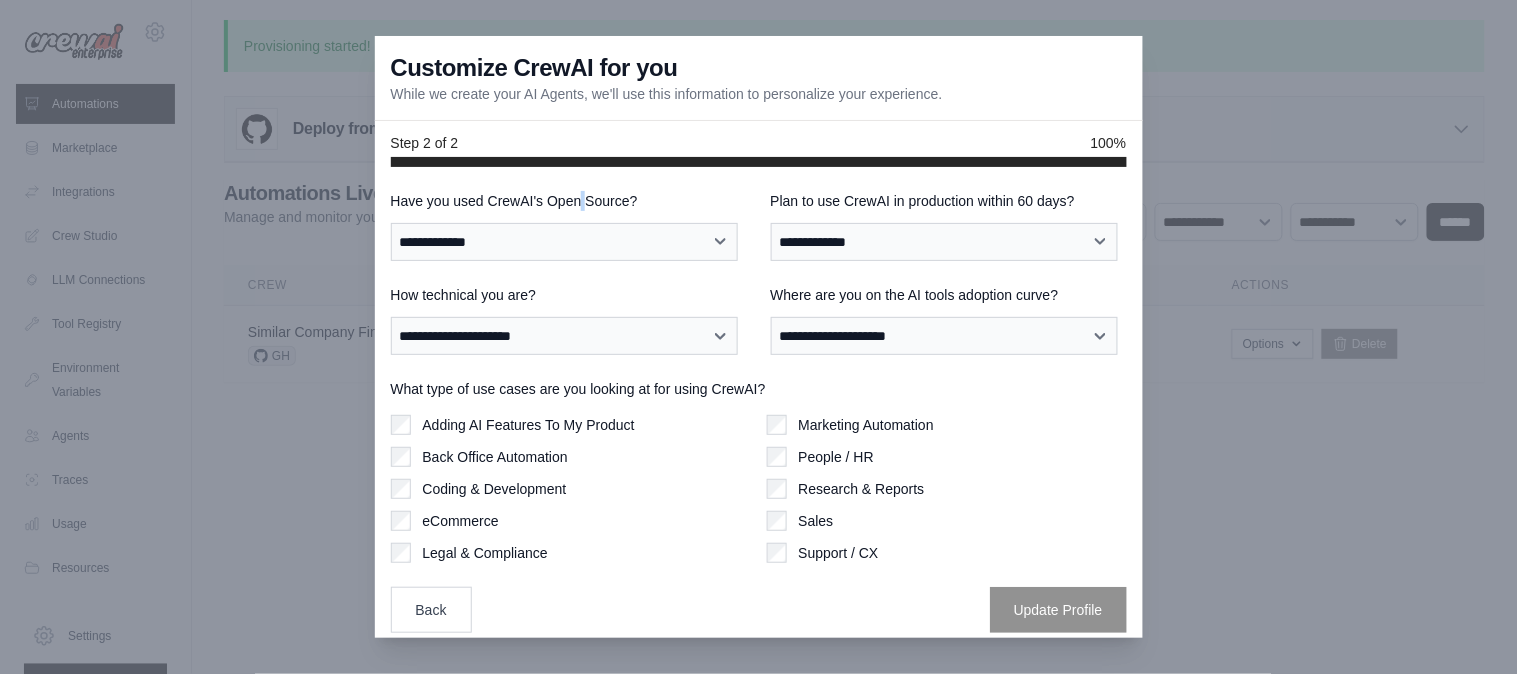 click on "Have you used CrewAI's Open Source?" at bounding box center [569, 201] 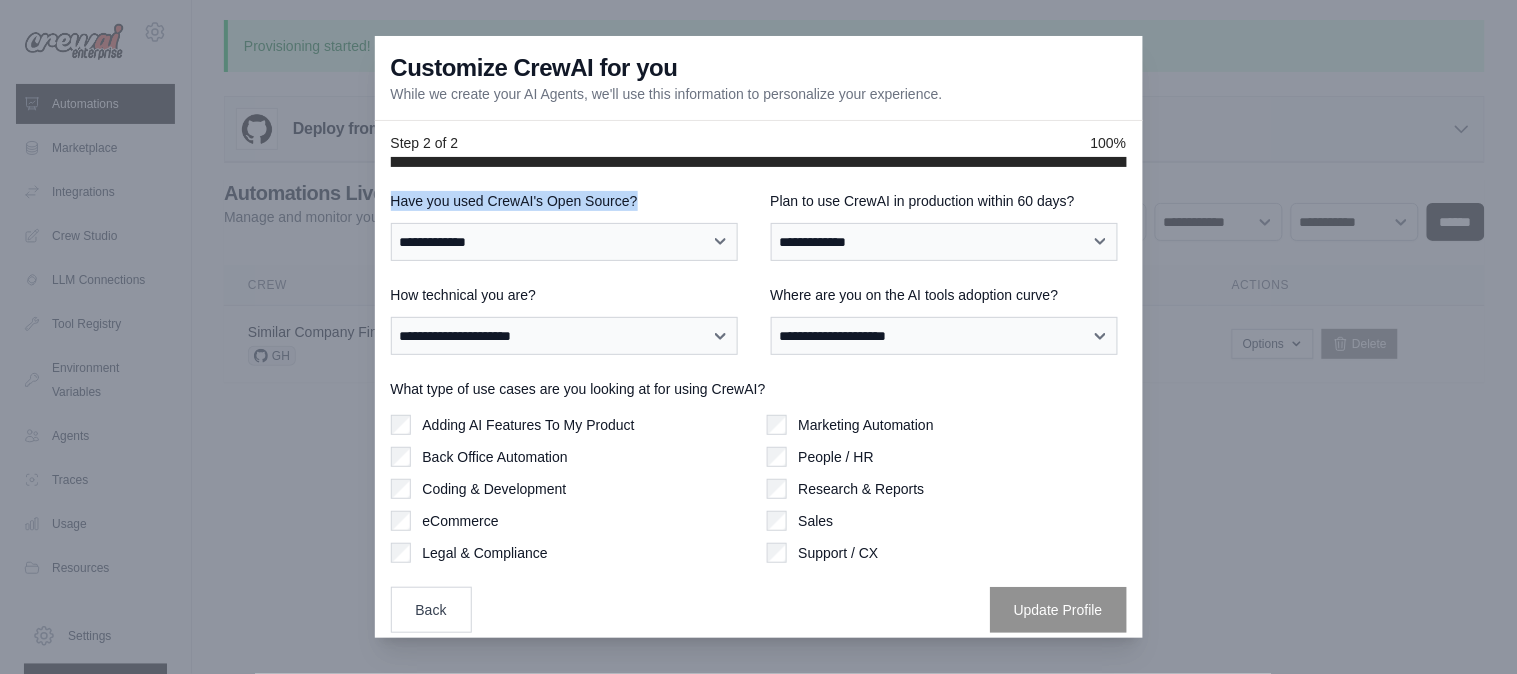 click on "Have you used CrewAI's Open Source?" at bounding box center [569, 201] 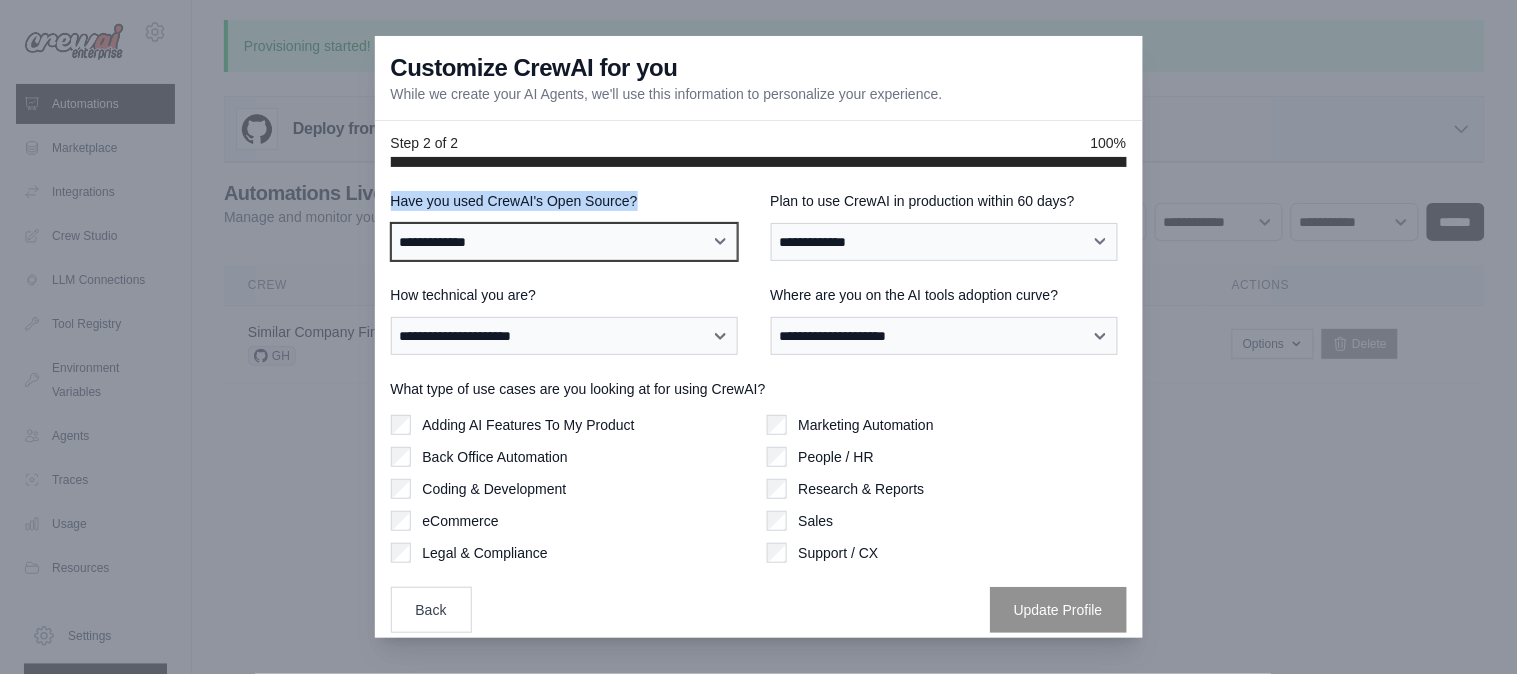 click on "**********" at bounding box center (565, 242) 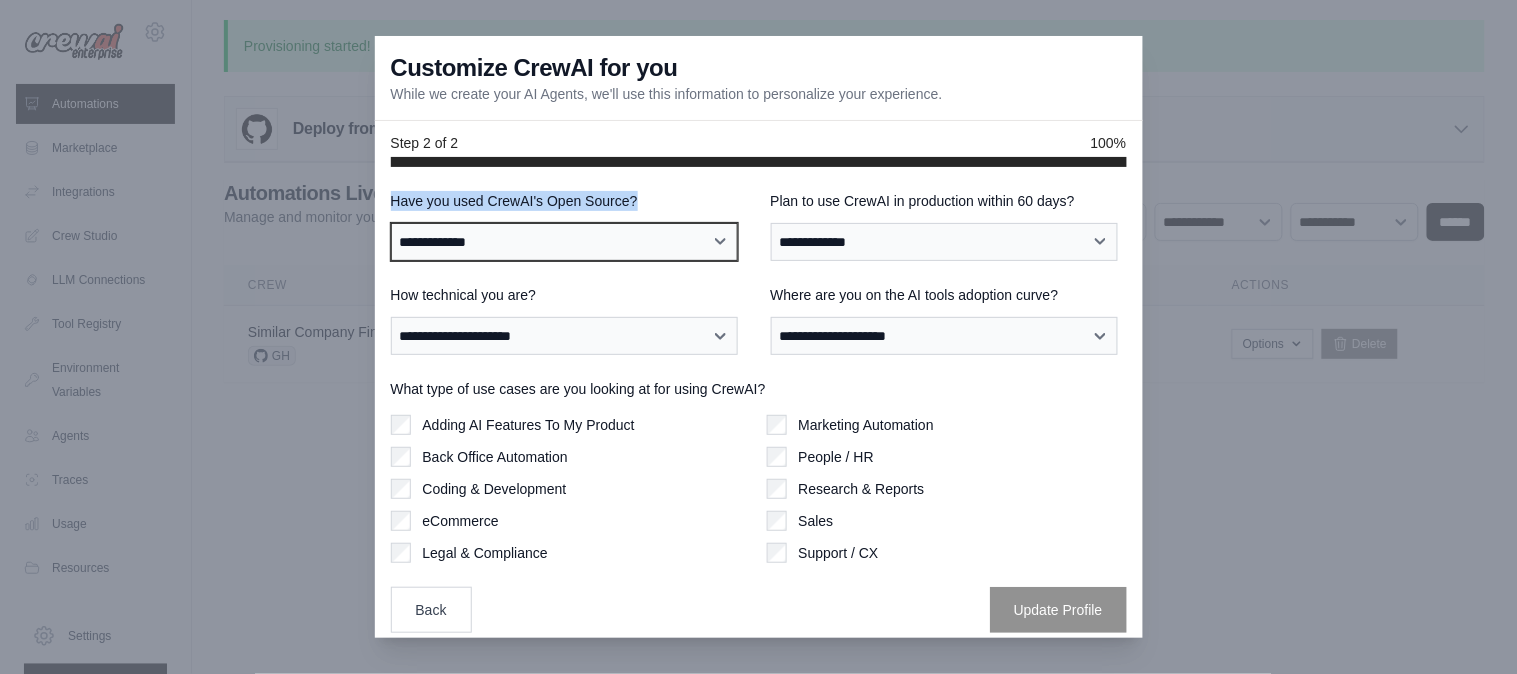 select on "**" 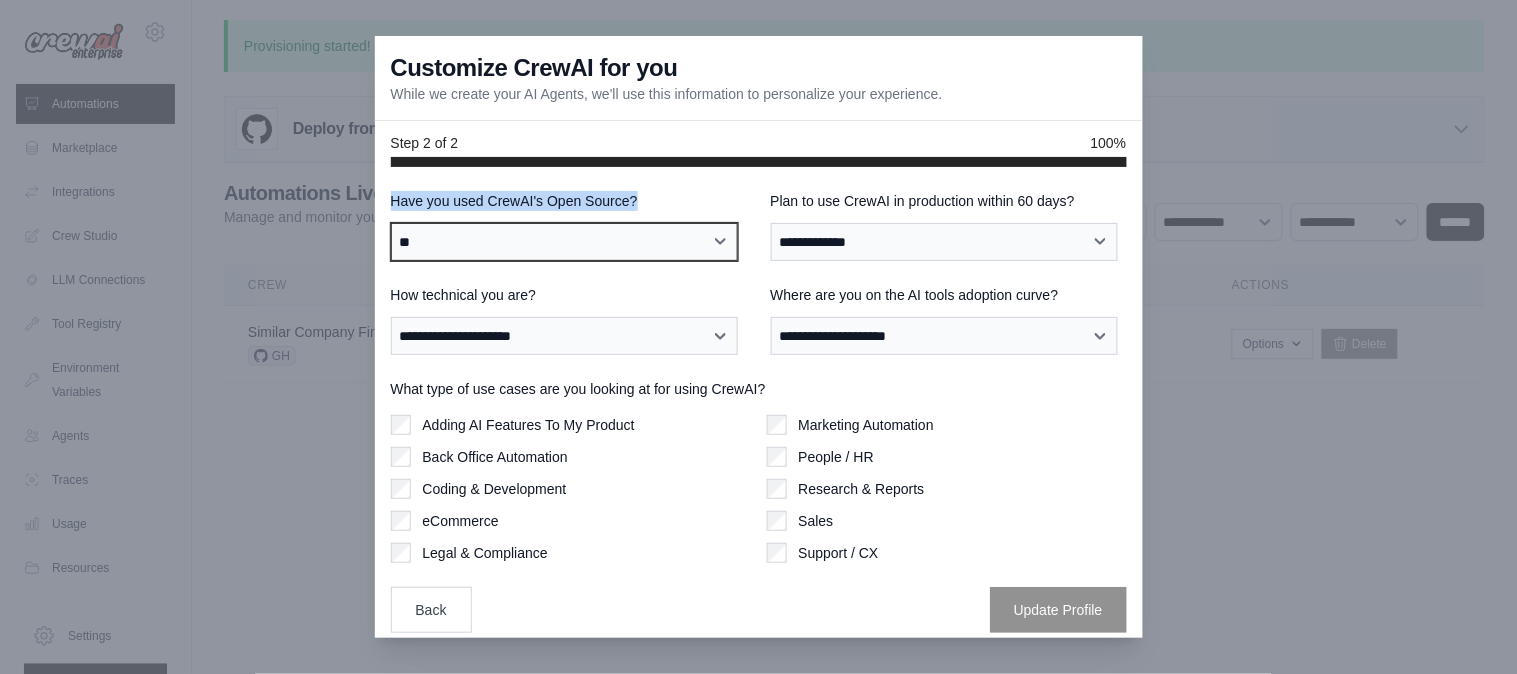 click on "**********" at bounding box center (565, 242) 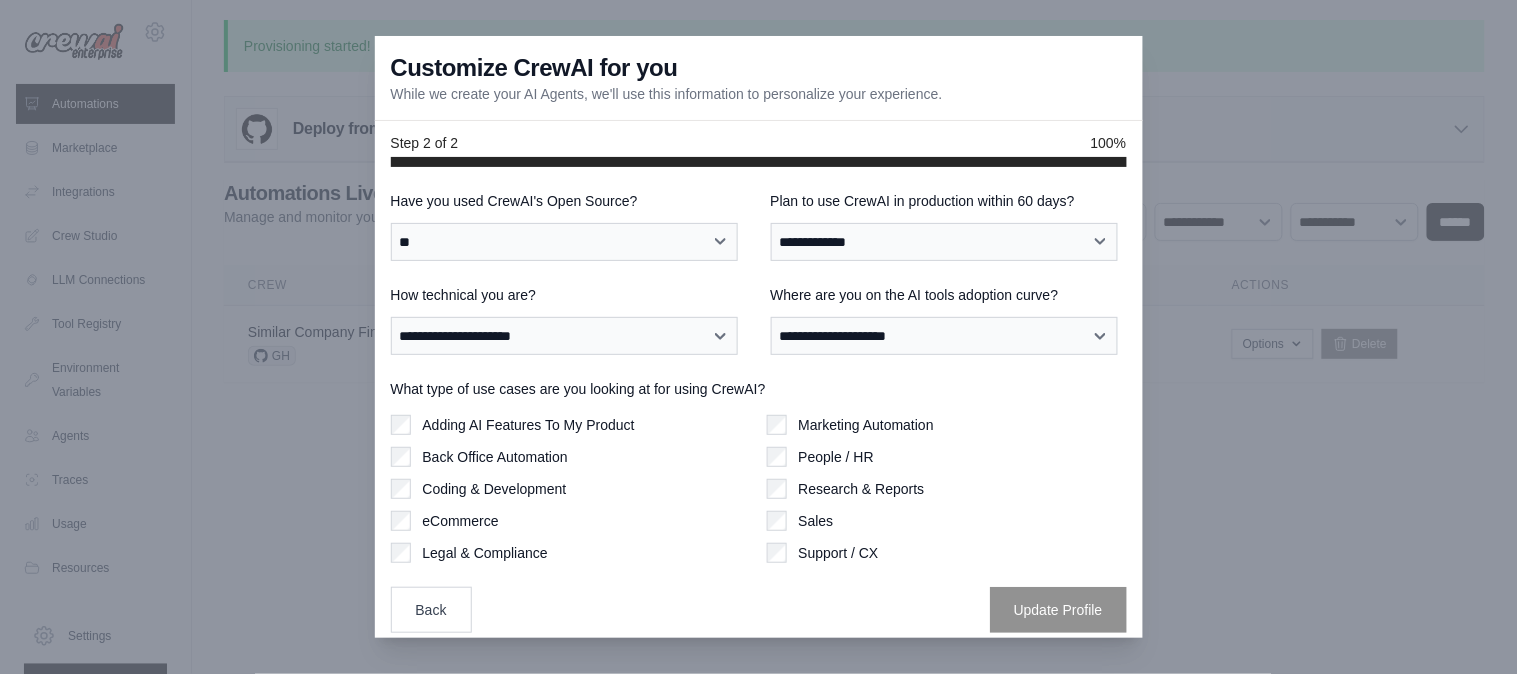 click on "Plan to use CrewAI in production within 60 days?" at bounding box center [949, 201] 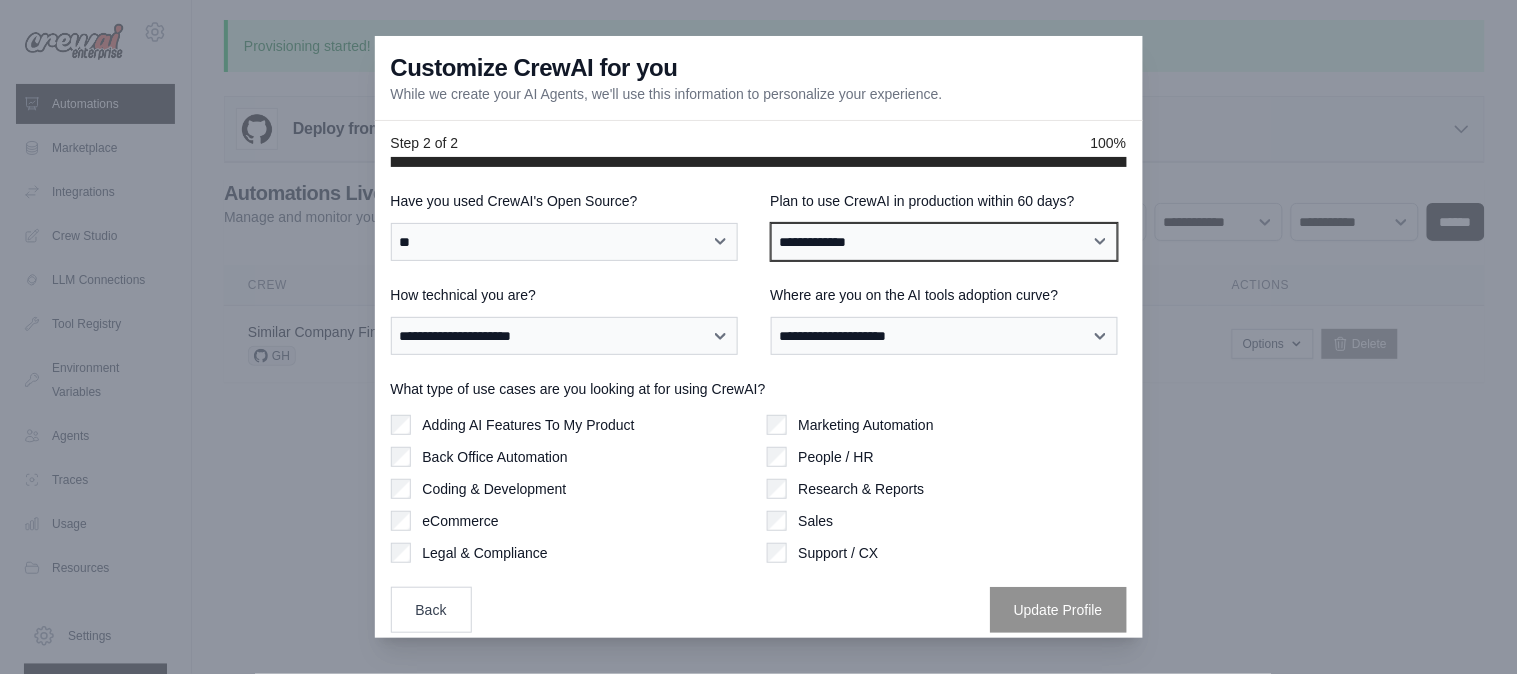 click on "**********" at bounding box center [945, 242] 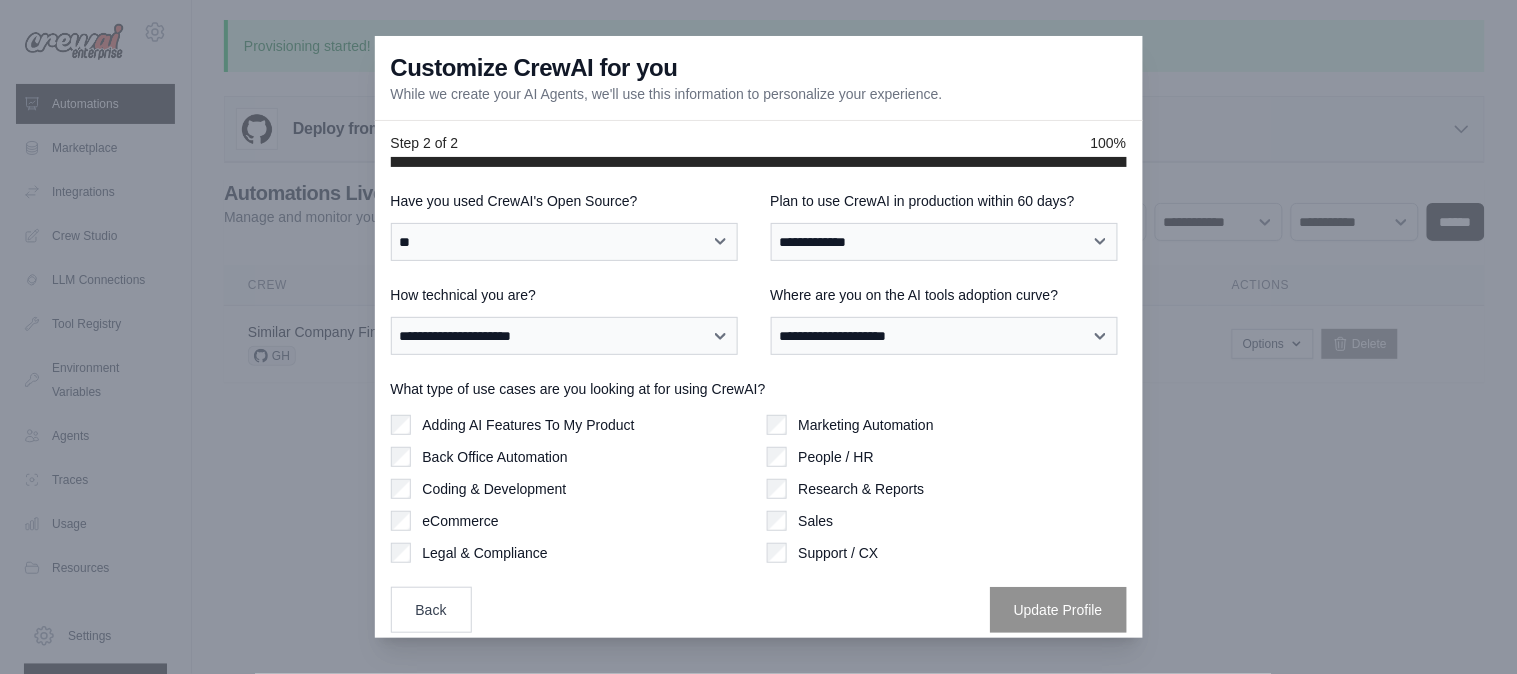 click on "Plan to use CrewAI in production within 60 days?" at bounding box center (949, 201) 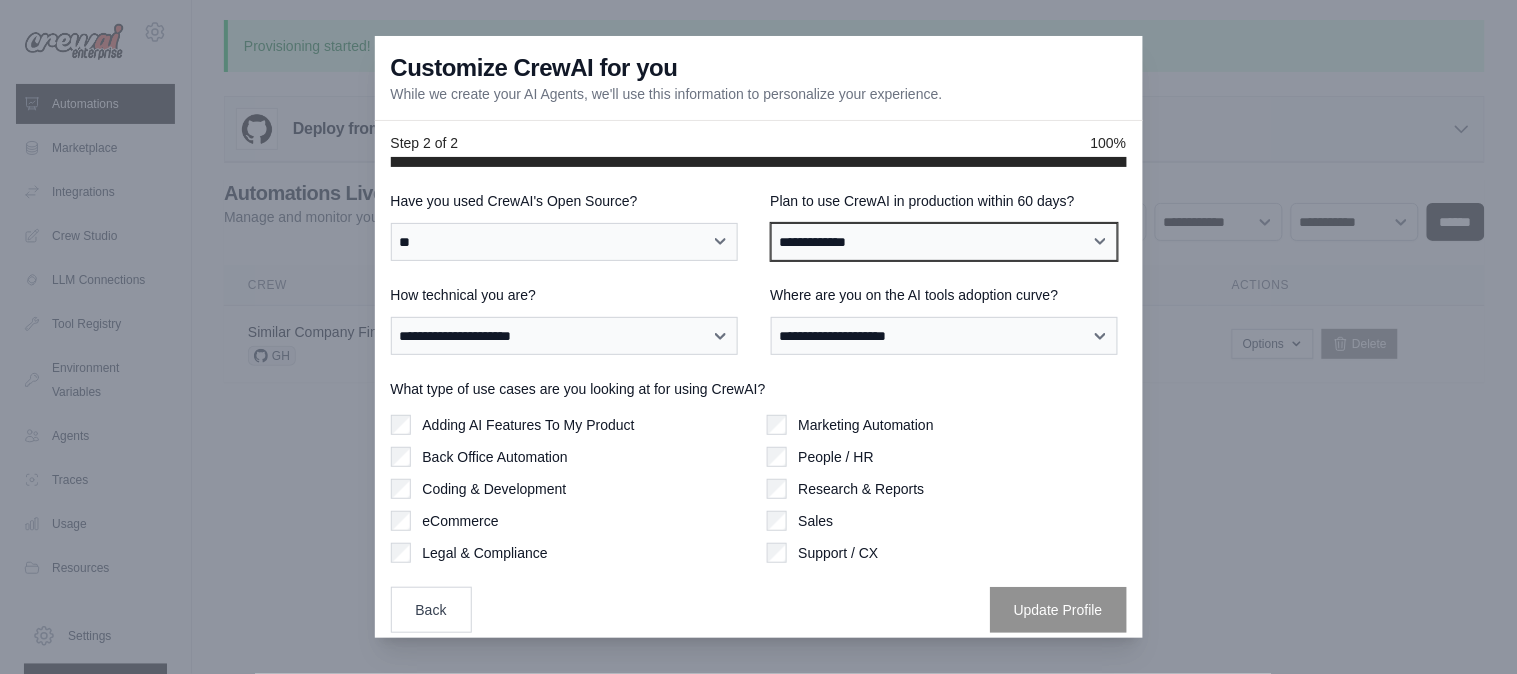 click on "**********" at bounding box center (945, 242) 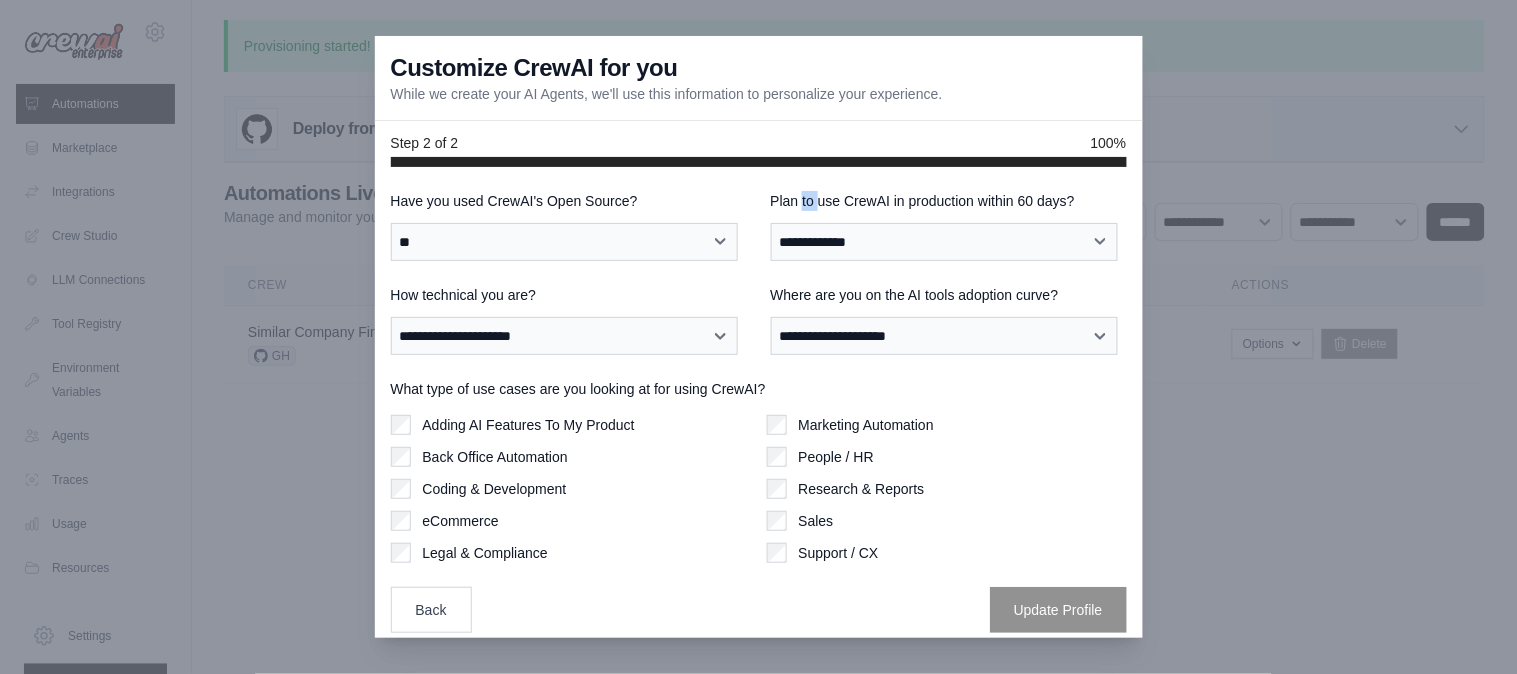 click on "Plan to use CrewAI in production within 60 days?" at bounding box center (949, 201) 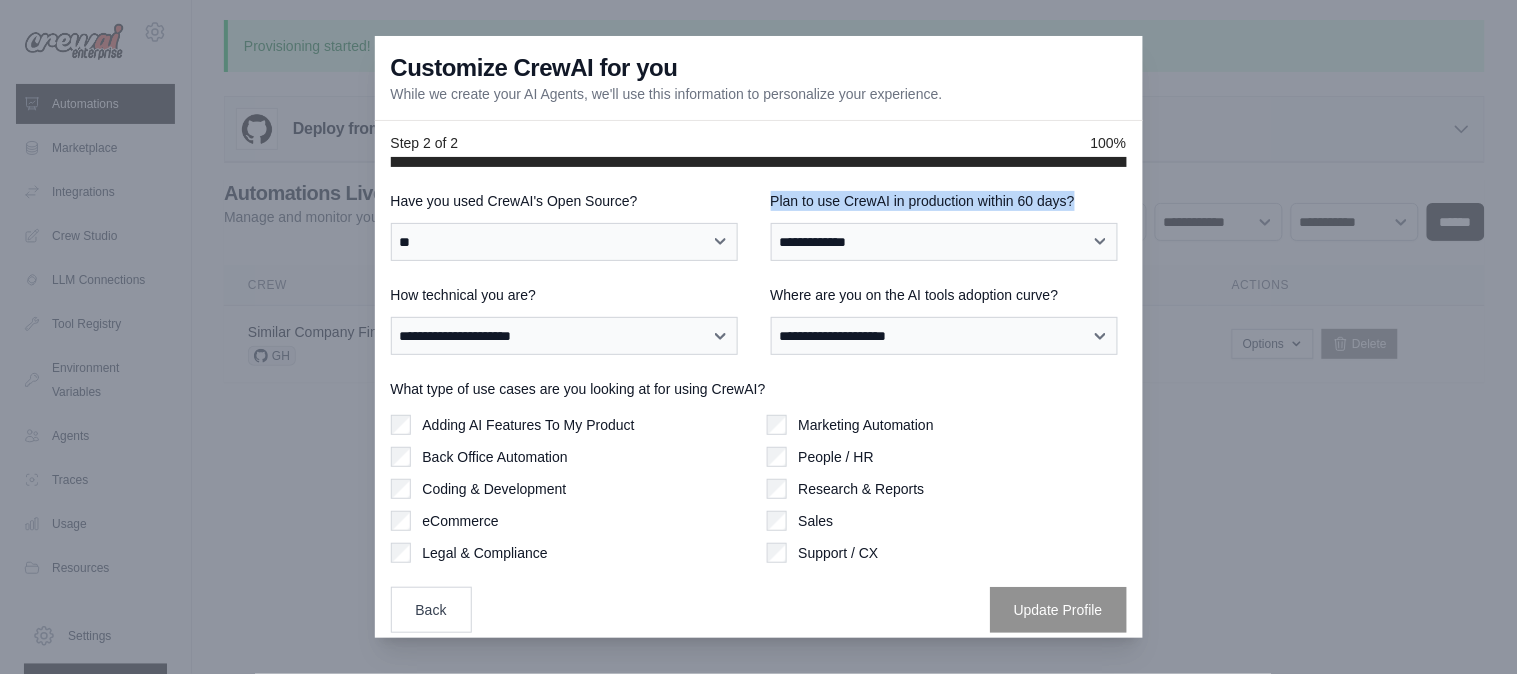 click on "Plan to use CrewAI in production within 60 days?" at bounding box center [949, 201] 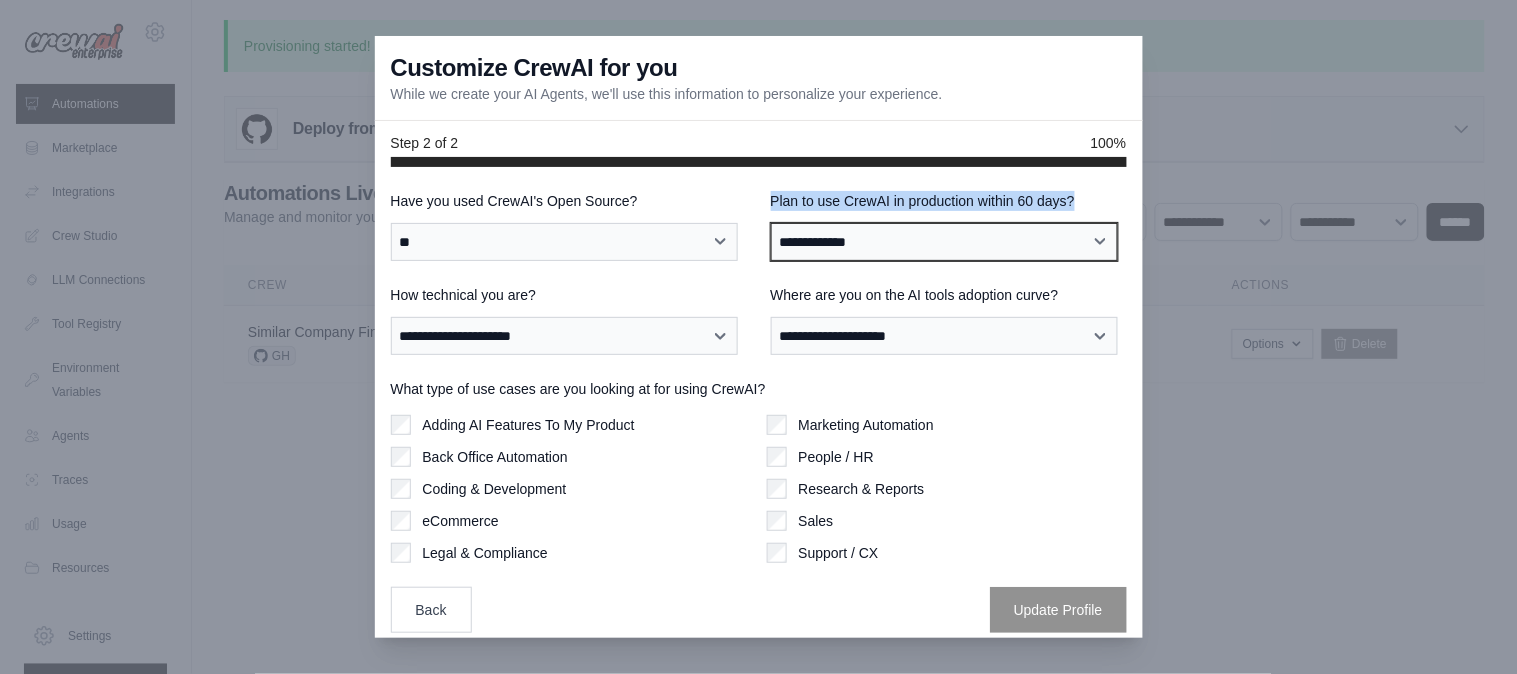click on "**********" at bounding box center (945, 242) 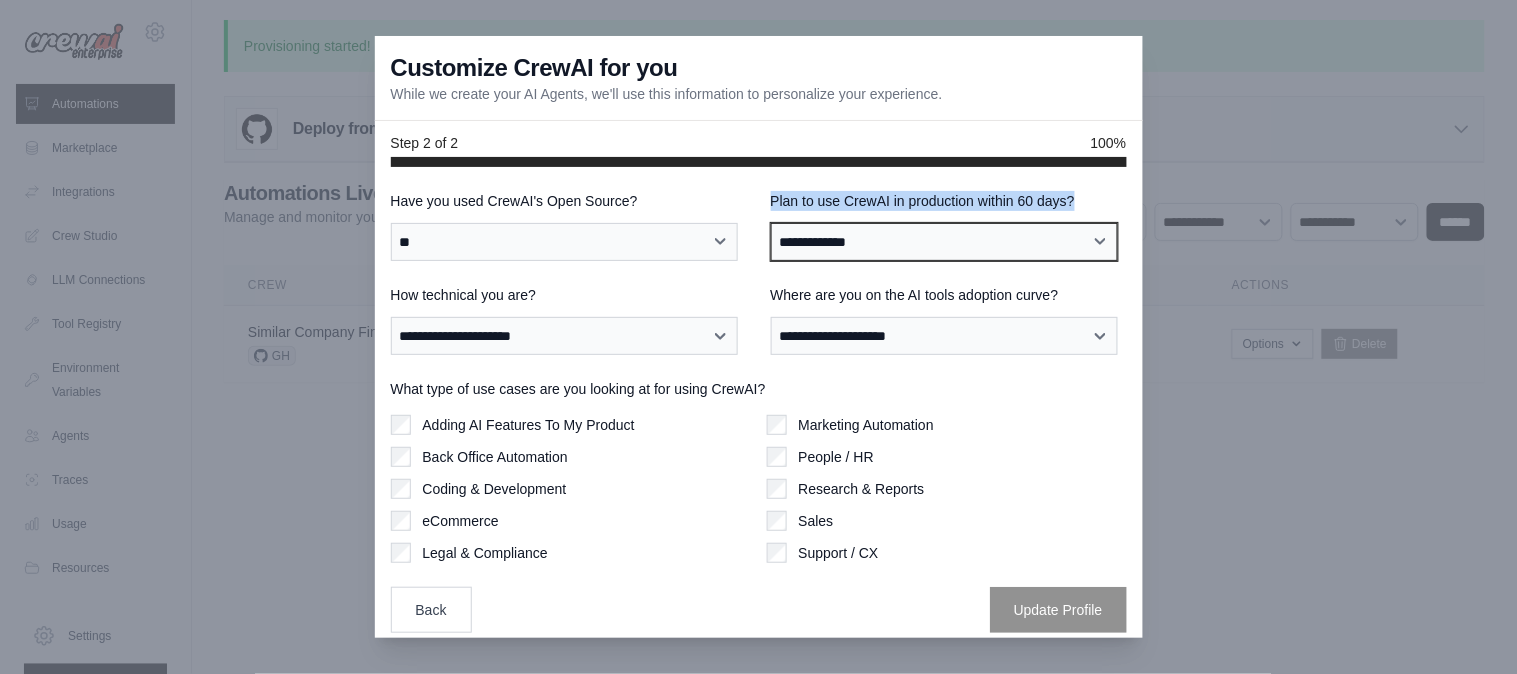 select on "****" 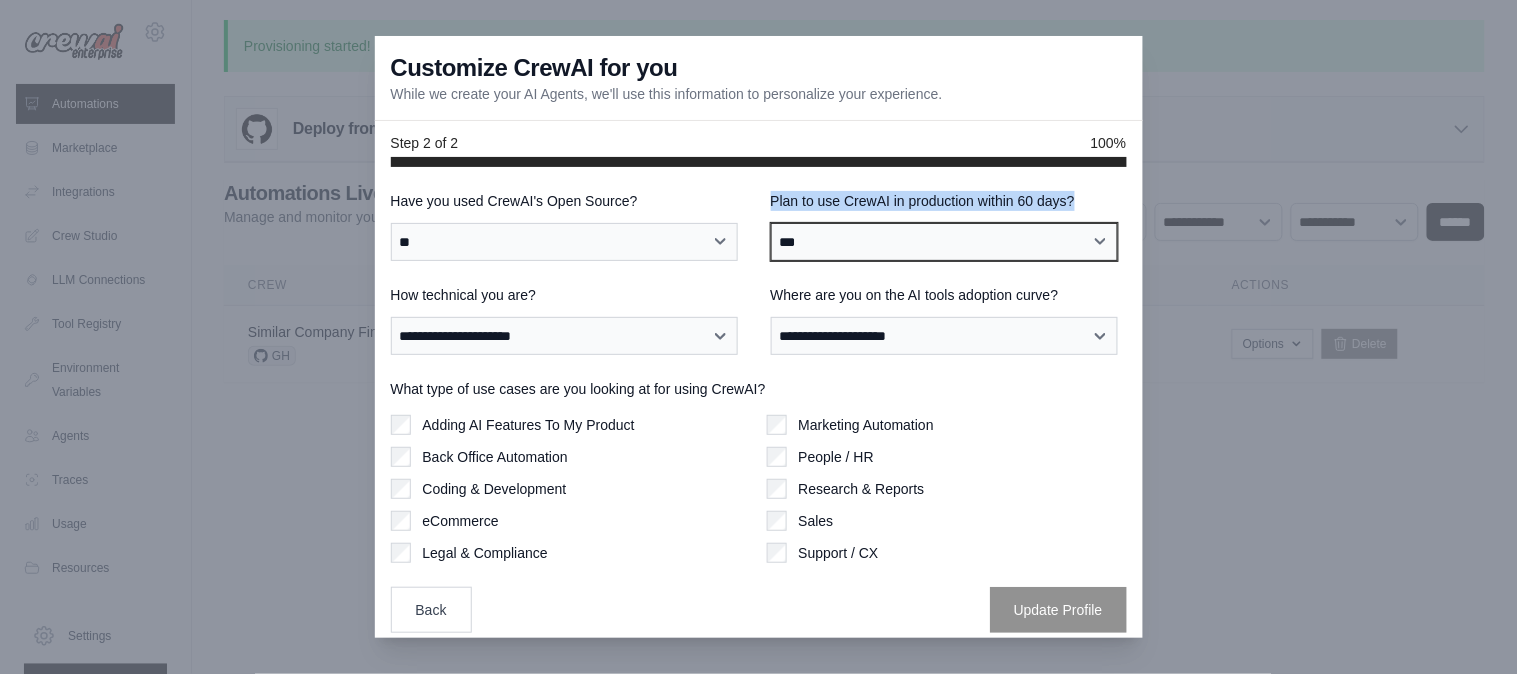 click on "**********" at bounding box center [945, 242] 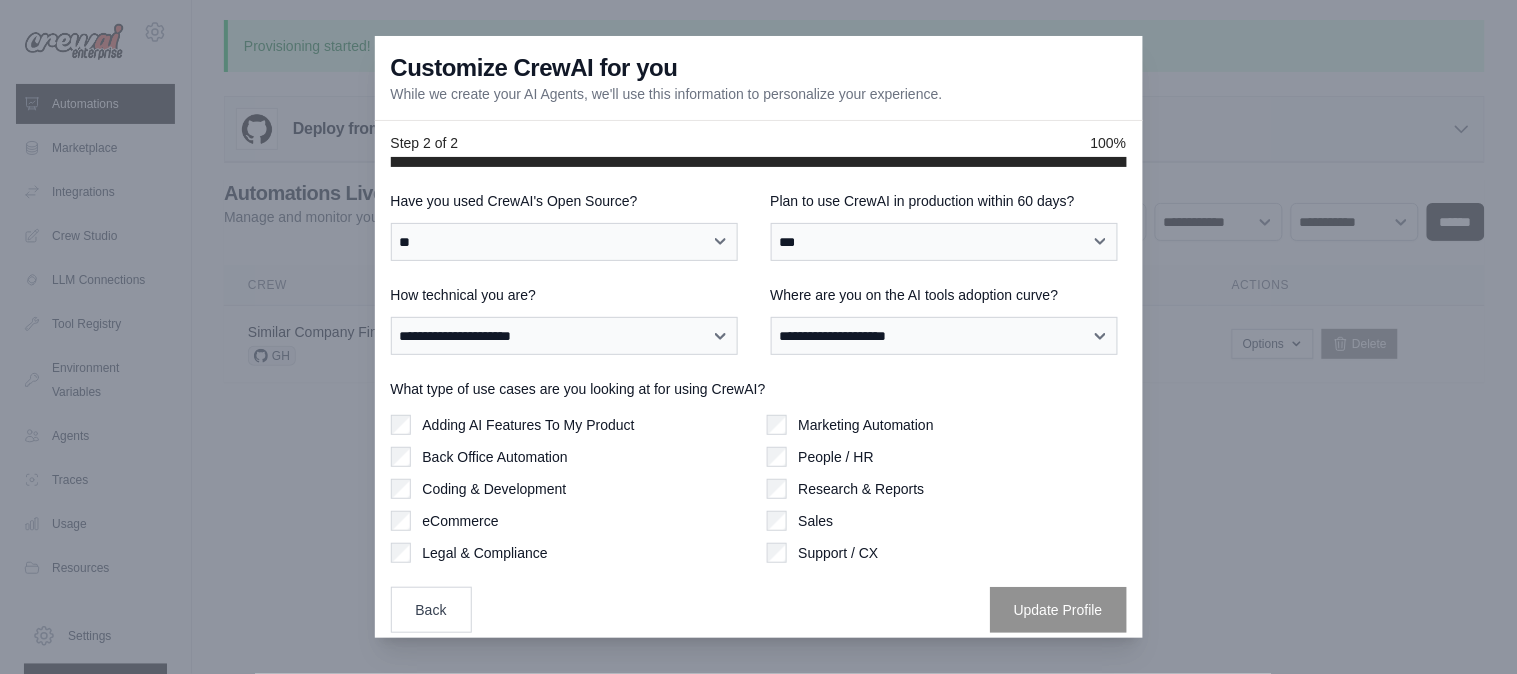 click on "How technical you are?" at bounding box center [569, 295] 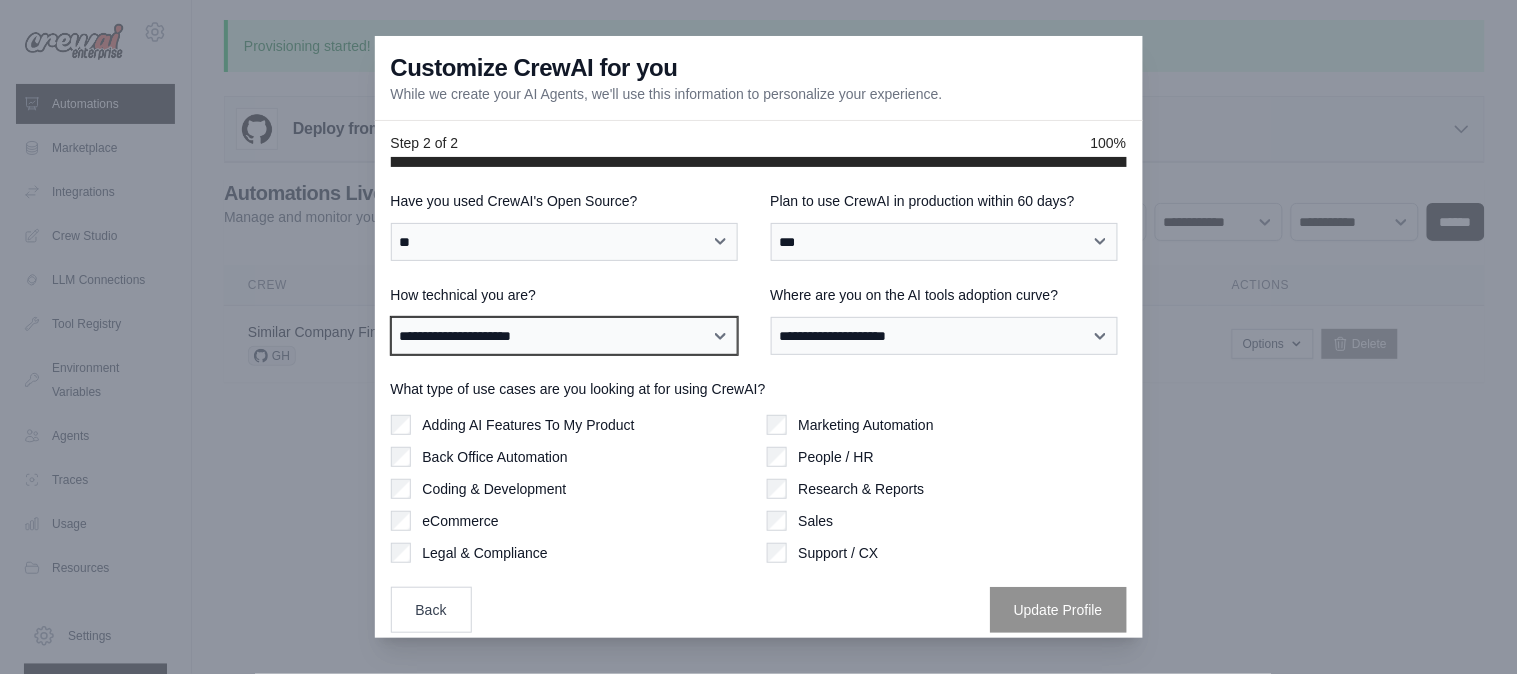 click on "**********" at bounding box center [565, 336] 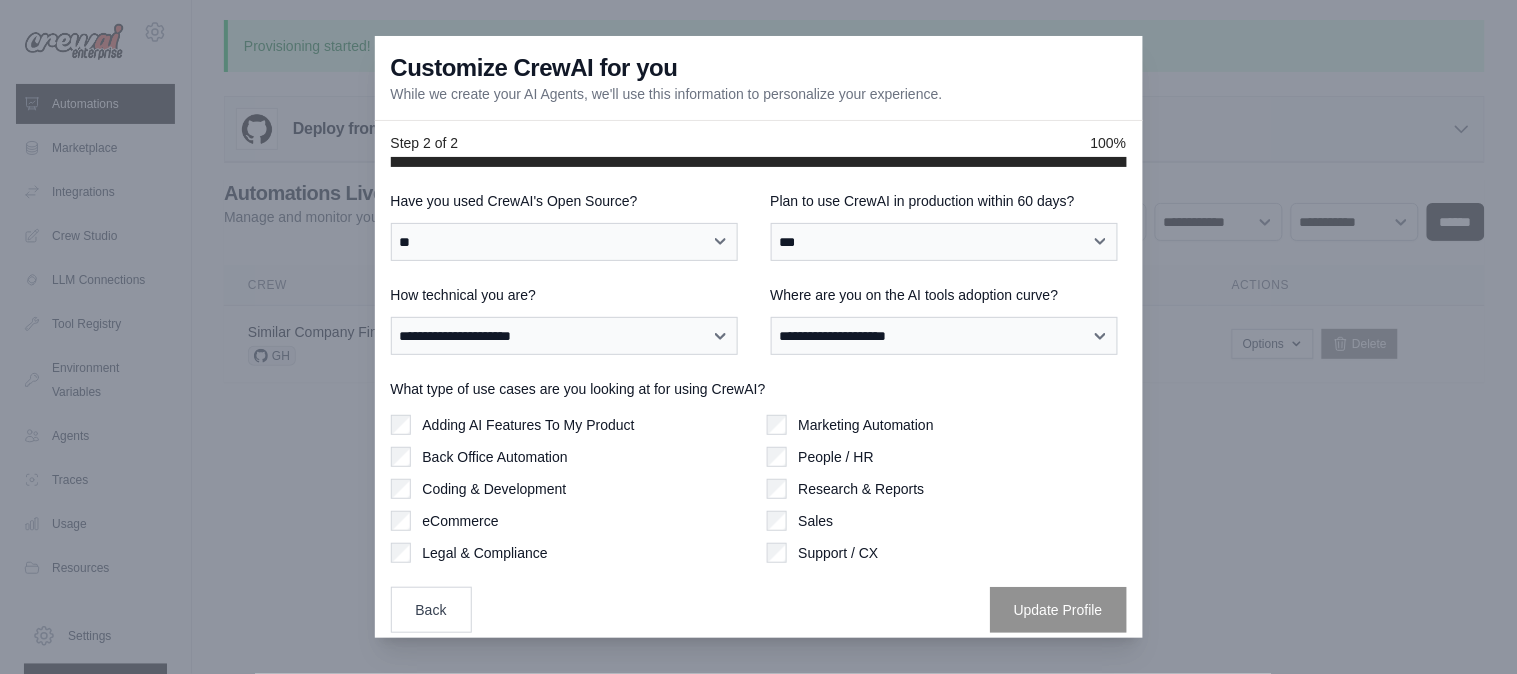click on "How technical you are?" at bounding box center (569, 295) 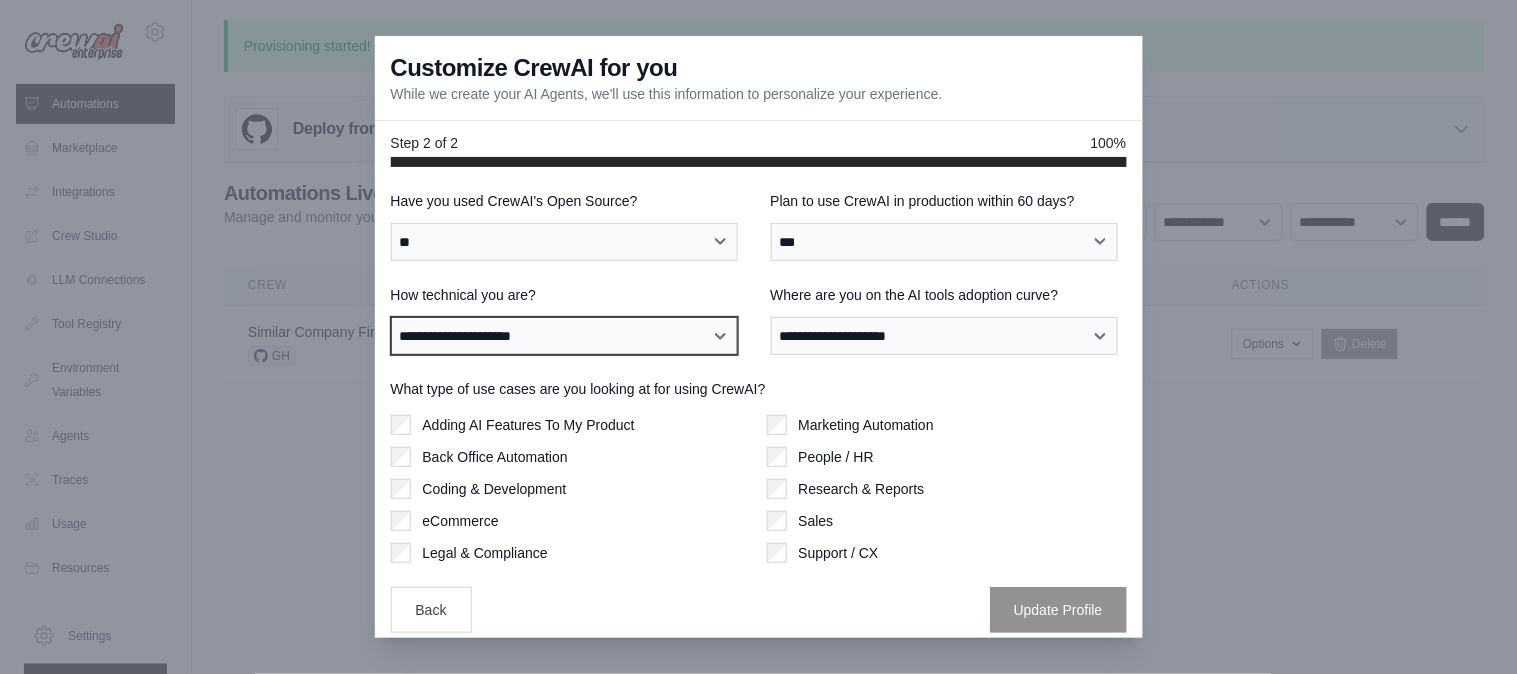 click on "**********" at bounding box center [565, 336] 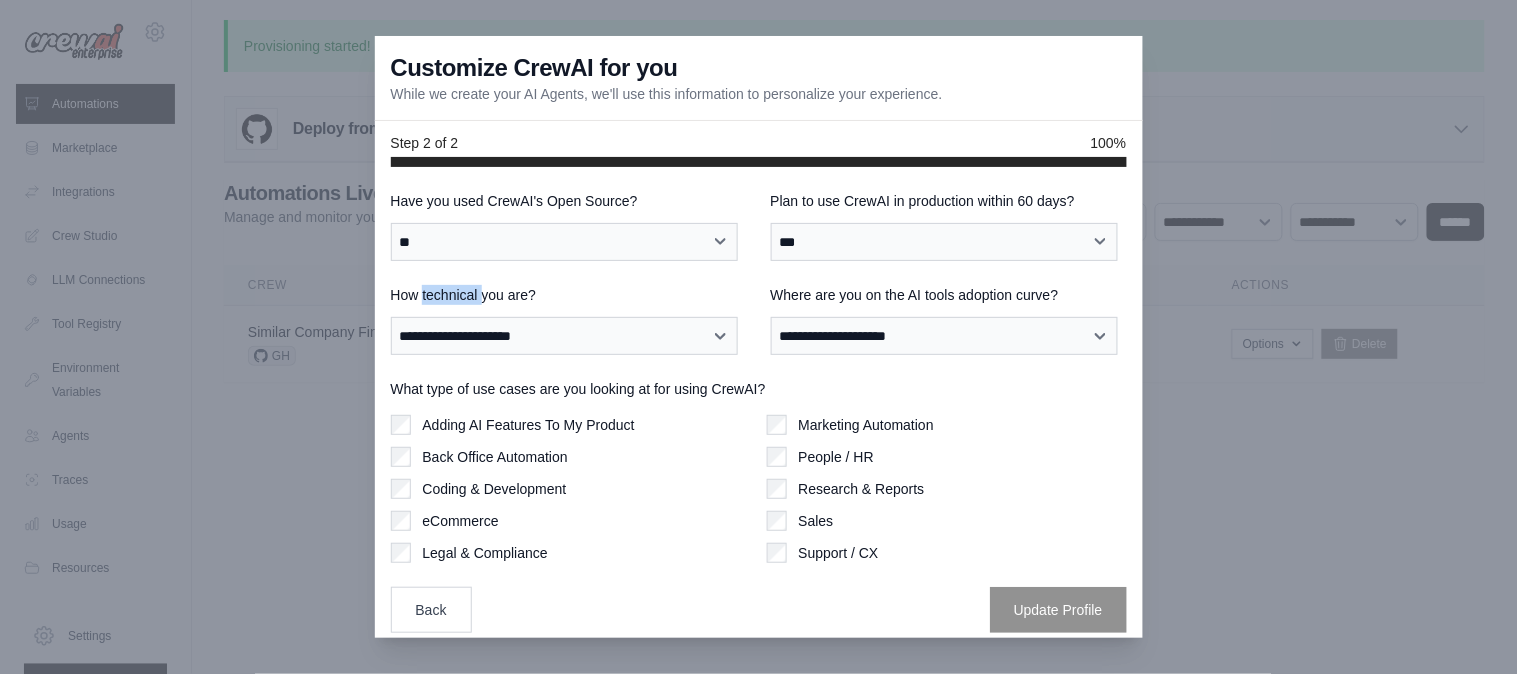 click on "How technical you are?" at bounding box center [569, 295] 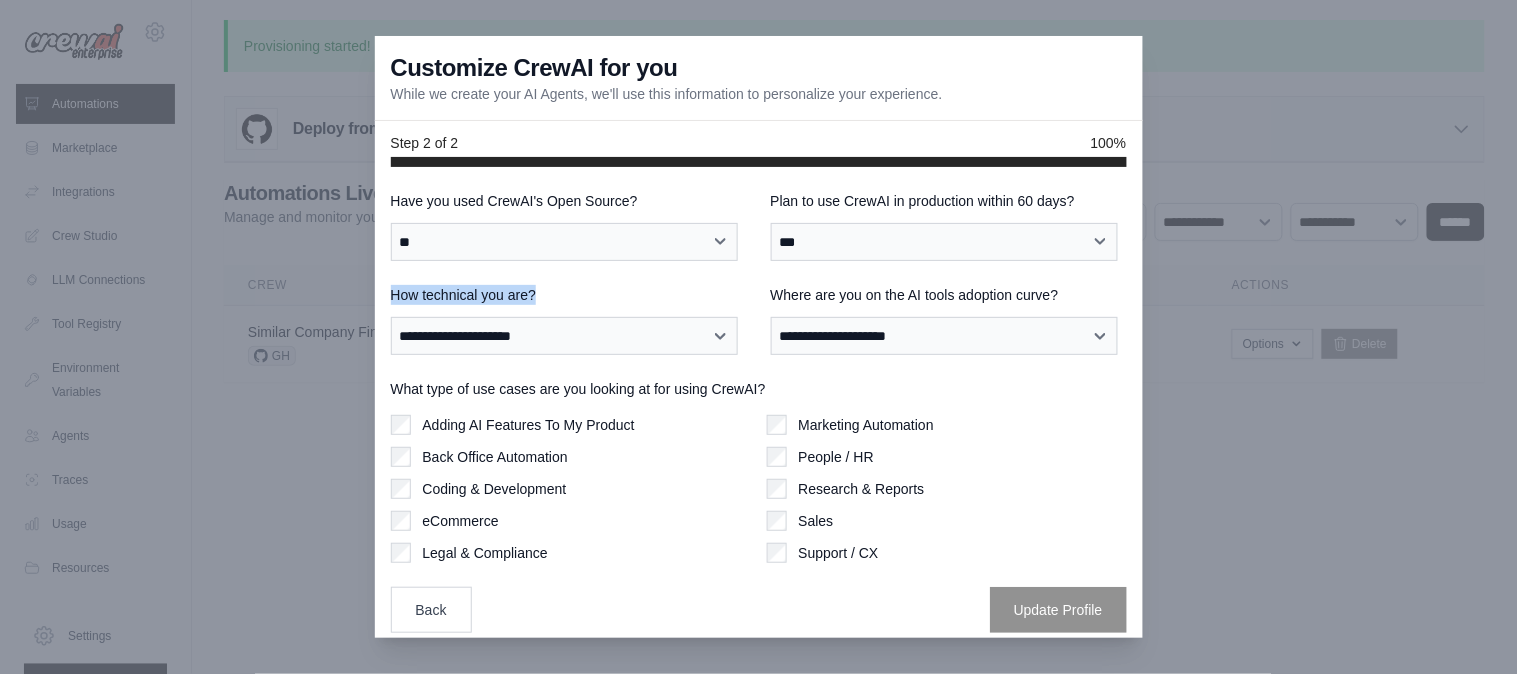 click on "How technical you are?" at bounding box center (569, 295) 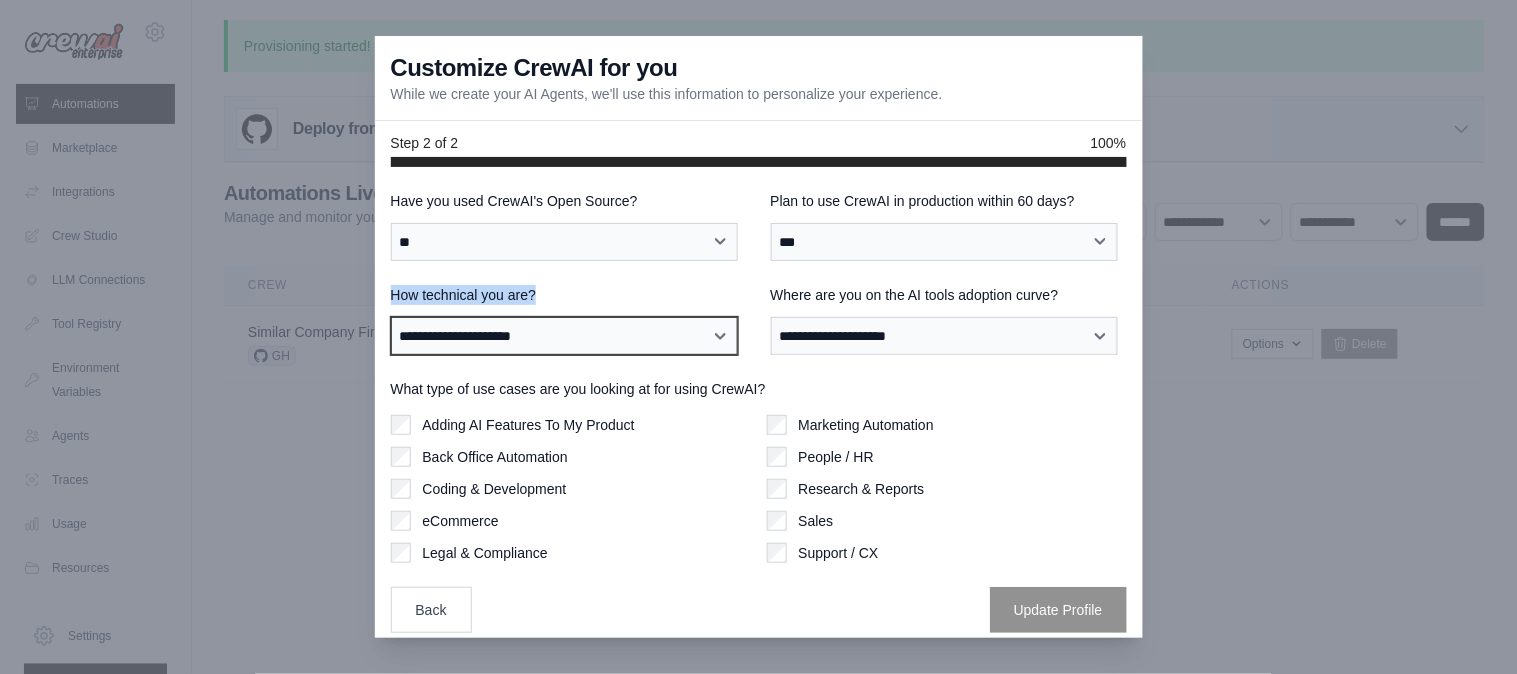 click on "**********" at bounding box center (565, 336) 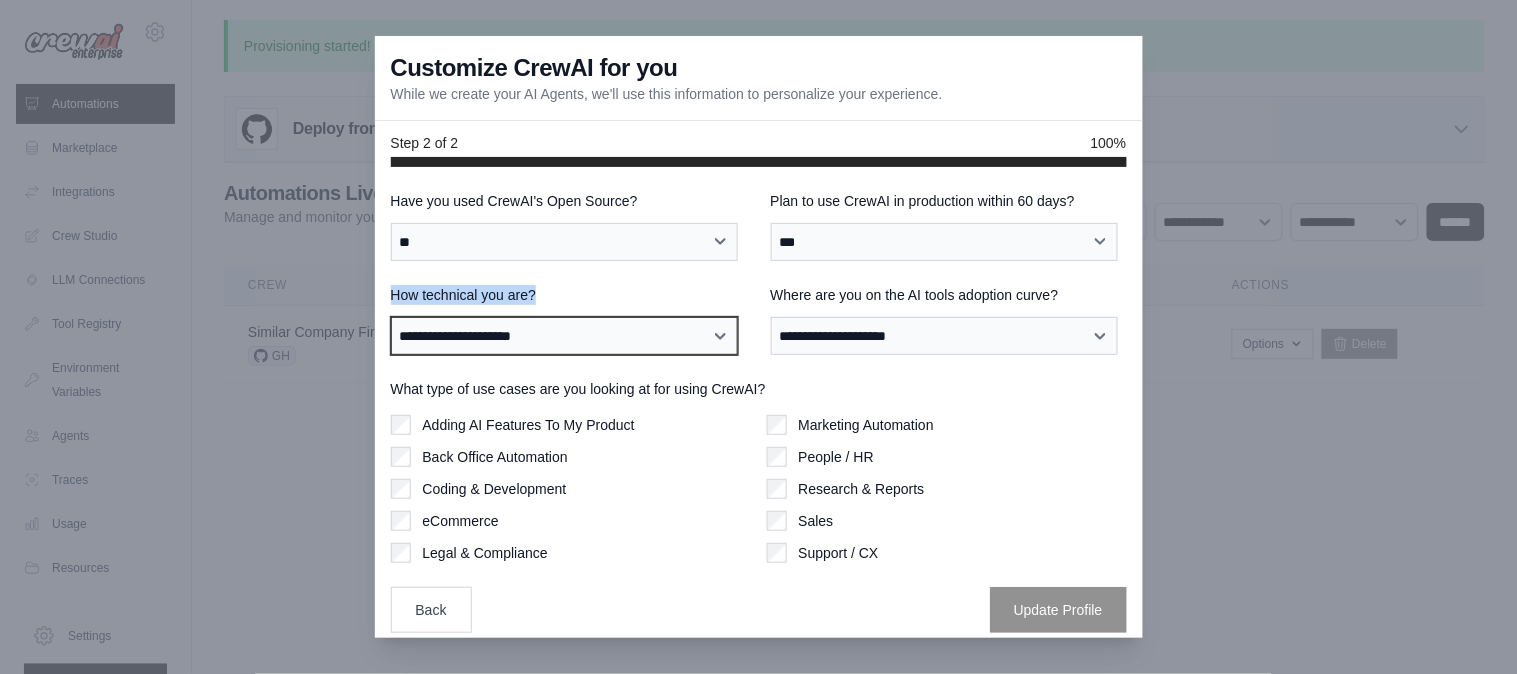 select on "**********" 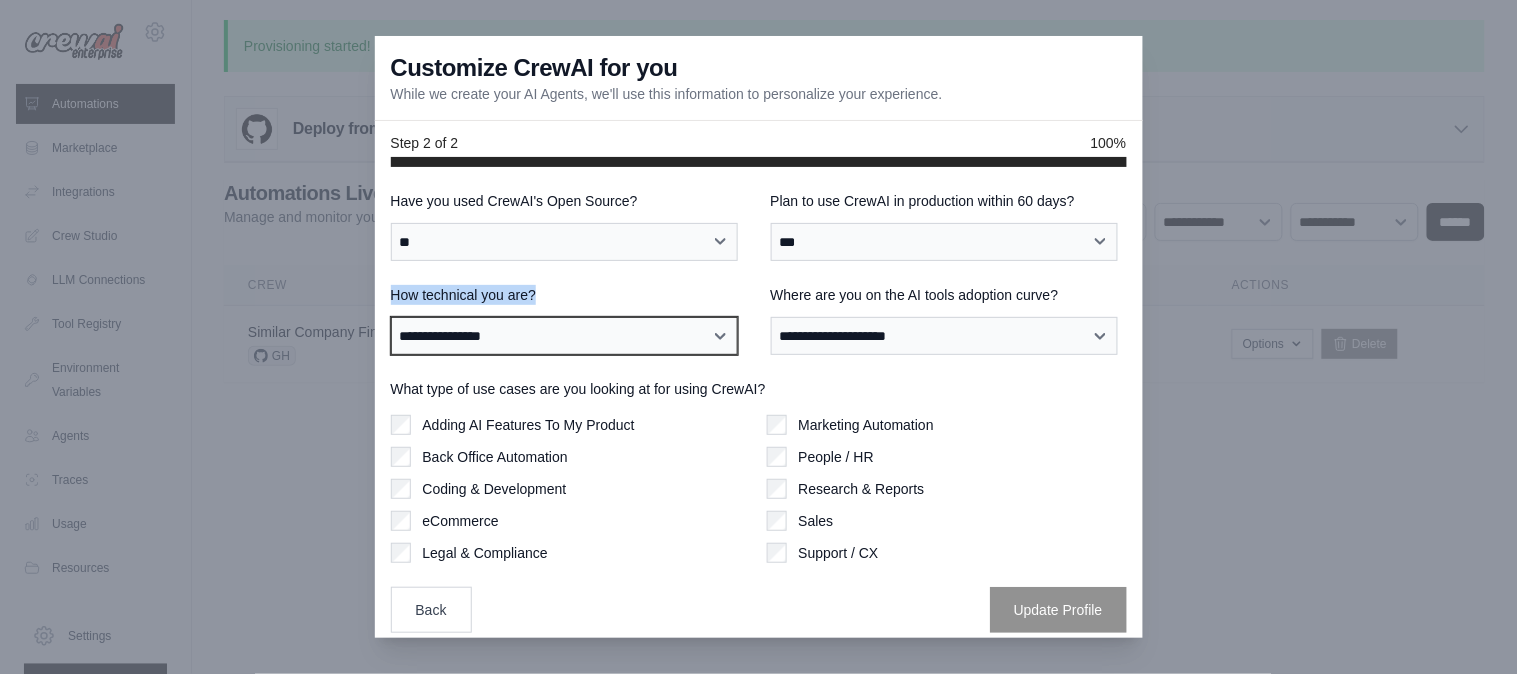 click on "**********" at bounding box center (565, 336) 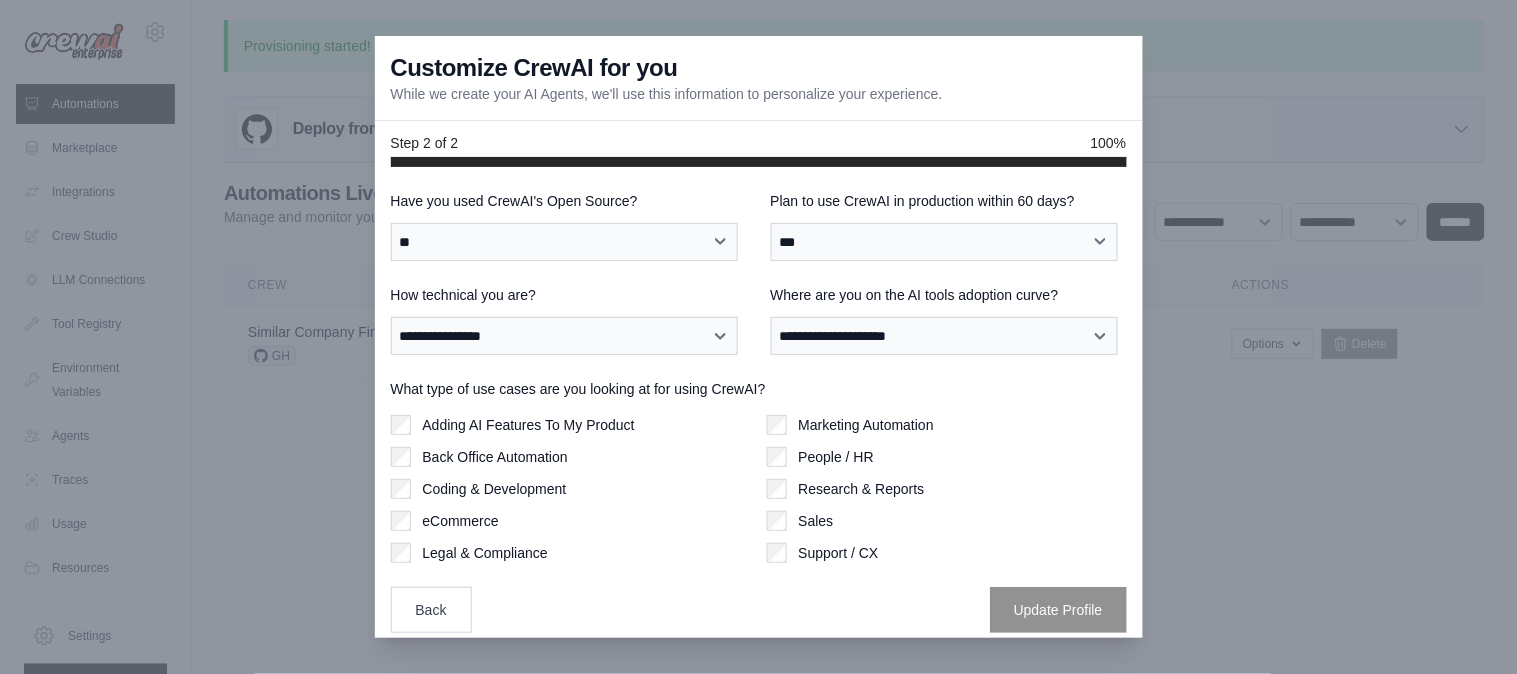click on "**********" at bounding box center (759, 412) 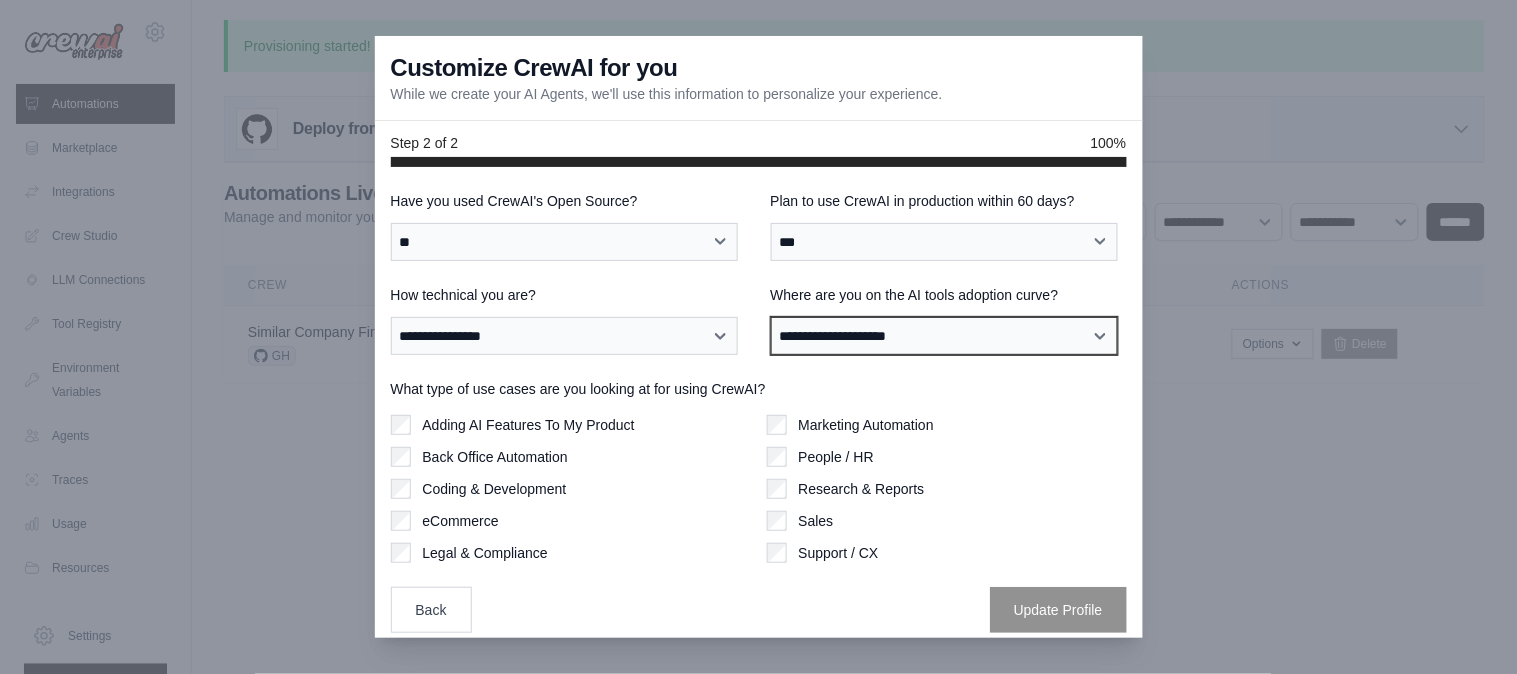click on "**********" at bounding box center (945, 336) 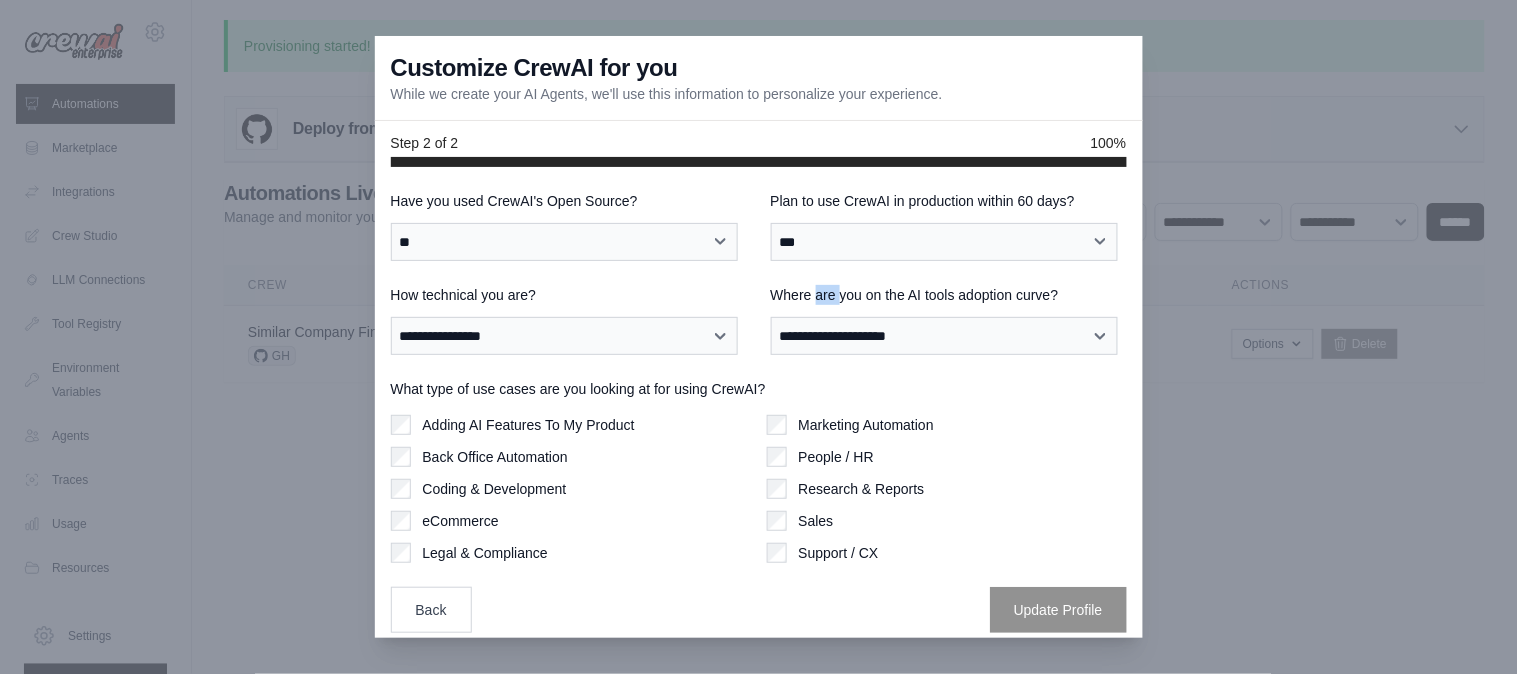 click on "Where are you on the AI tools adoption curve?" at bounding box center [949, 295] 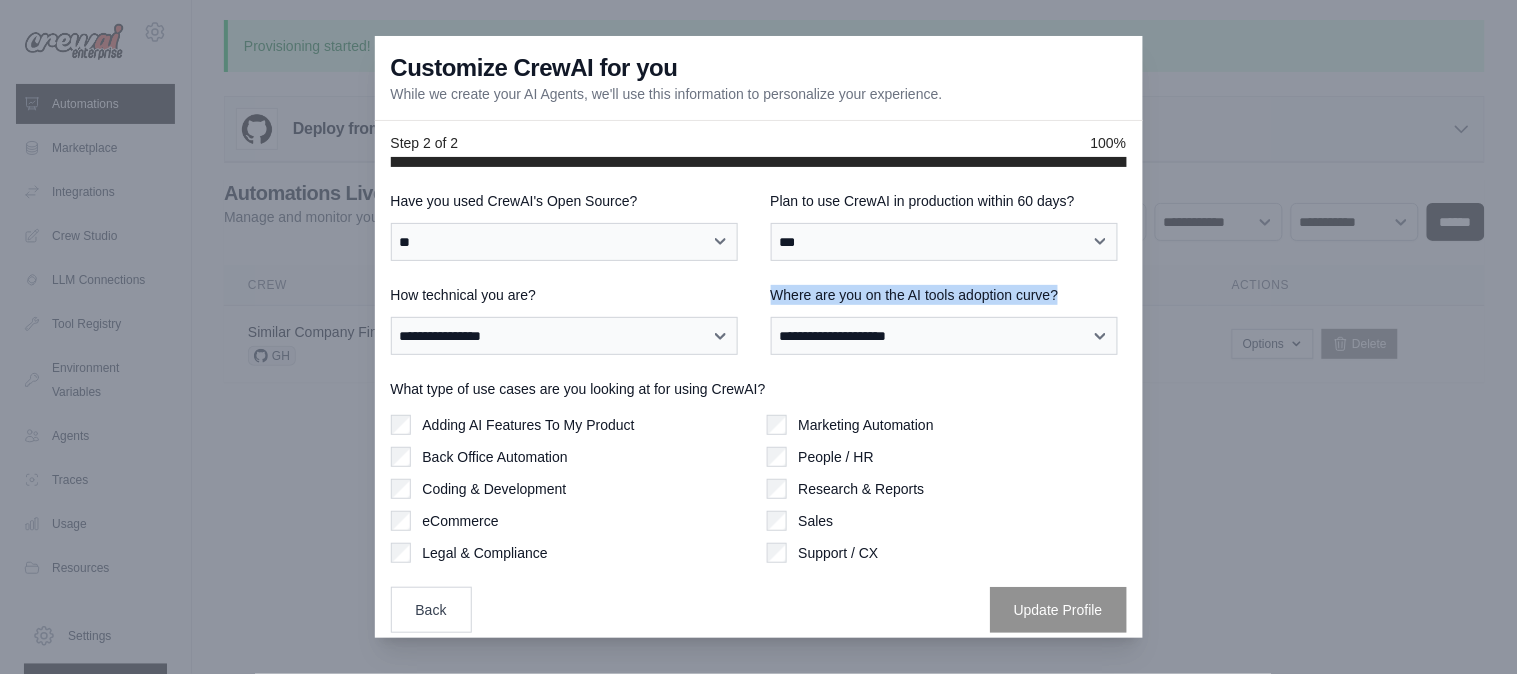 click on "Where are you on the AI tools adoption curve?" at bounding box center (949, 295) 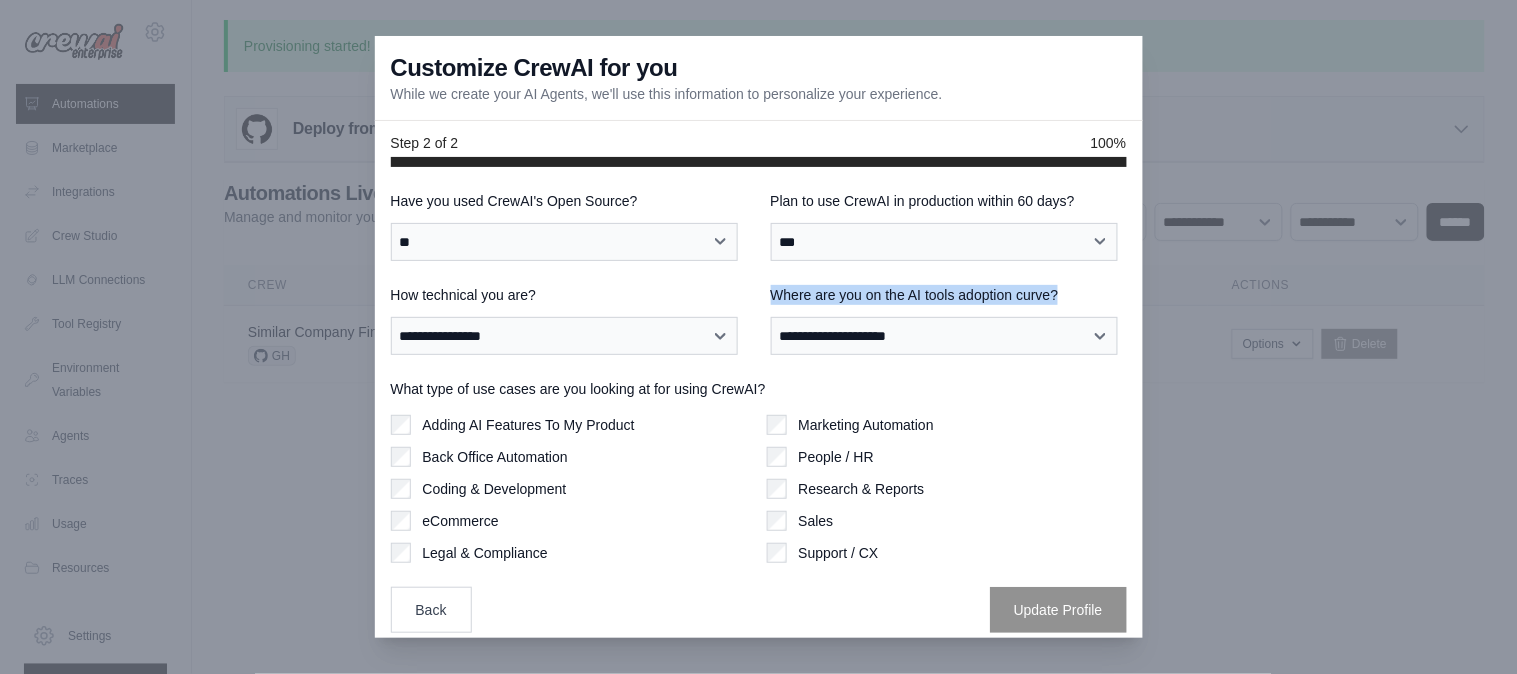 click on "**********" at bounding box center (759, 412) 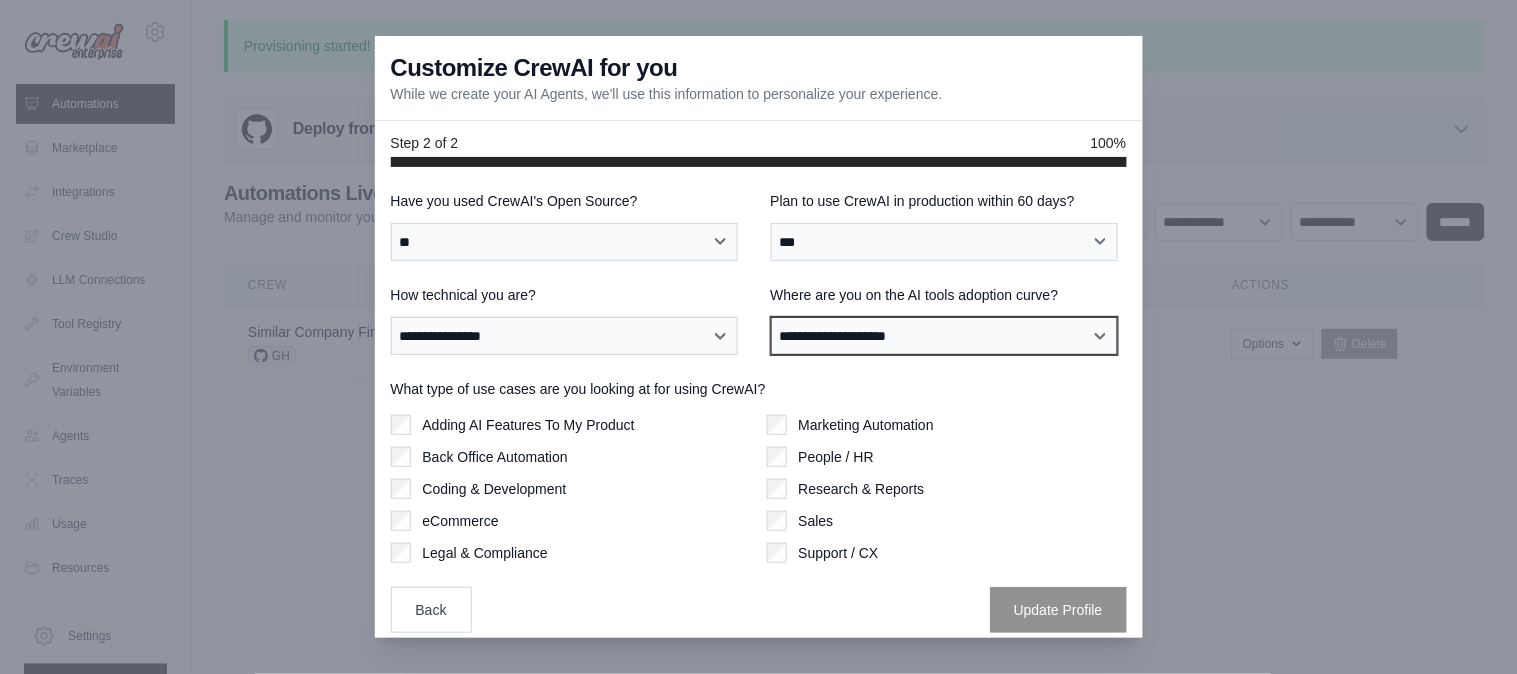 click on "**********" at bounding box center (945, 336) 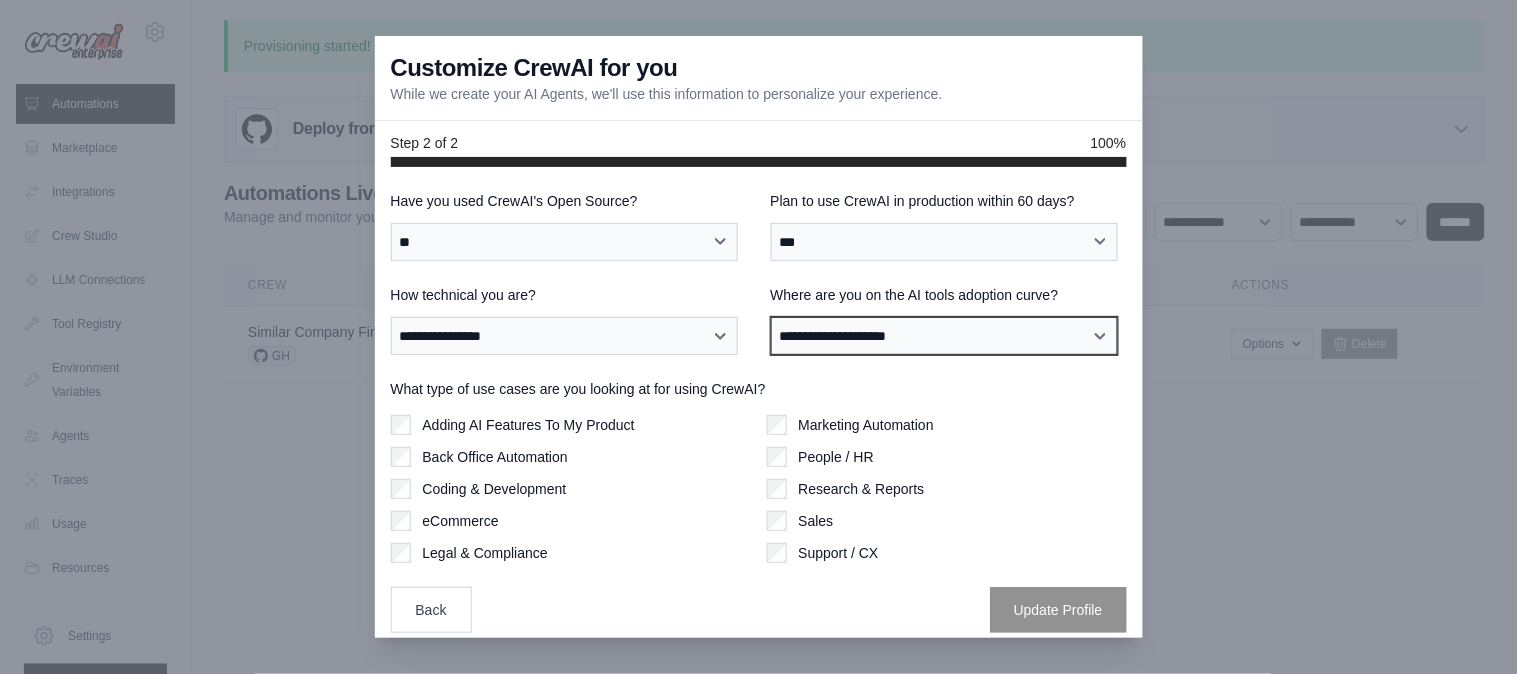 select on "**********" 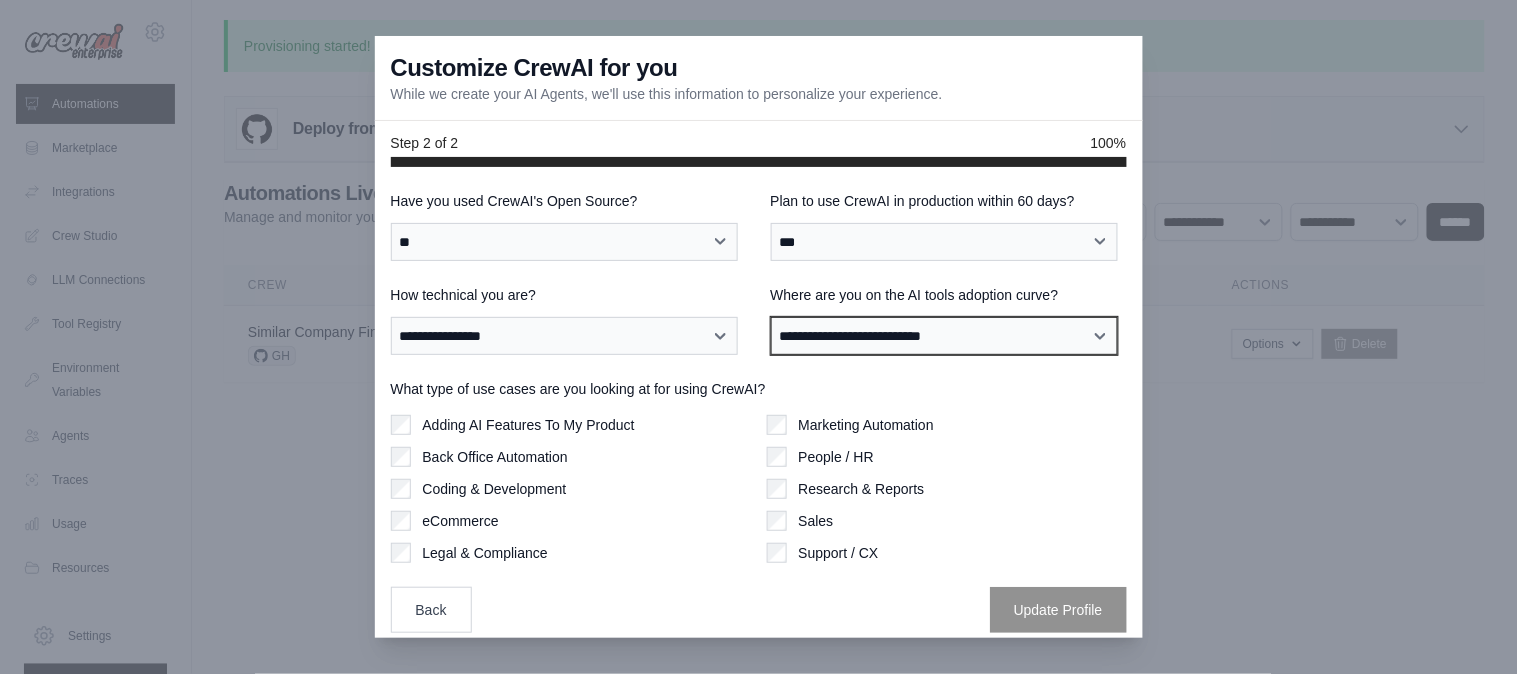 click on "**********" at bounding box center [945, 336] 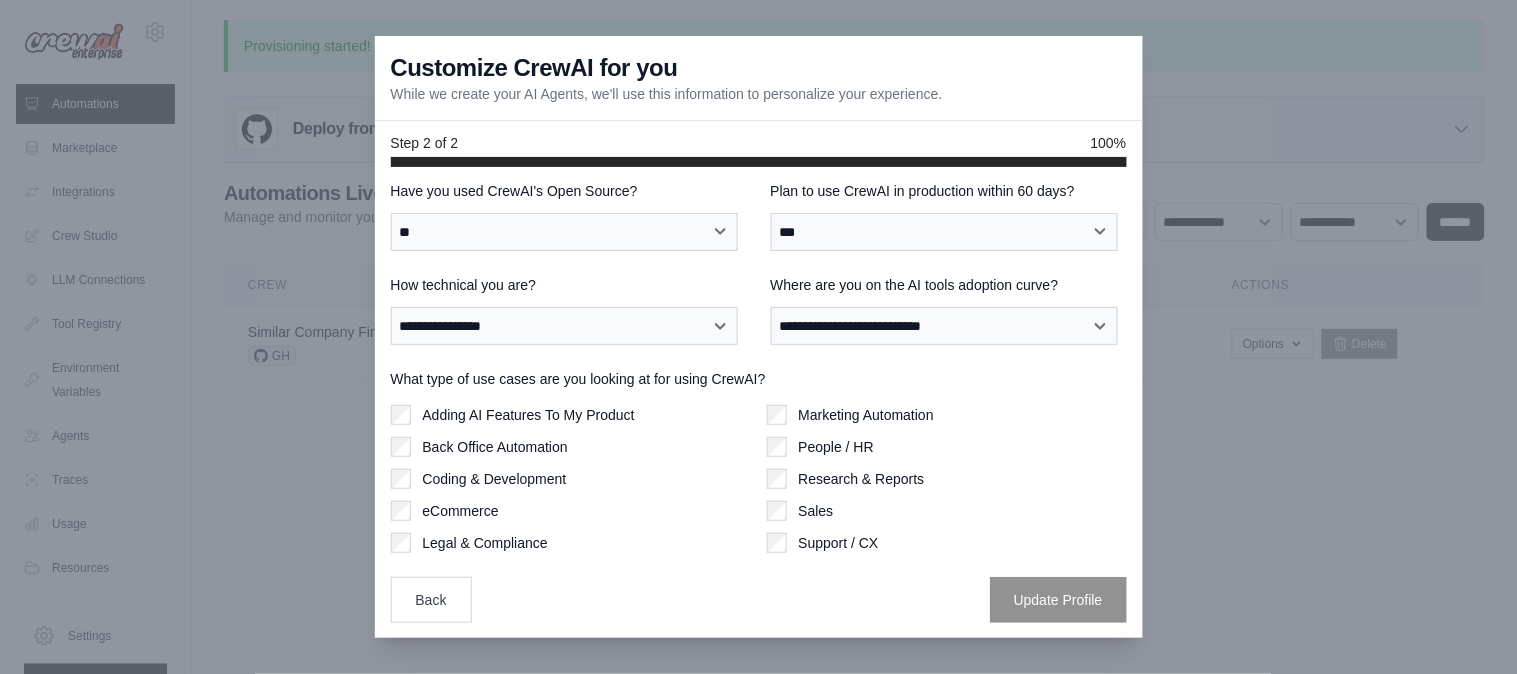 click on "What type of use cases are you looking at for using CrewAI?" at bounding box center (759, 379) 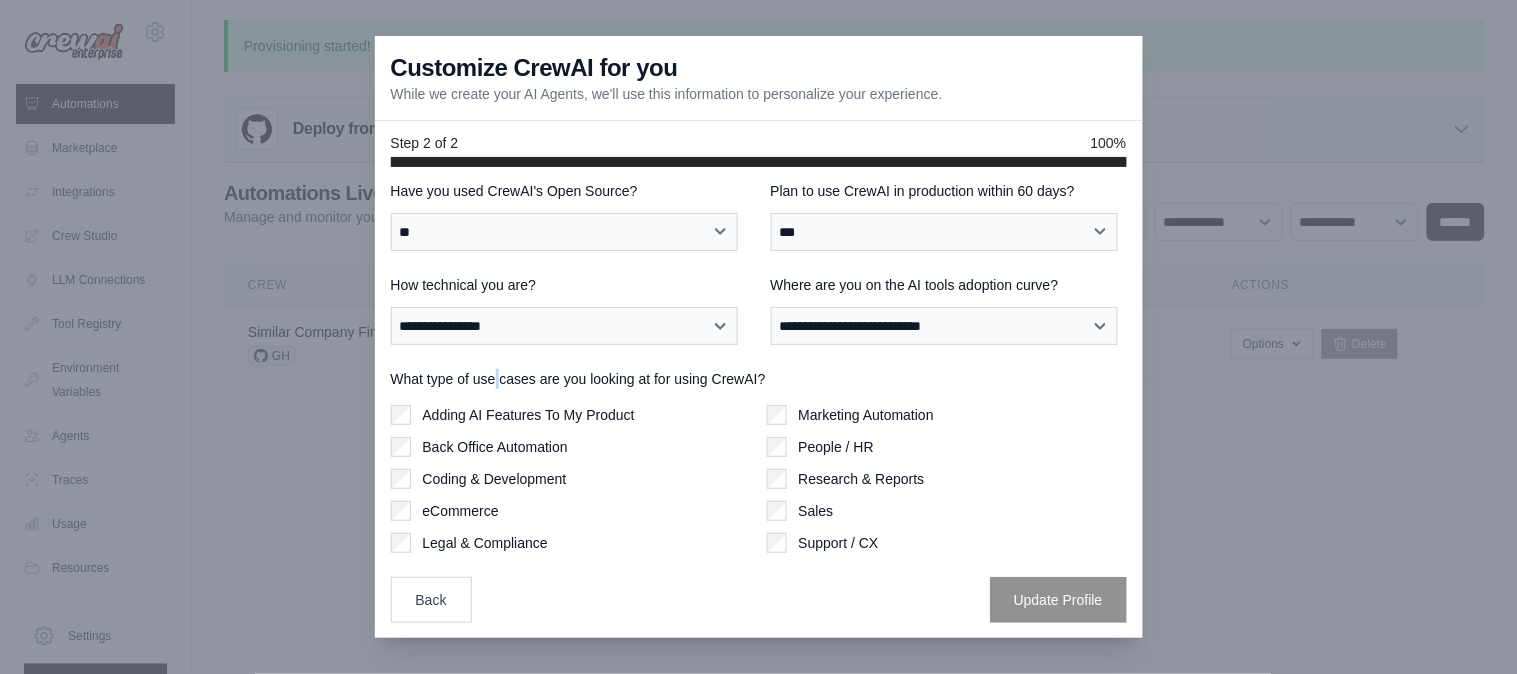 click on "What type of use cases are you looking at for using CrewAI?" at bounding box center [759, 379] 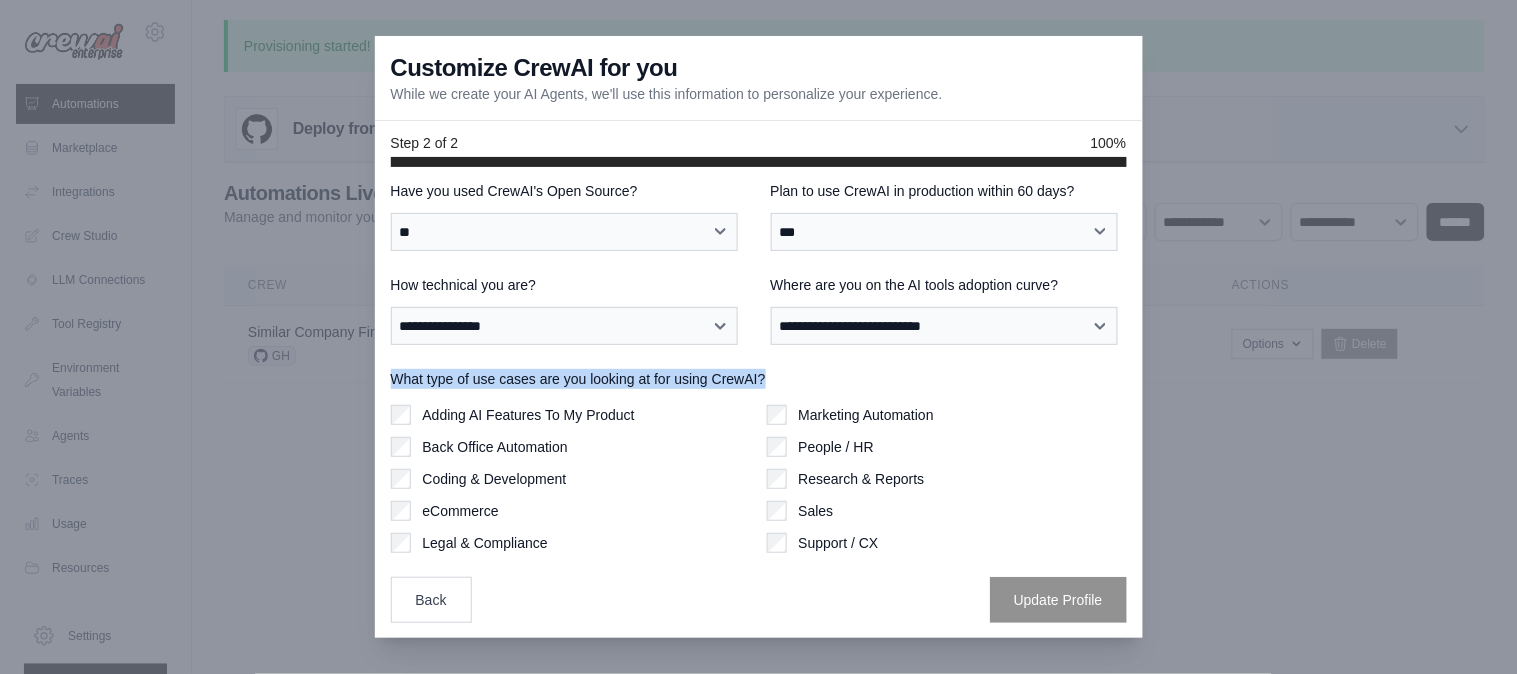 click on "What type of use cases are you looking at for using CrewAI?" at bounding box center [759, 379] 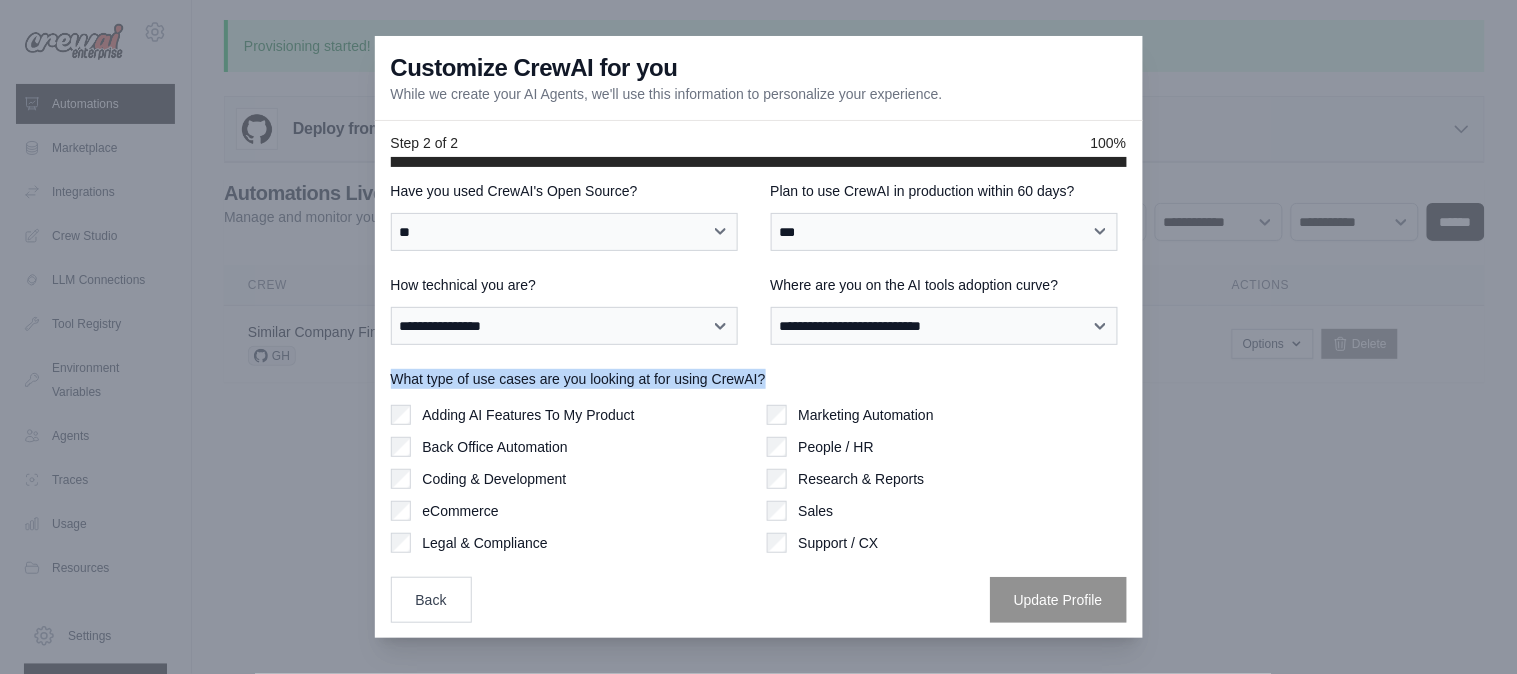 click on "What type of use cases are you looking at for using CrewAI?" at bounding box center (759, 379) 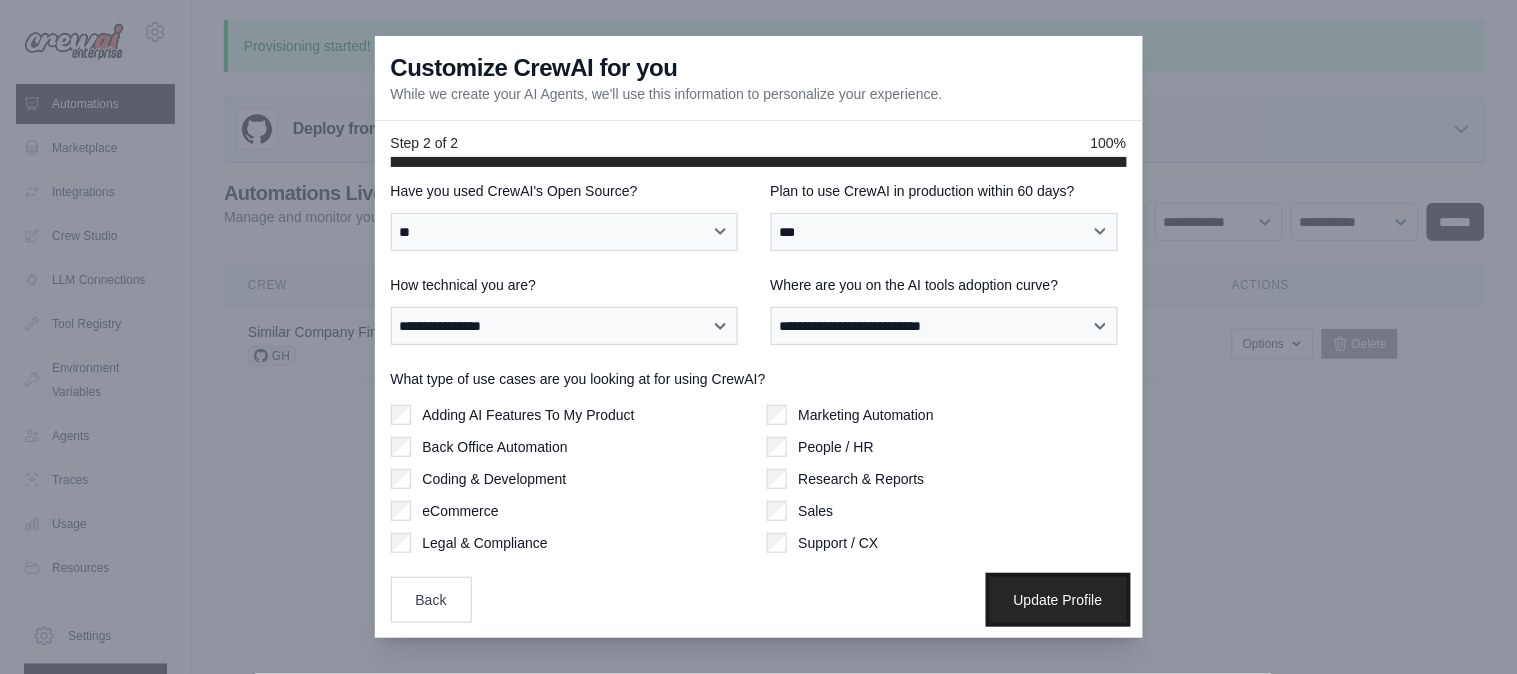 click on "Update Profile" at bounding box center [1058, 600] 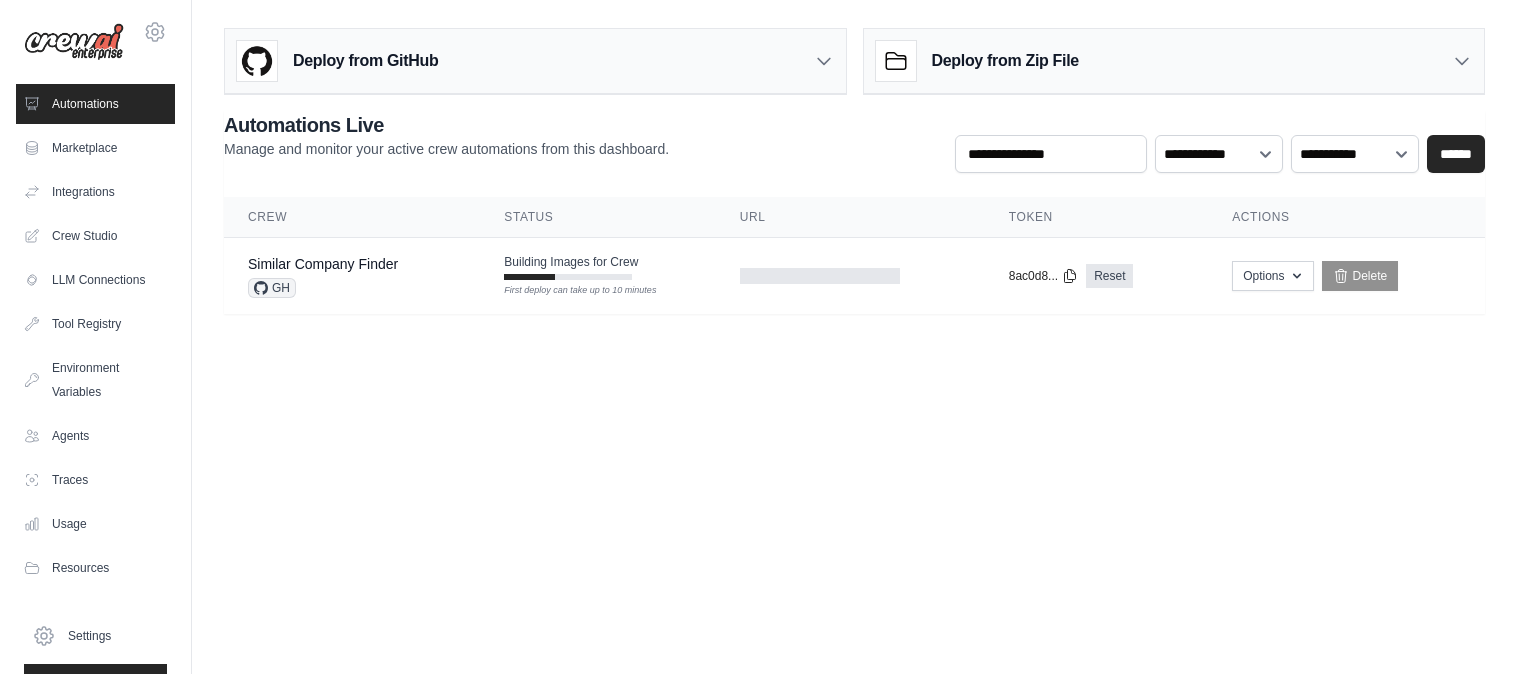 scroll, scrollTop: 0, scrollLeft: 0, axis: both 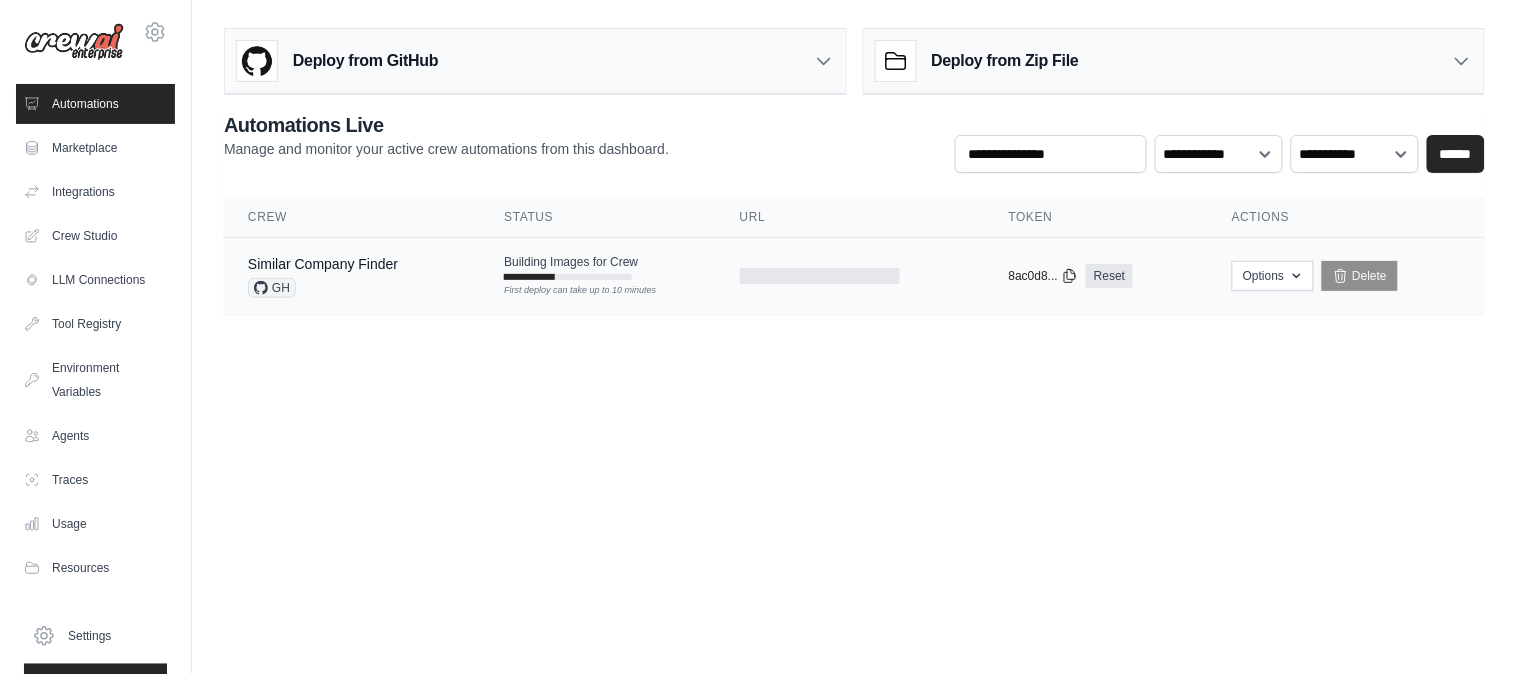 click on "Similar Company Finder
GH" at bounding box center [352, 276] 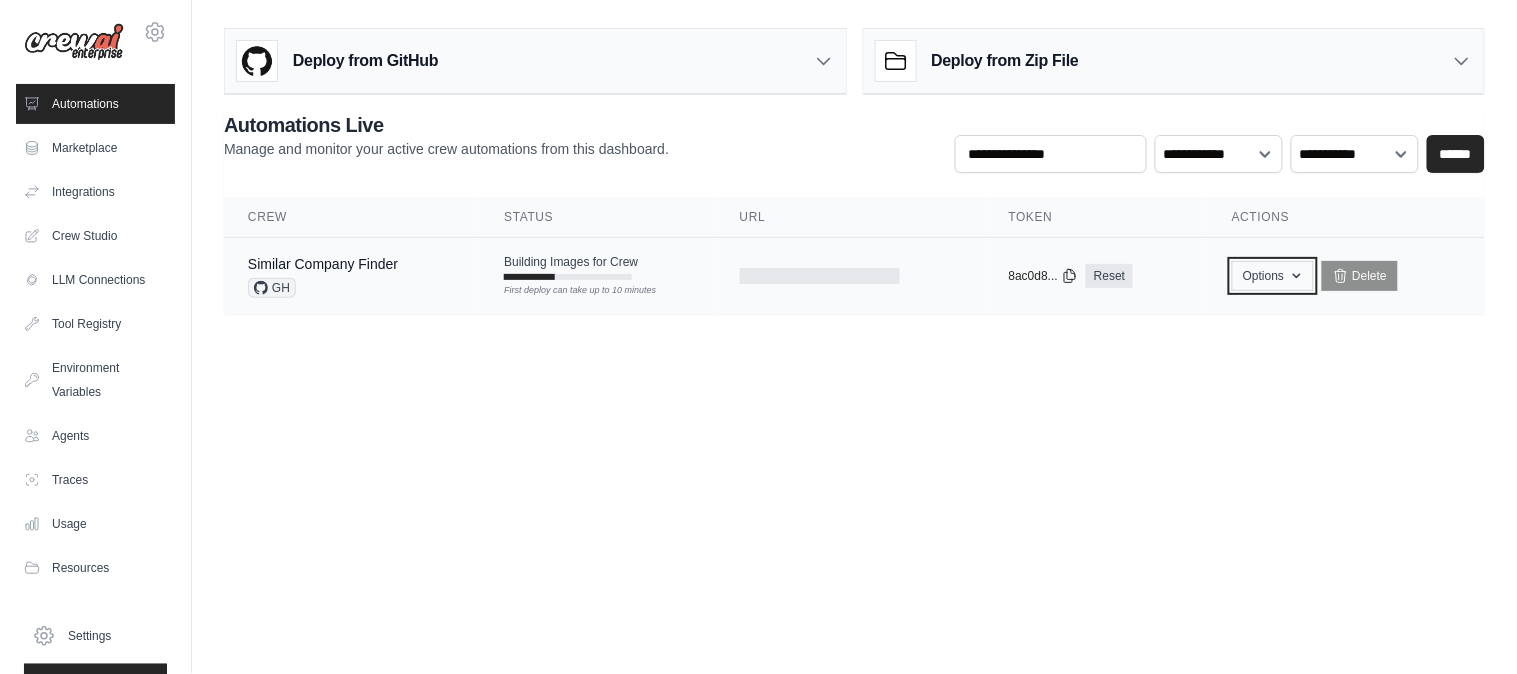 click on "Options" at bounding box center [1272, 276] 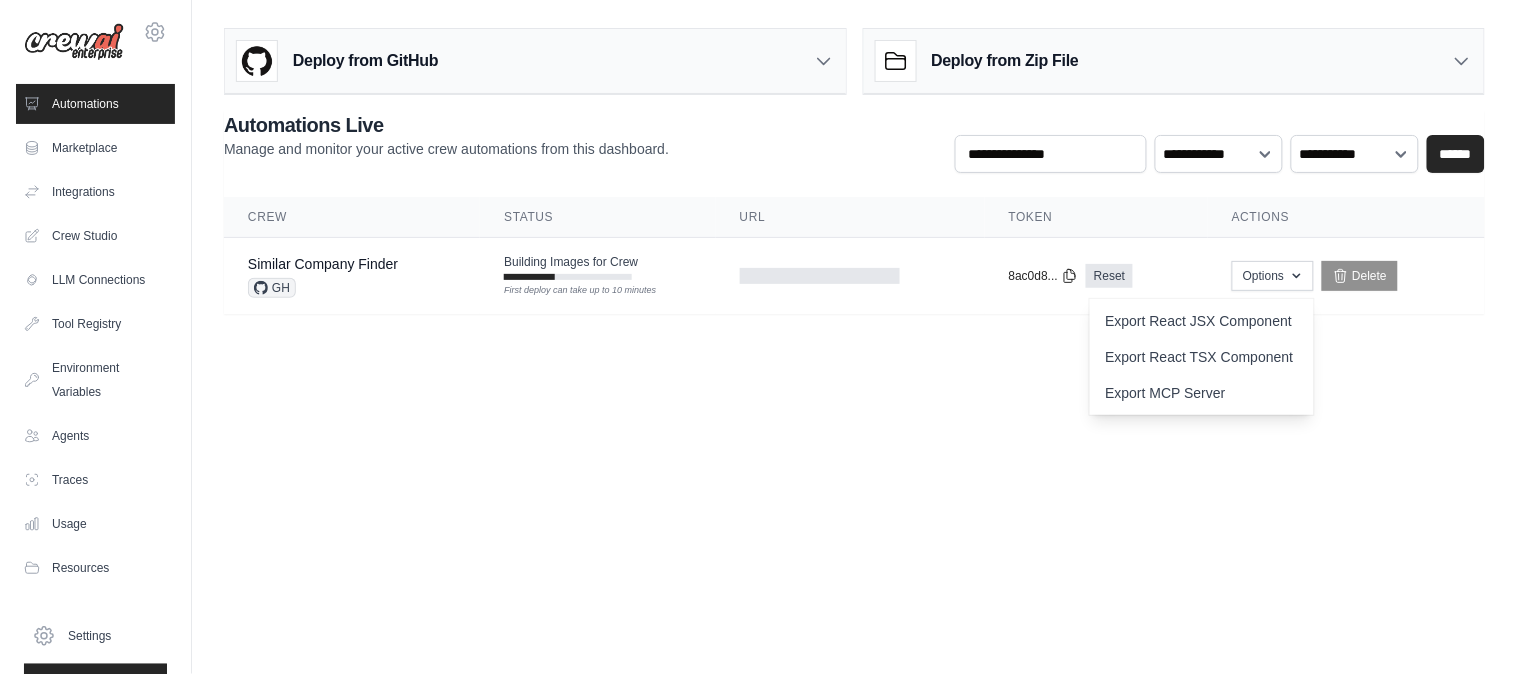 click on "thinkblr1@gmail.com
Settings
Automations
Marketplace
Integrations" at bounding box center [758, 337] 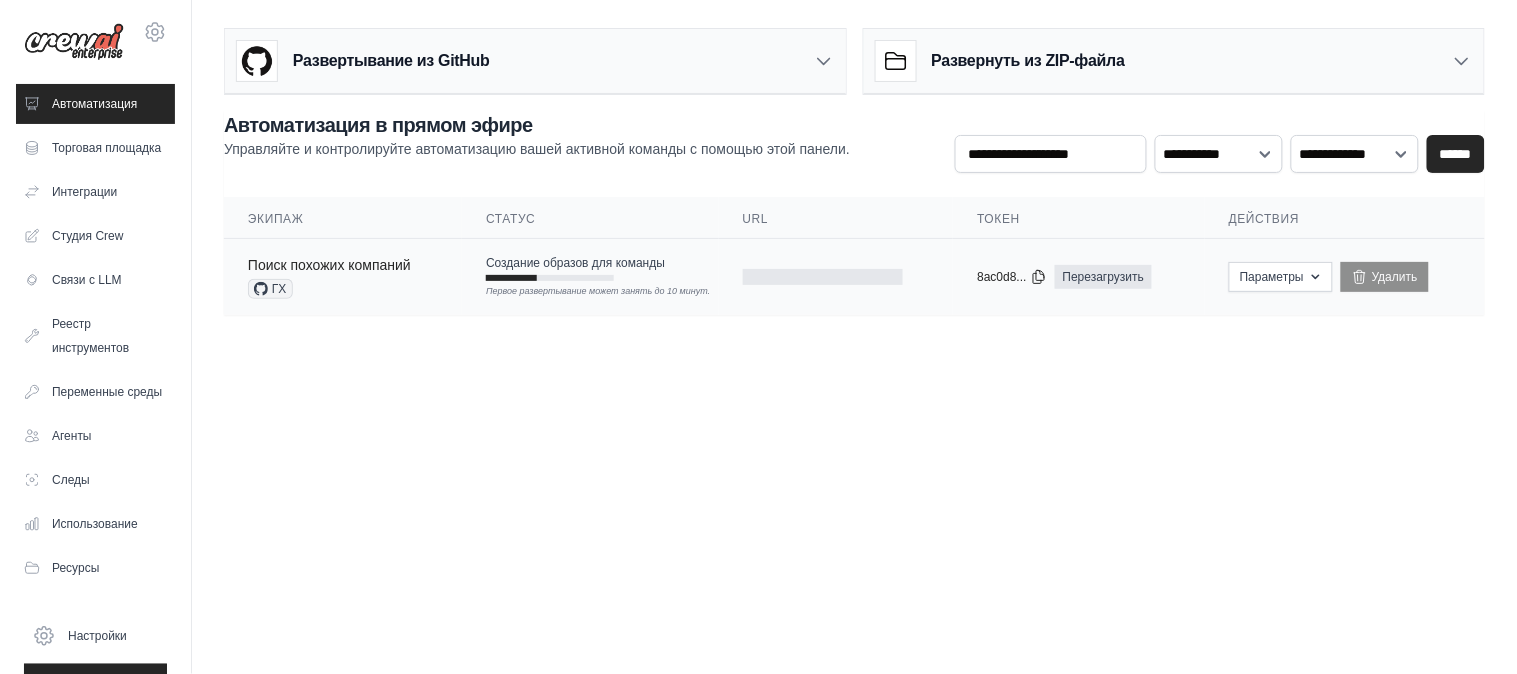 click on "Поиск похожих компаний" at bounding box center (329, 265) 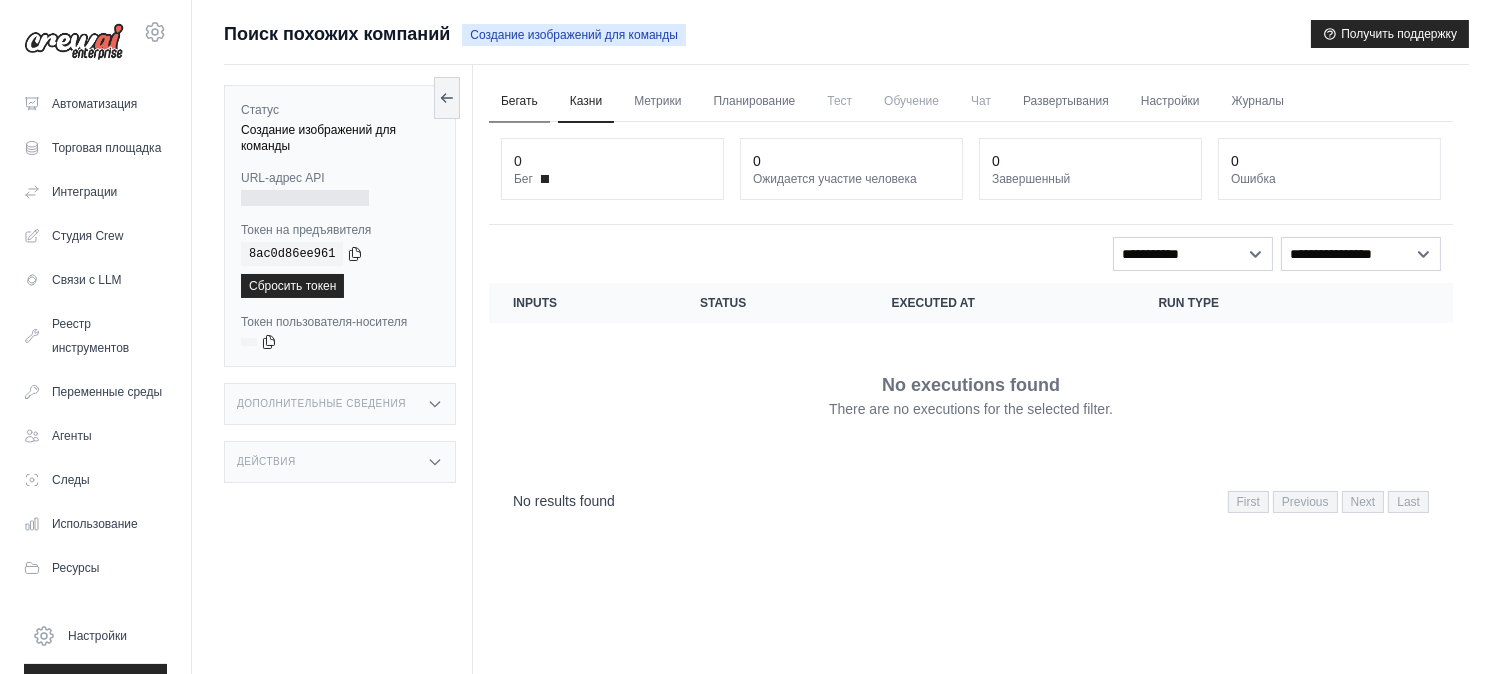 click on "Бегать" at bounding box center (519, 101) 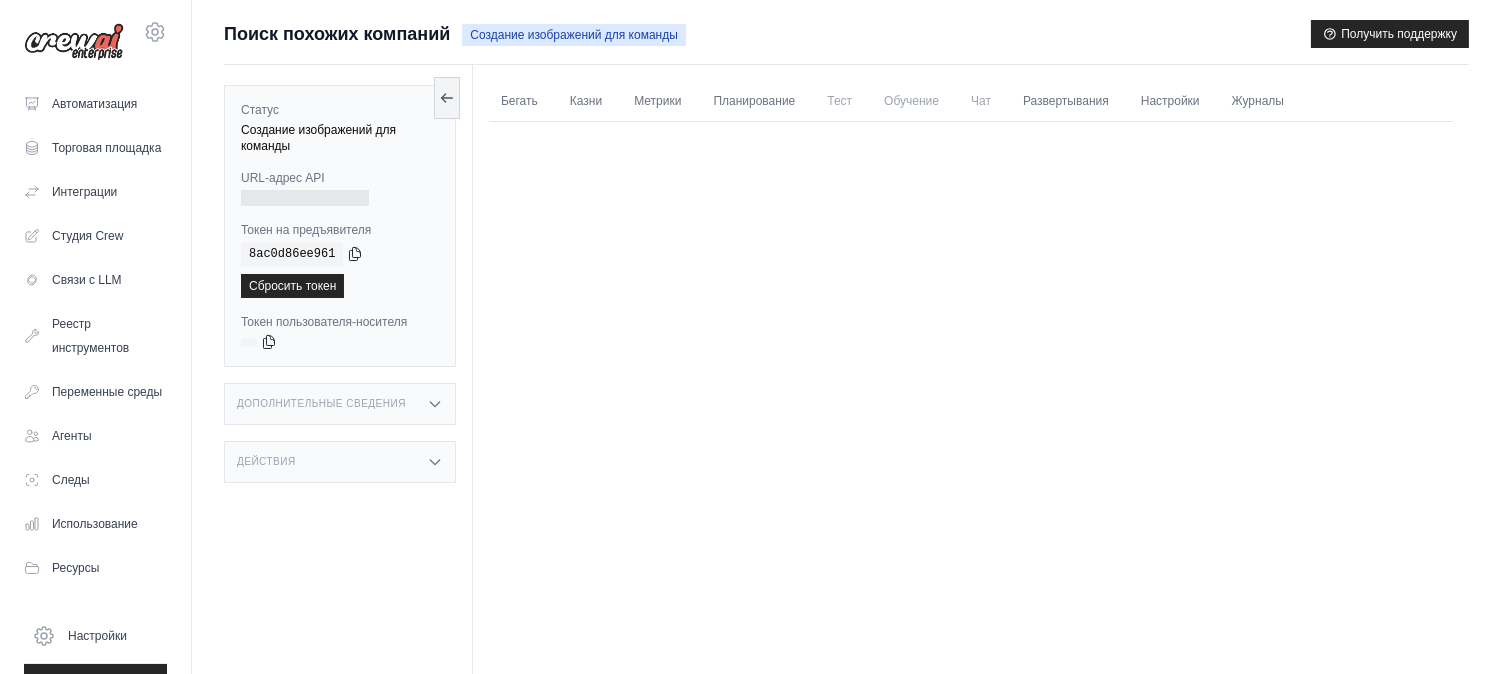click on "Дополнительные сведения" at bounding box center [340, 404] 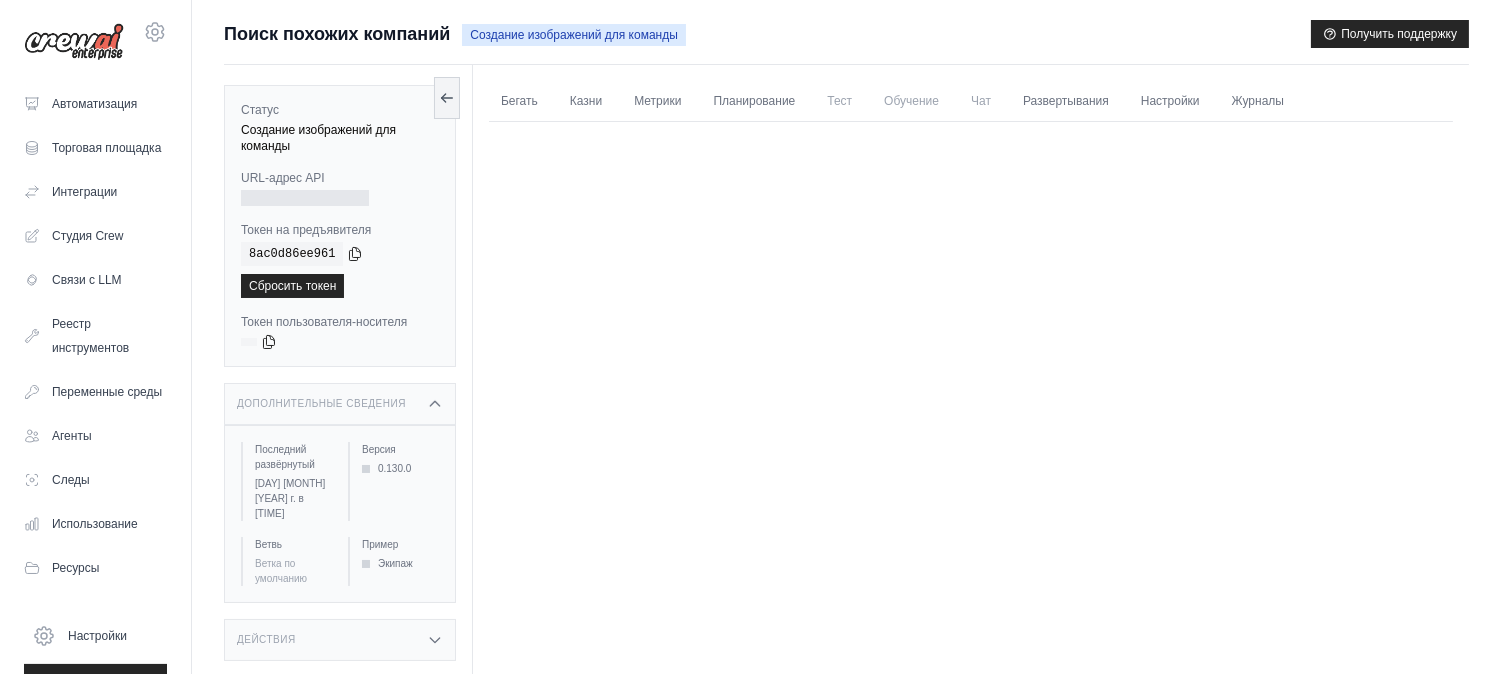 click on "Дополнительные сведения" at bounding box center (340, 404) 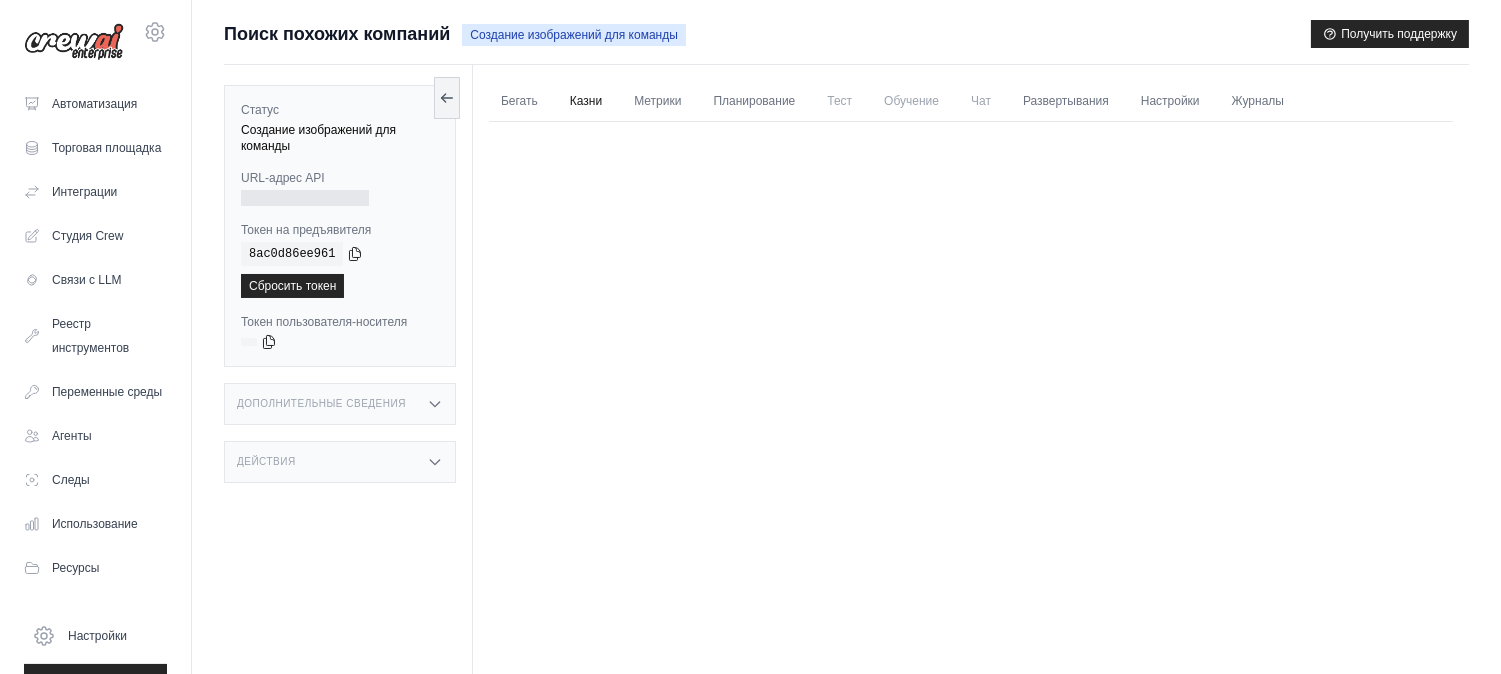 click on "Казни" at bounding box center [586, 101] 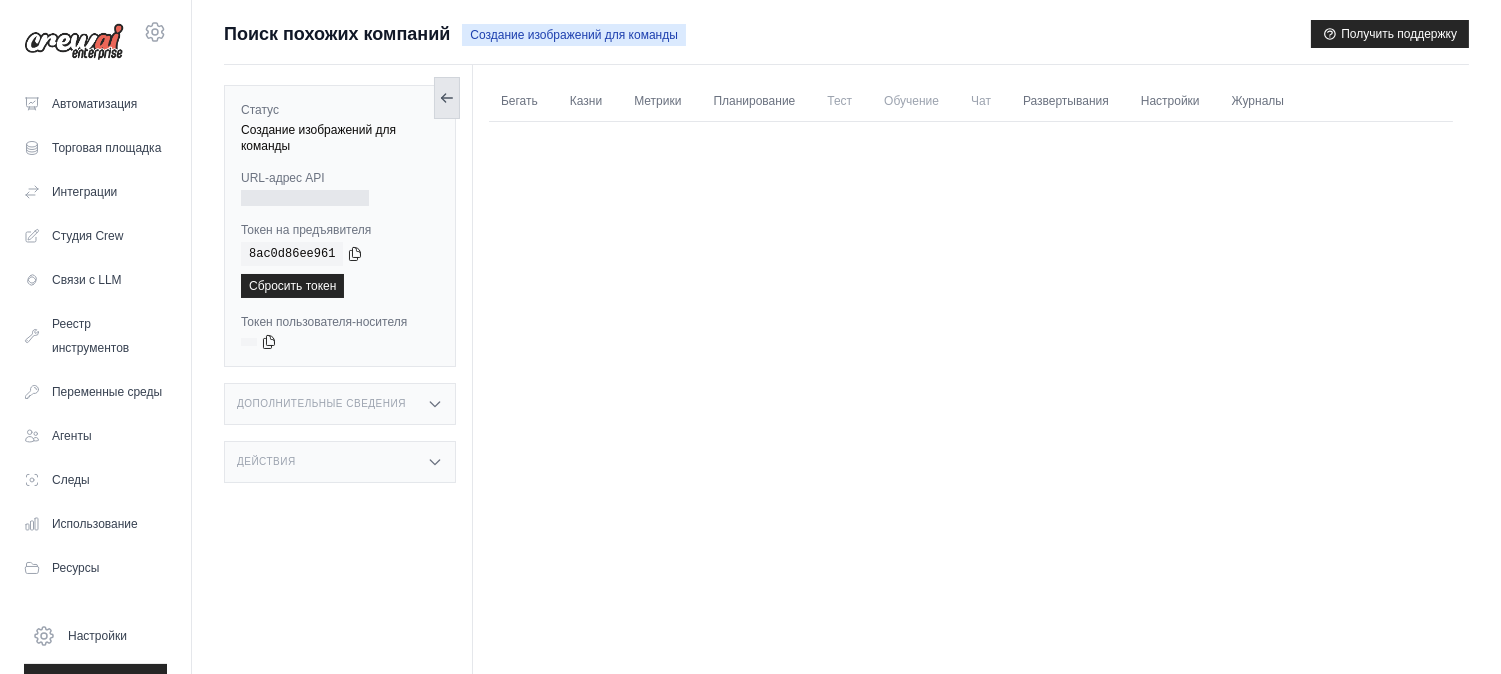 click at bounding box center [447, 98] 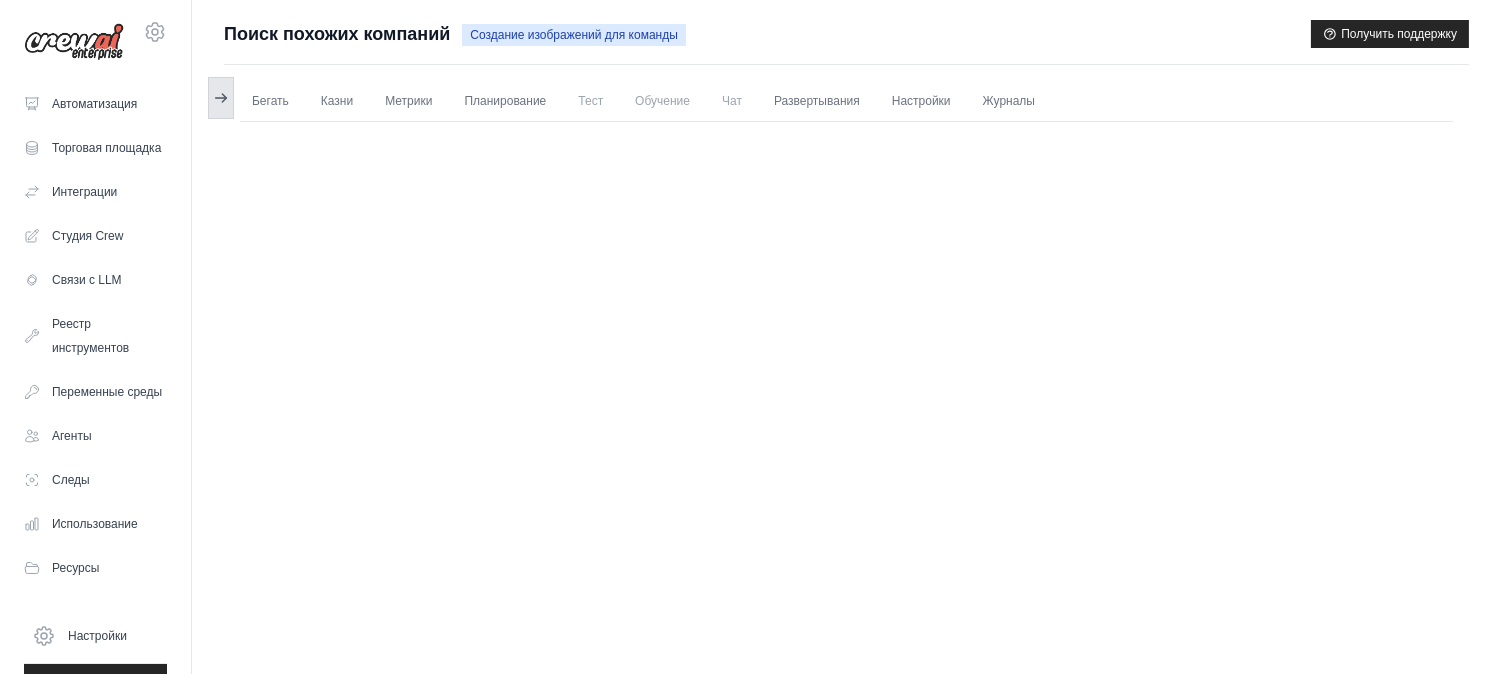 click at bounding box center [221, 98] 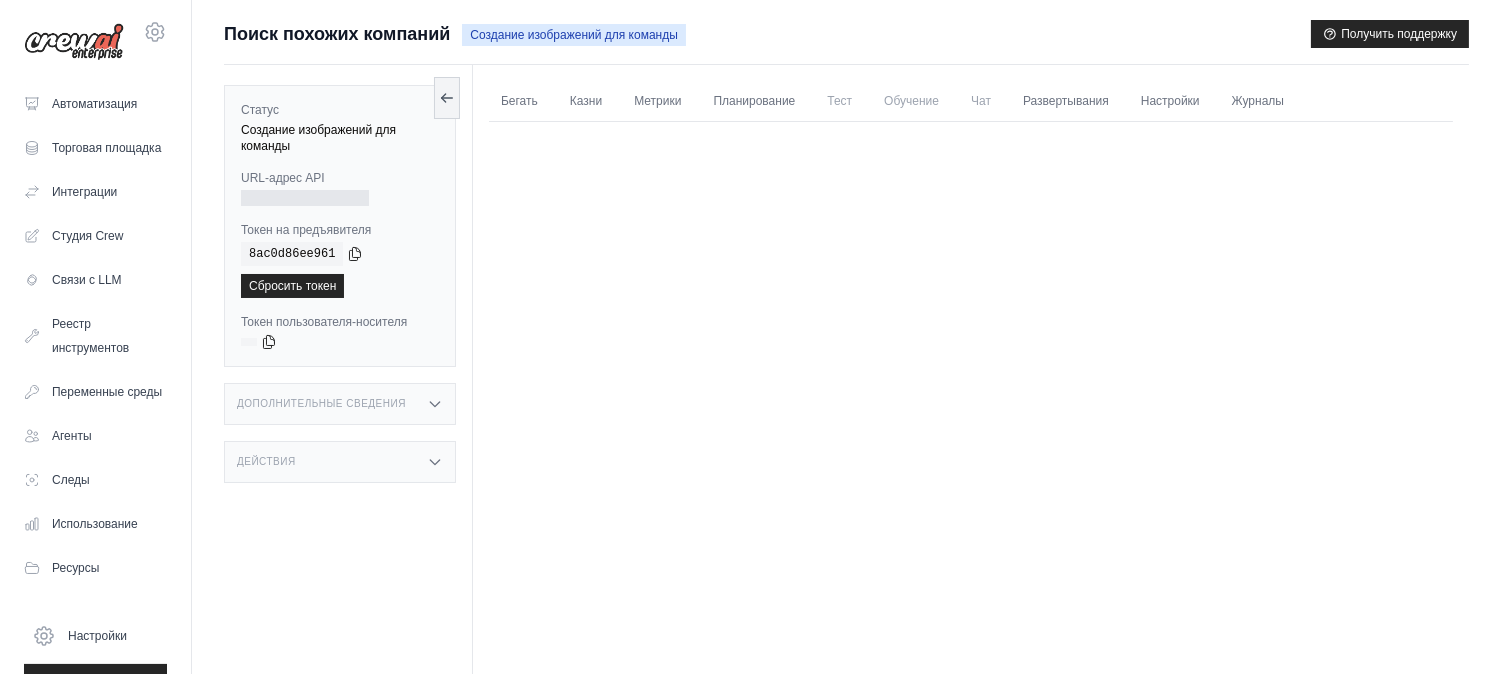 click on "Поиск похожих компаний" at bounding box center [337, 34] 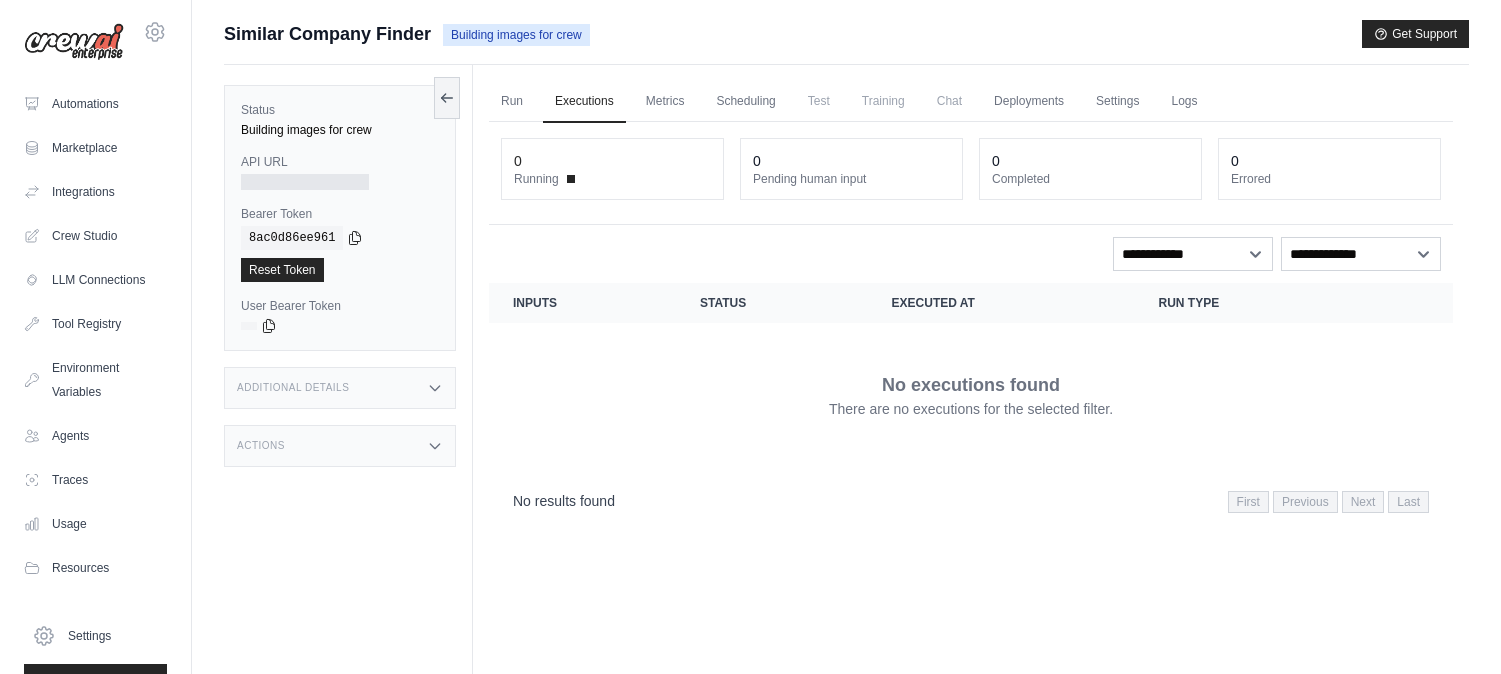 scroll, scrollTop: 0, scrollLeft: 0, axis: both 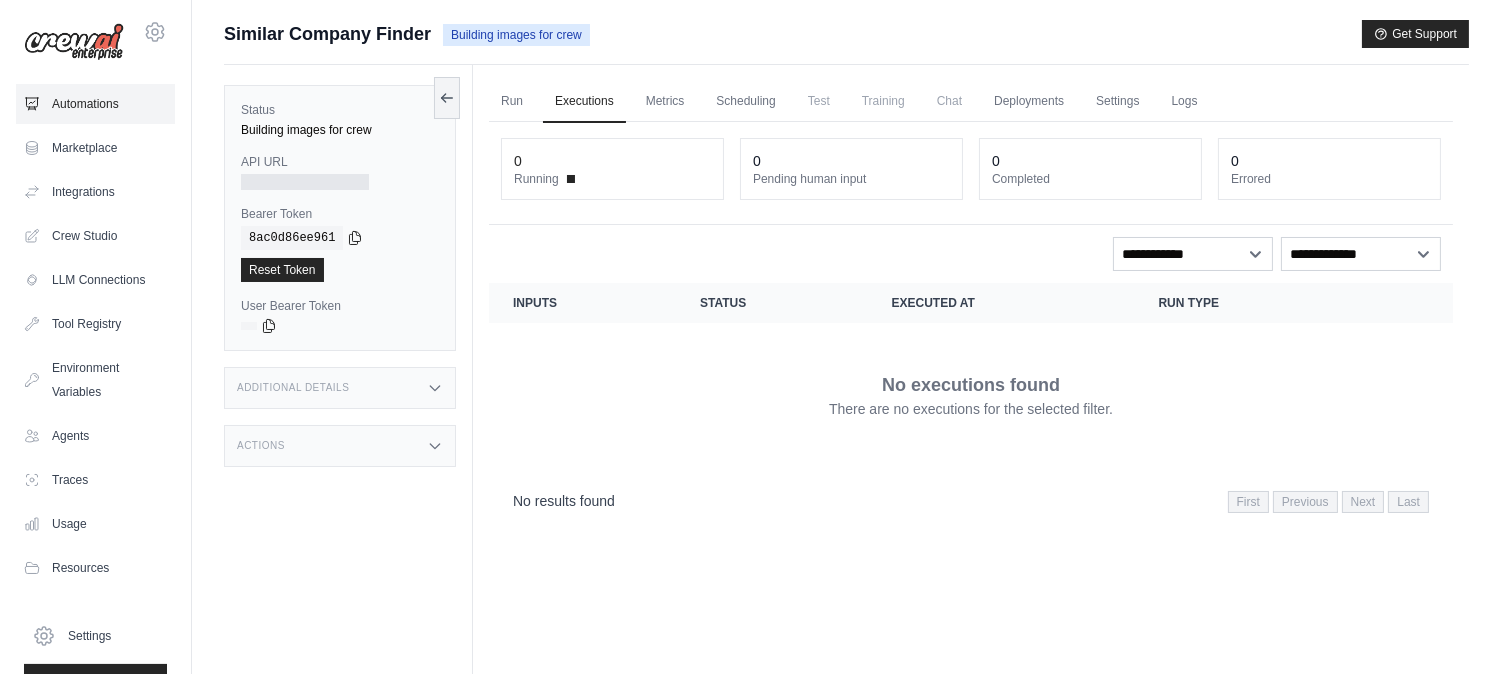 click on "Automations" at bounding box center [95, 104] 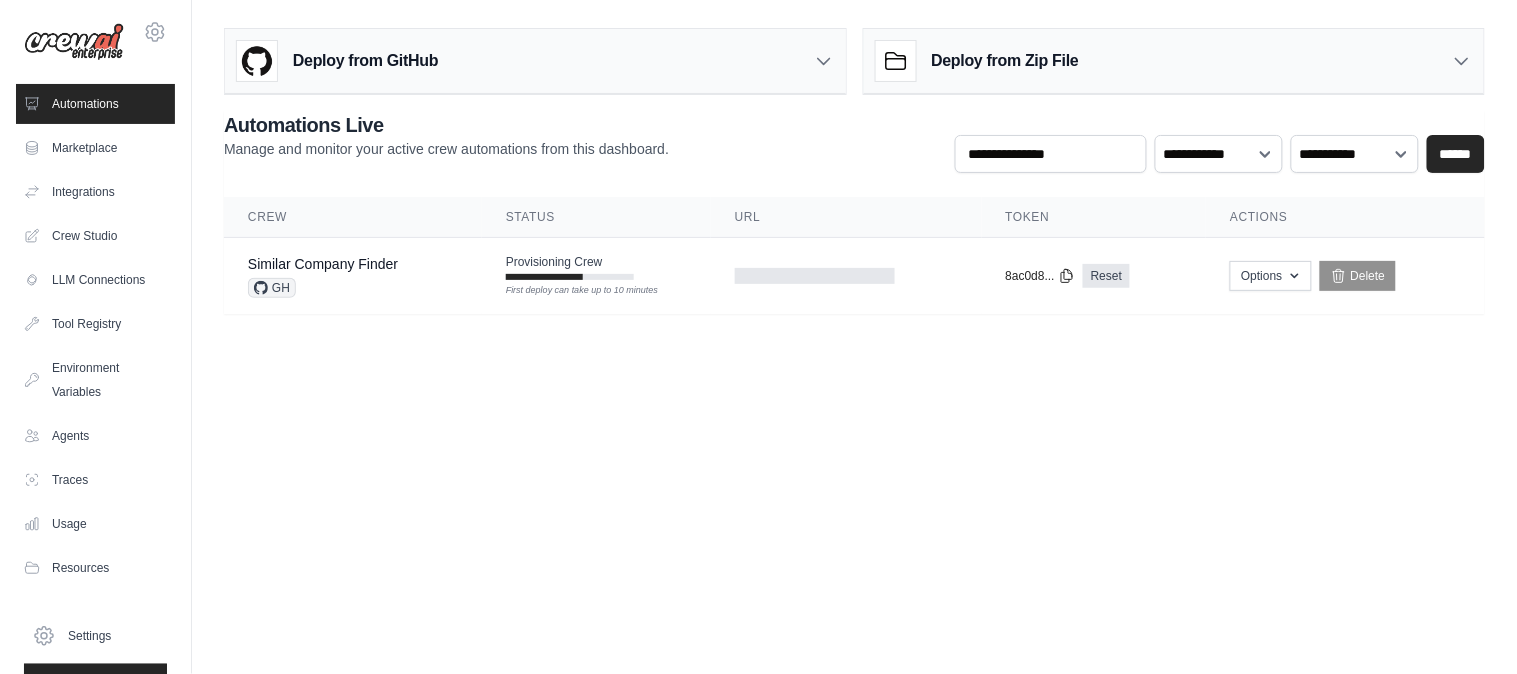 click on "thinkblr1@gmail.com
Settings
Automations
Marketplace
Integrations" at bounding box center [758, 337] 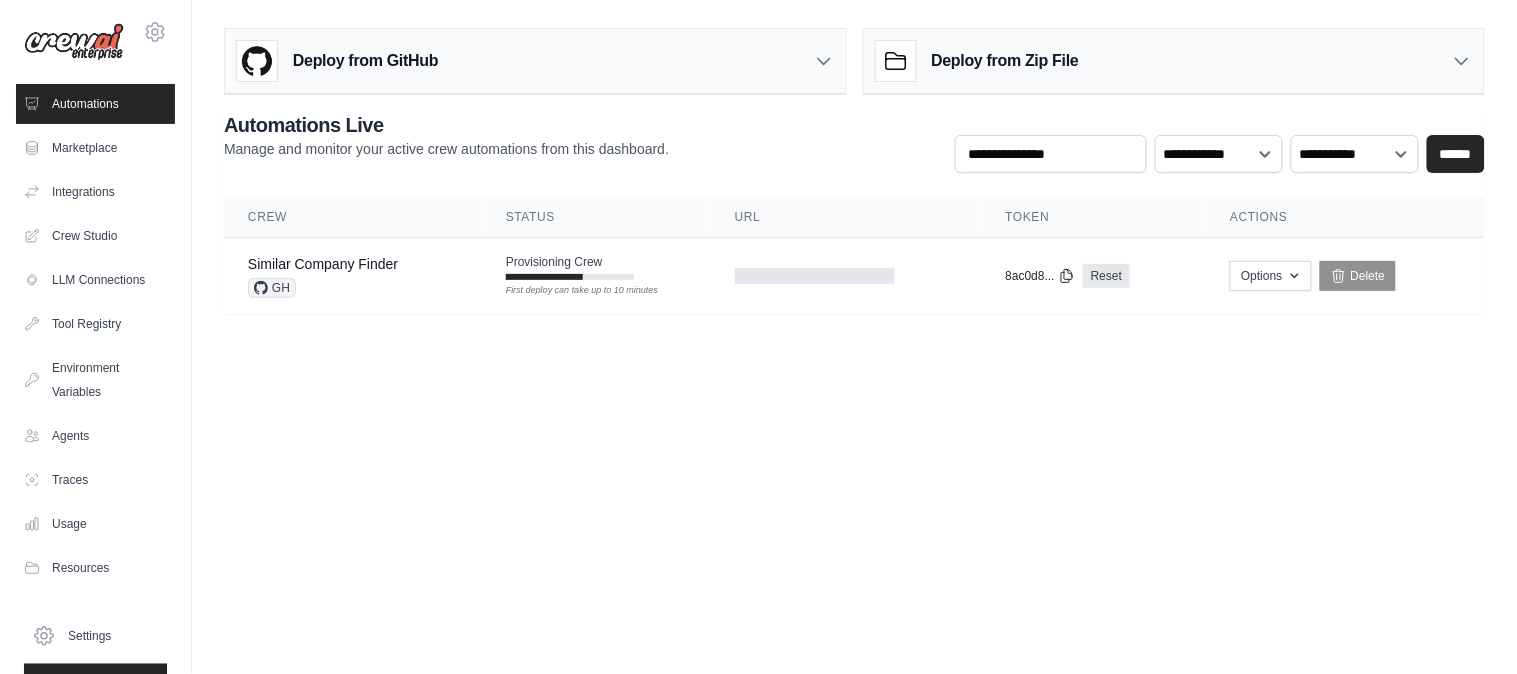 click on "thinkblr1@gmail.com
Settings
Automations
Marketplace
Integrations" at bounding box center (758, 337) 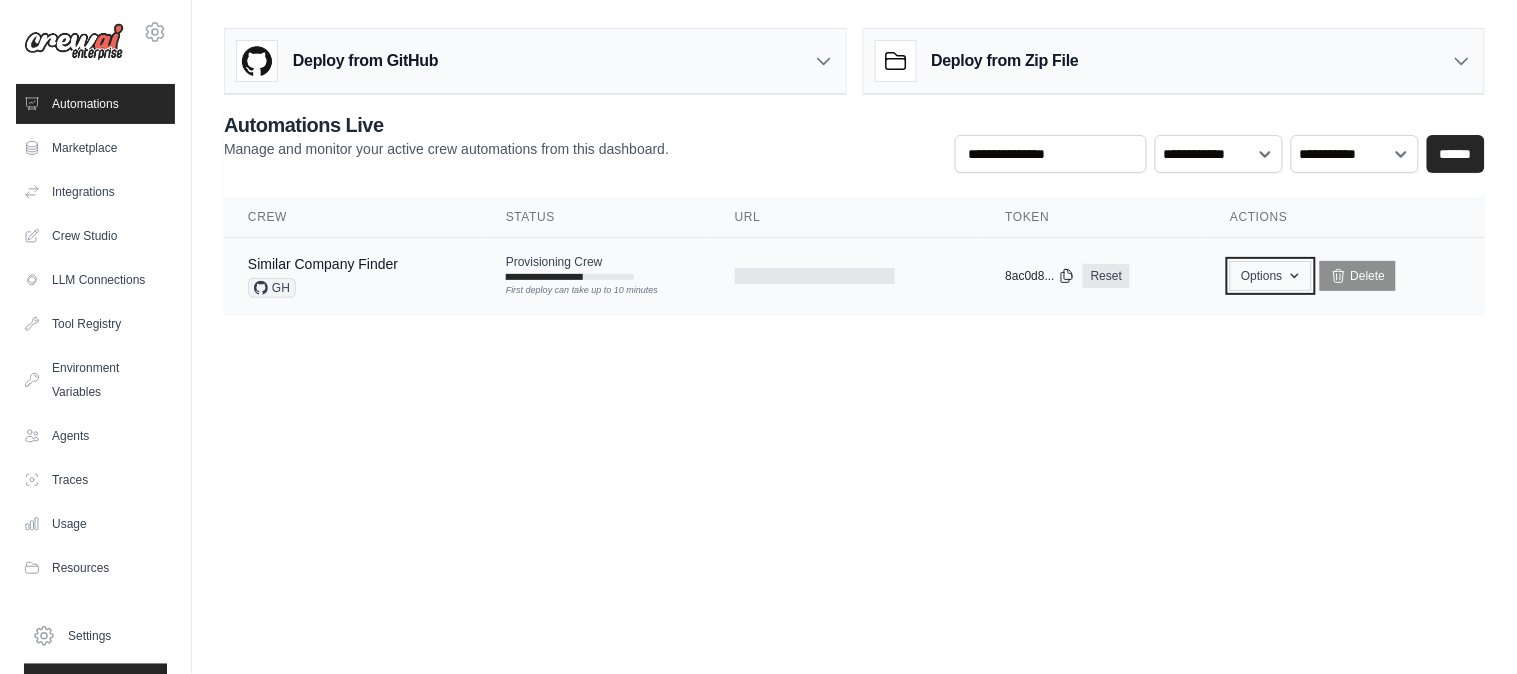 click on "Options" at bounding box center (1270, 276) 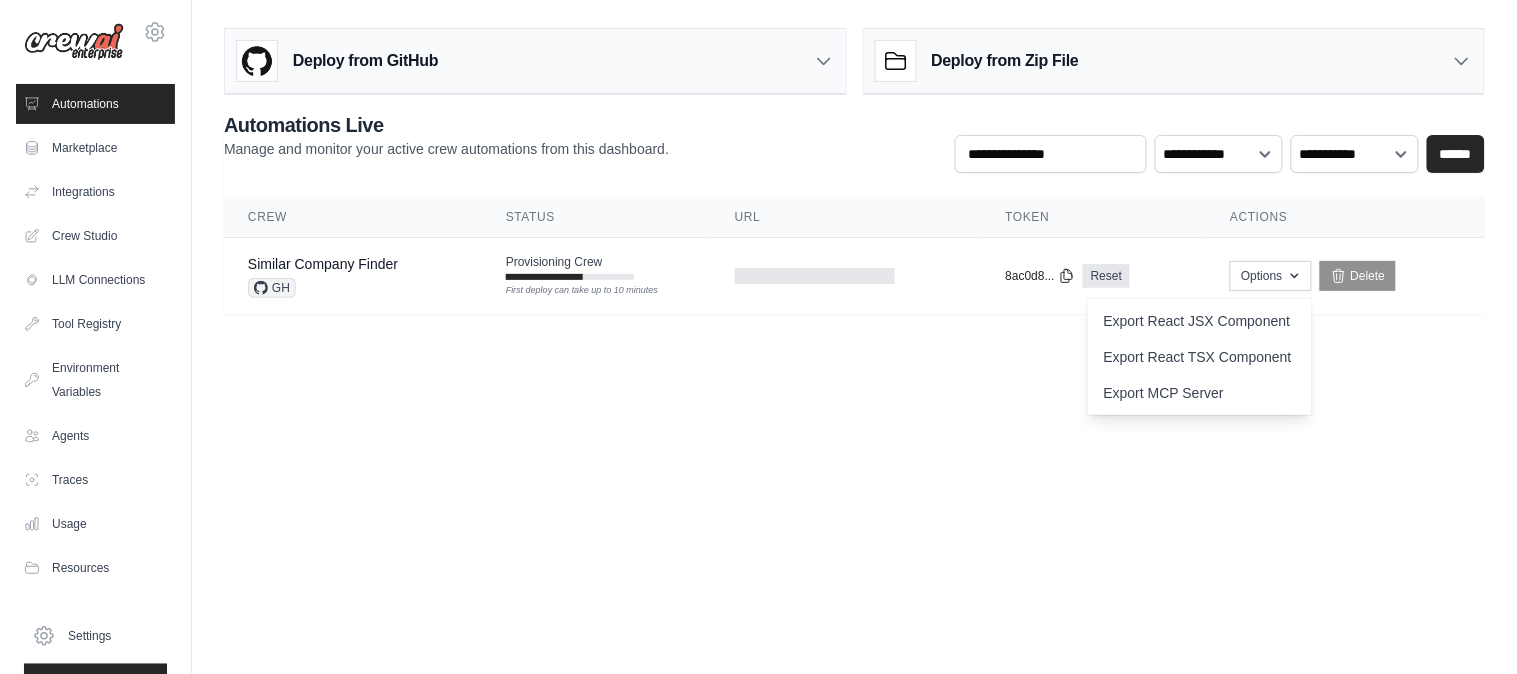 click on "thinkblr1@gmail.com
Settings
Automations
Marketplace
Integrations" at bounding box center (758, 337) 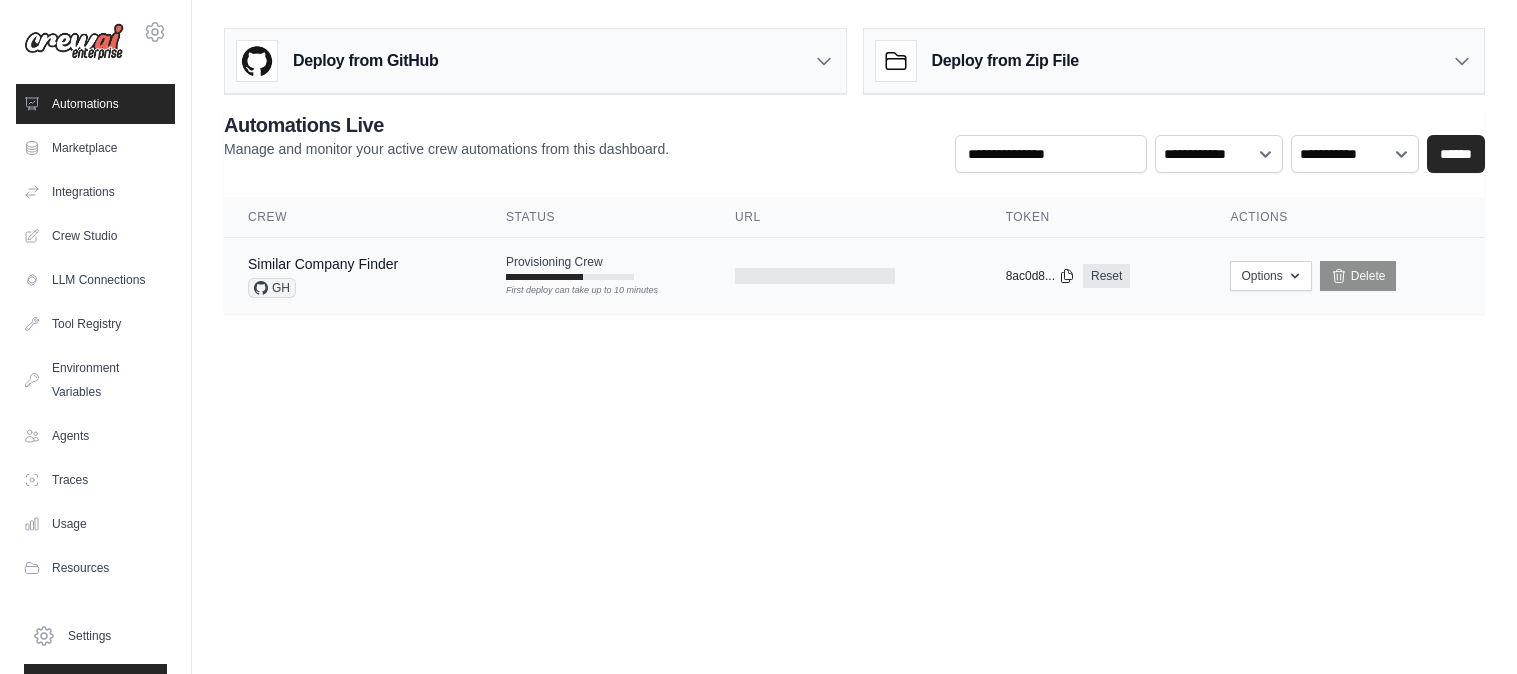 scroll, scrollTop: 0, scrollLeft: 0, axis: both 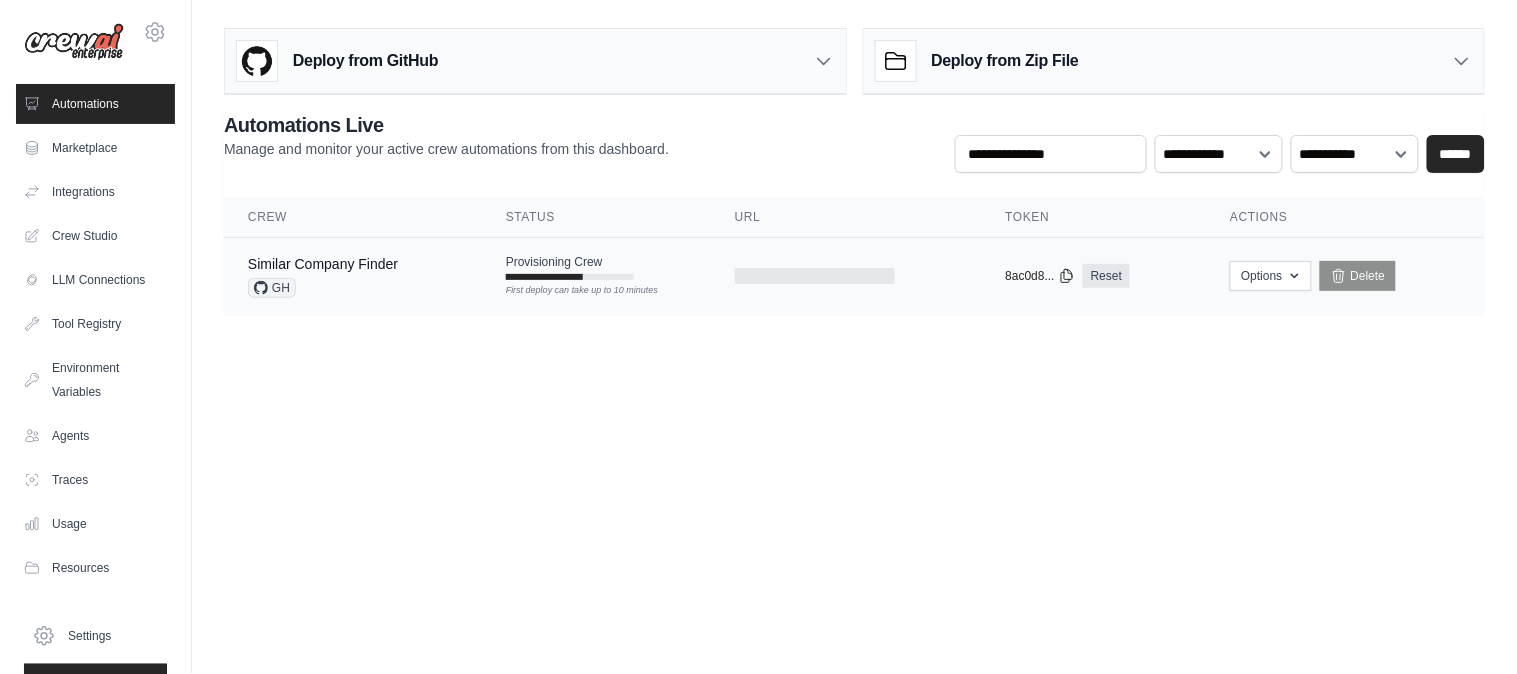 drag, startPoint x: 497, startPoint y: 290, endPoint x: 652, endPoint y: 303, distance: 155.5442 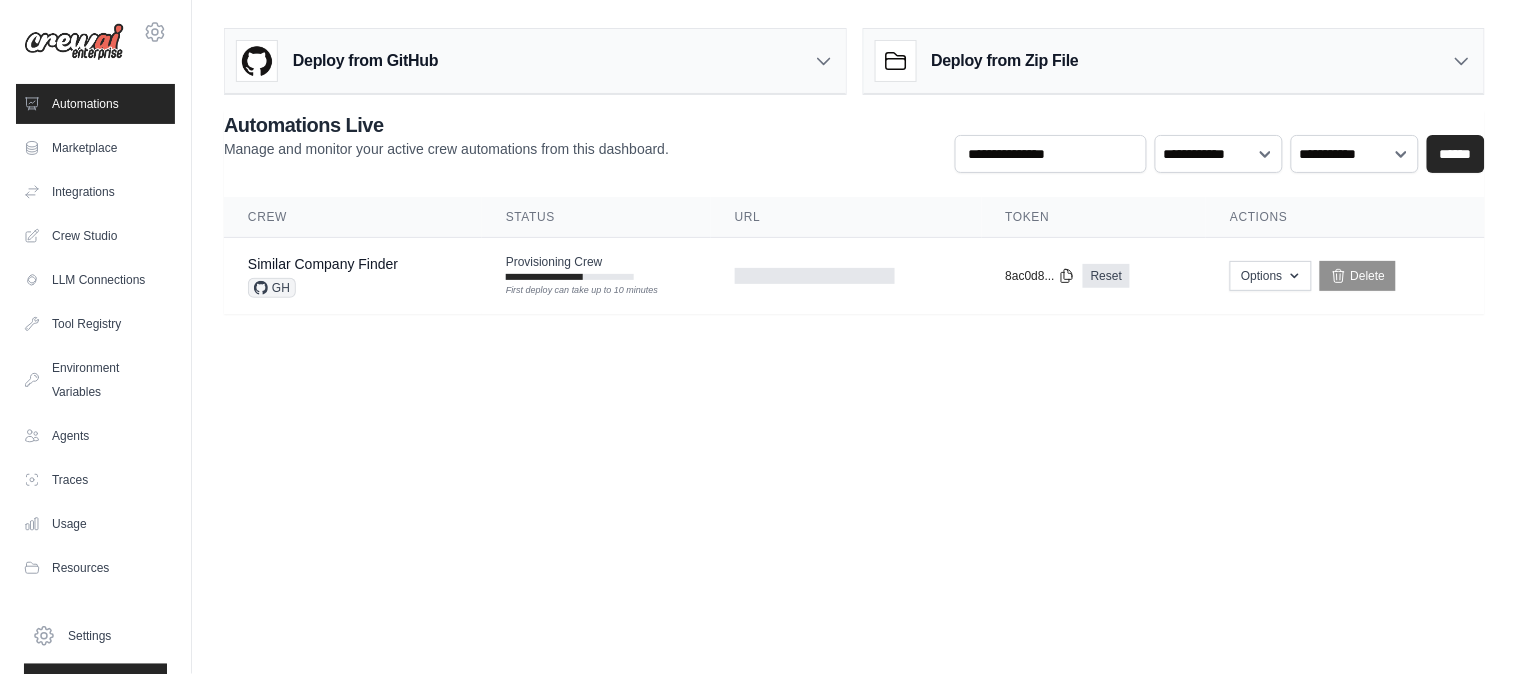 drag, startPoint x: 652, startPoint y: 303, endPoint x: 476, endPoint y: 383, distance: 193.32874 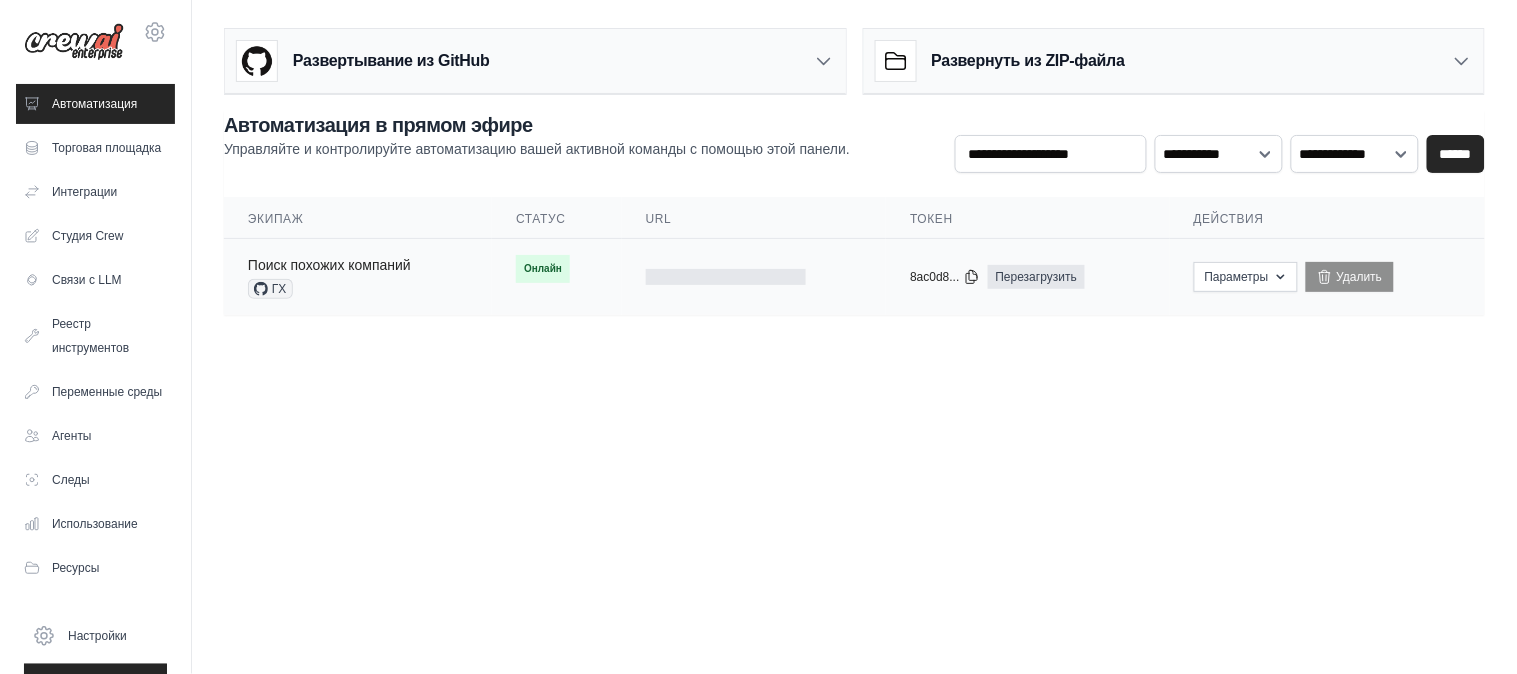 click on "Поиск похожих компаний" at bounding box center [329, 265] 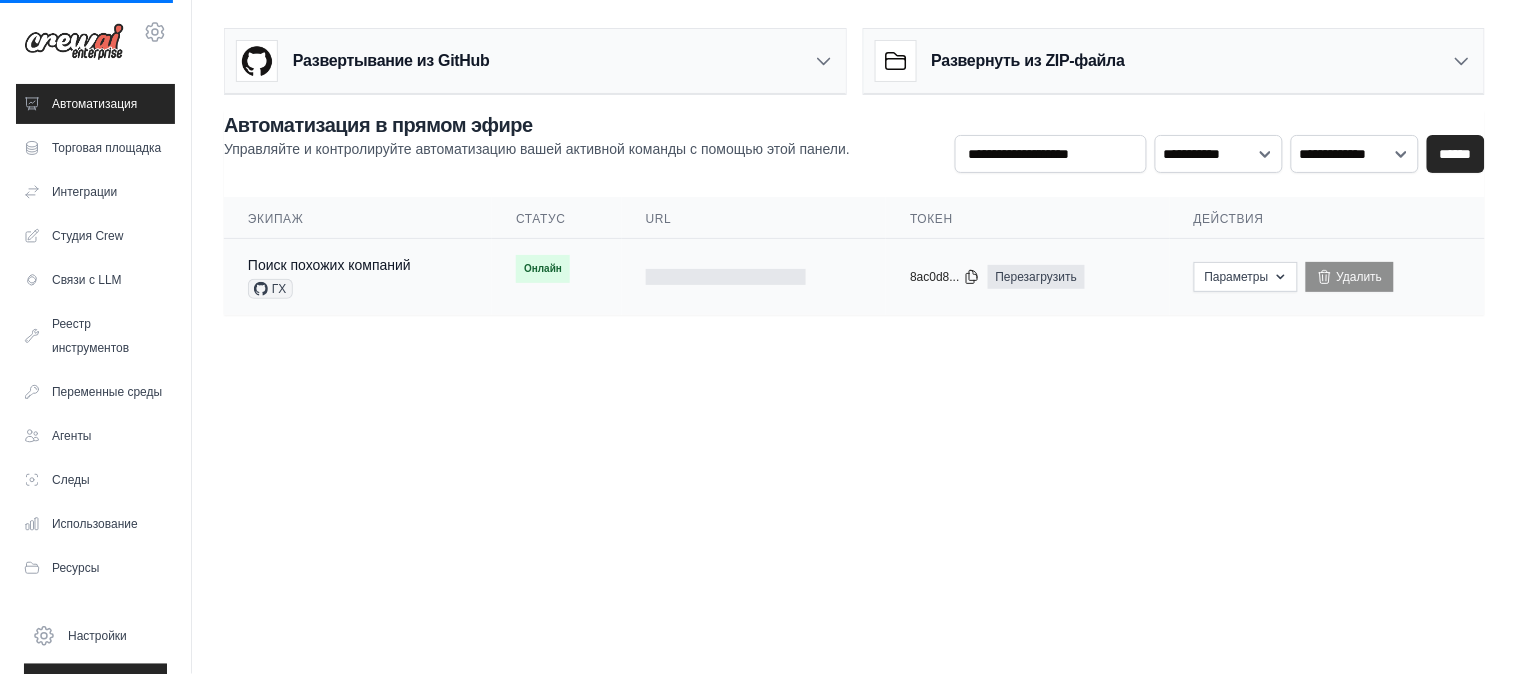 click at bounding box center [726, 277] 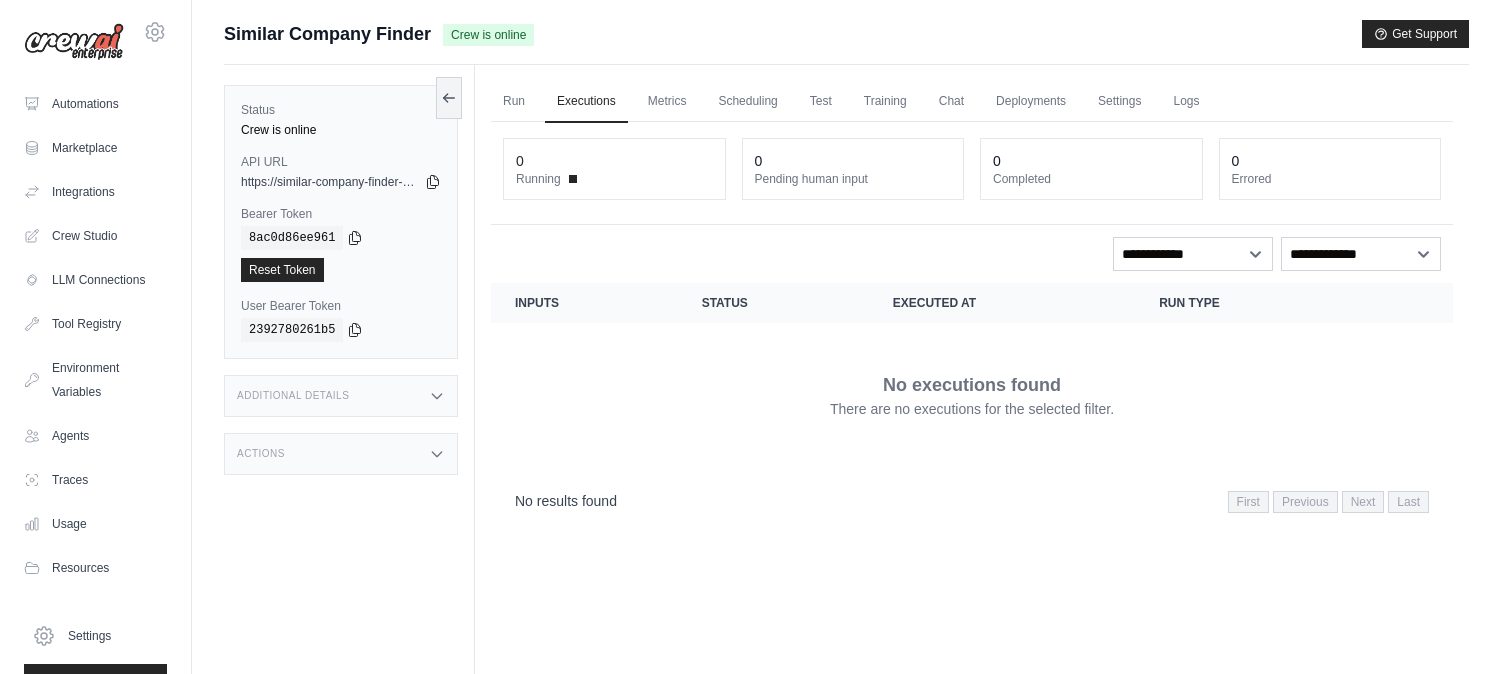 scroll, scrollTop: 0, scrollLeft: 0, axis: both 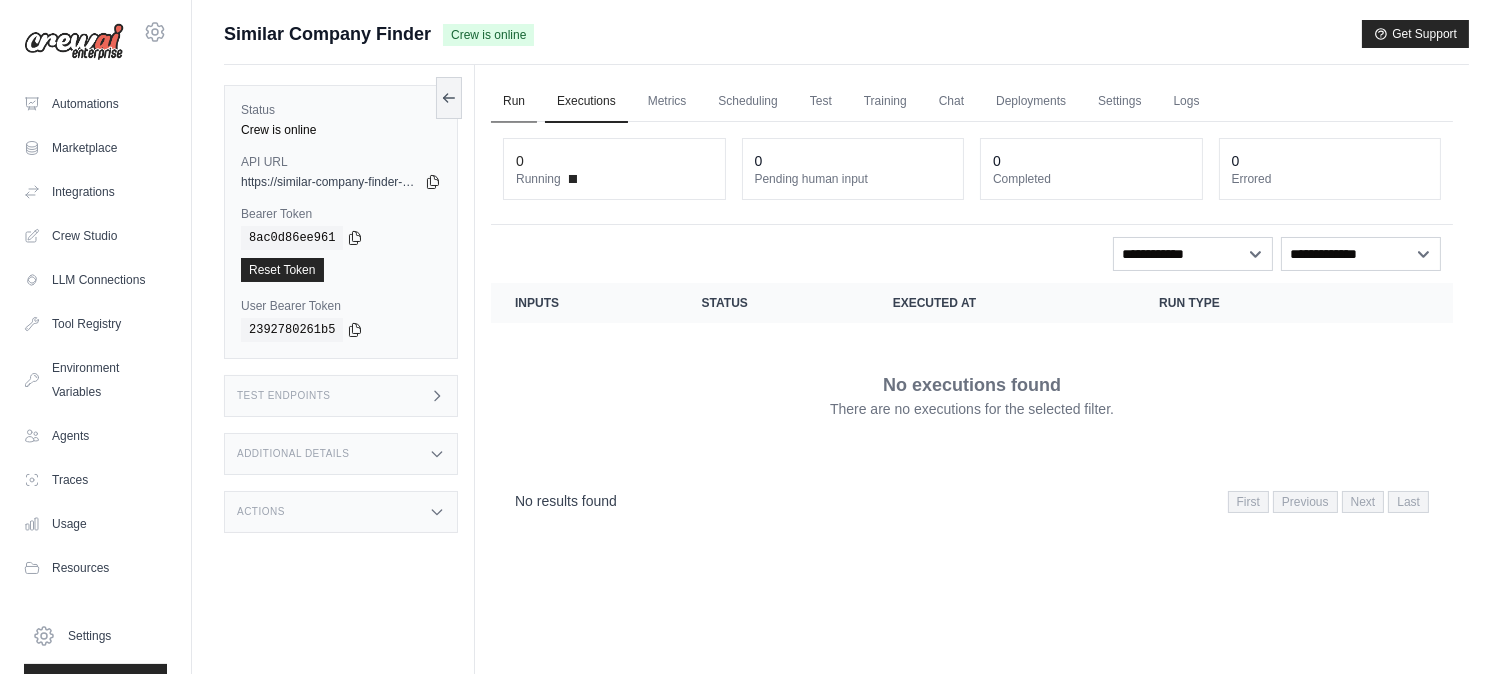 click on "Run" at bounding box center [514, 102] 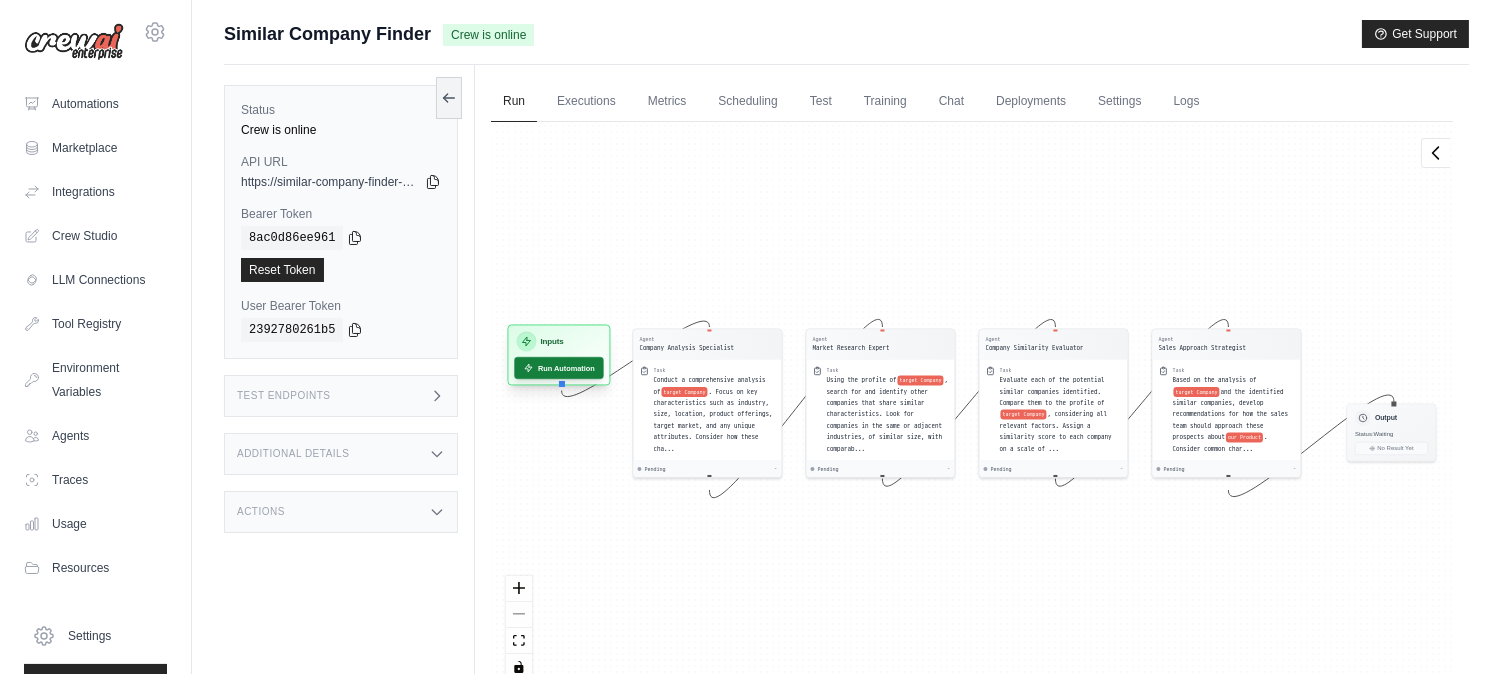 click on "Run Automation" at bounding box center [558, 368] 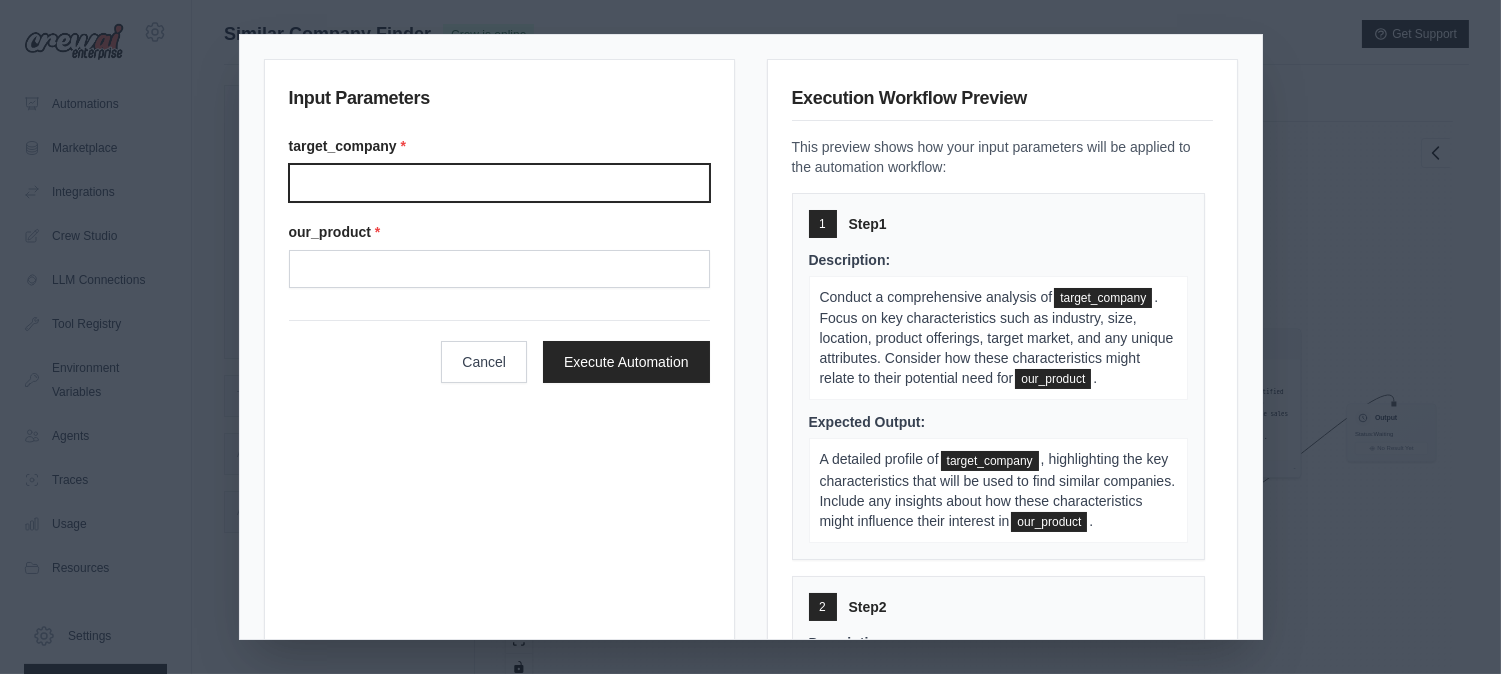click on "Target company" at bounding box center [499, 183] 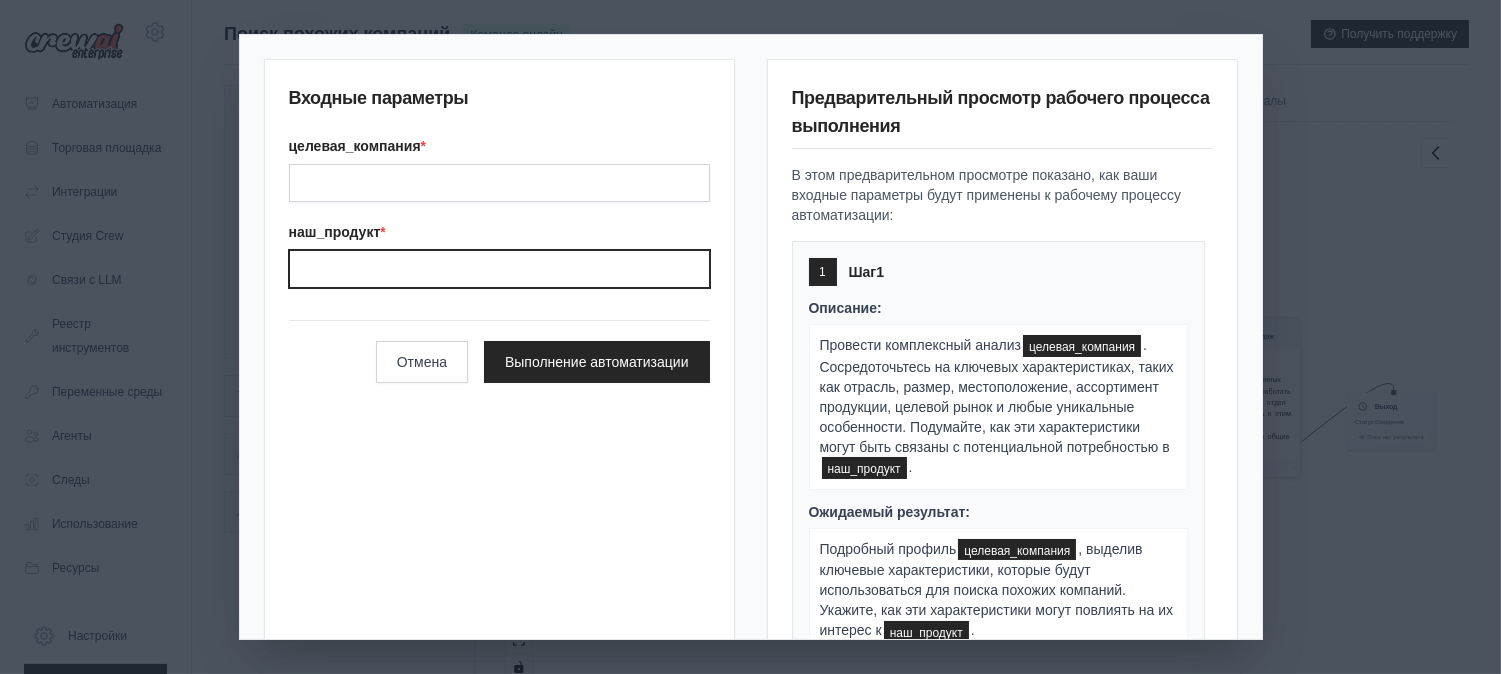click on "Our product" at bounding box center [499, 269] 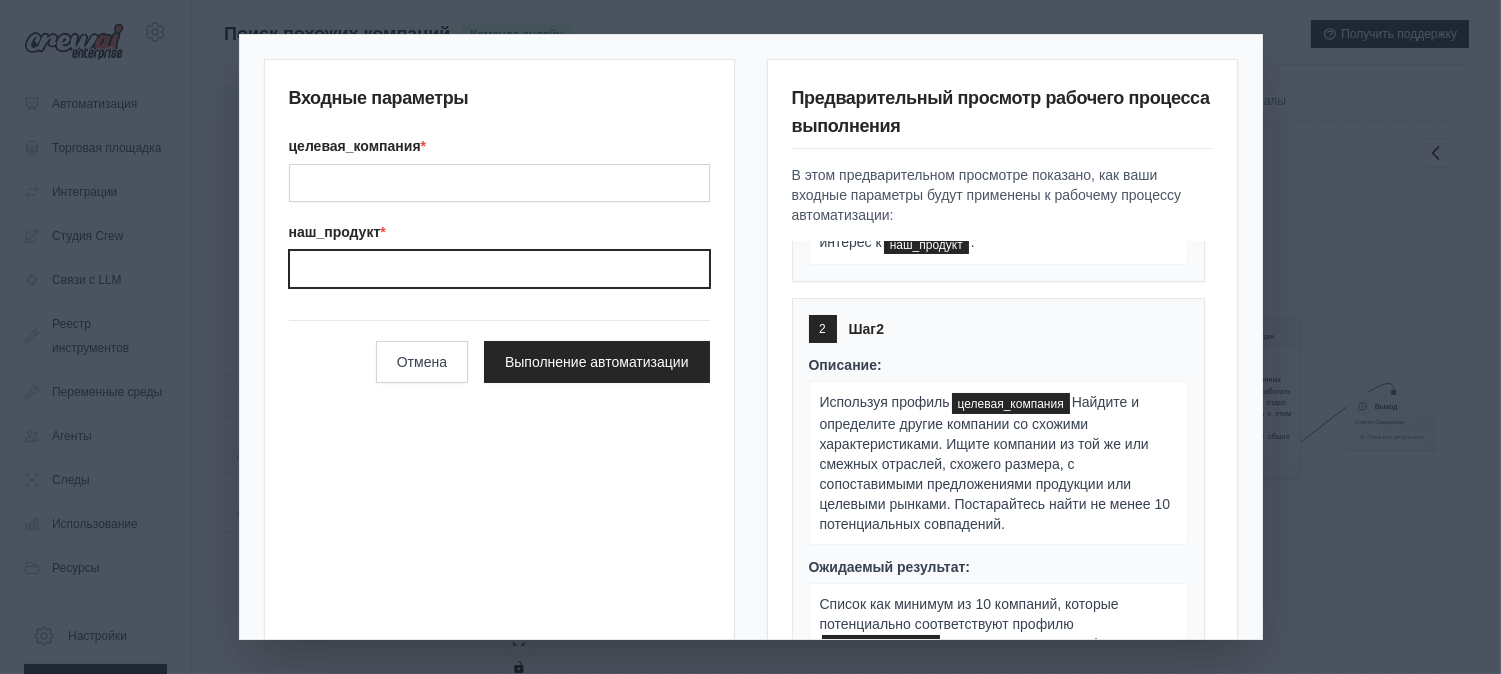 scroll, scrollTop: 0, scrollLeft: 0, axis: both 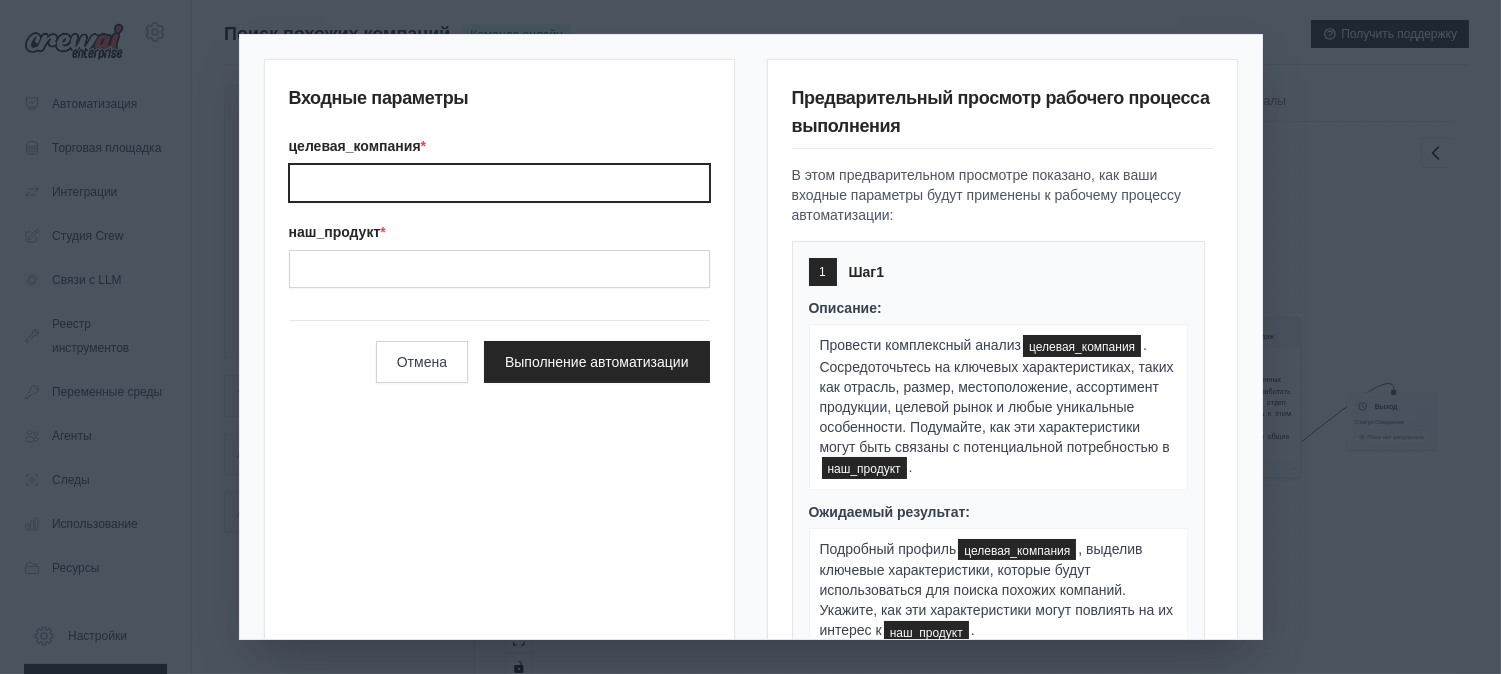 click on "Target company" at bounding box center (499, 183) 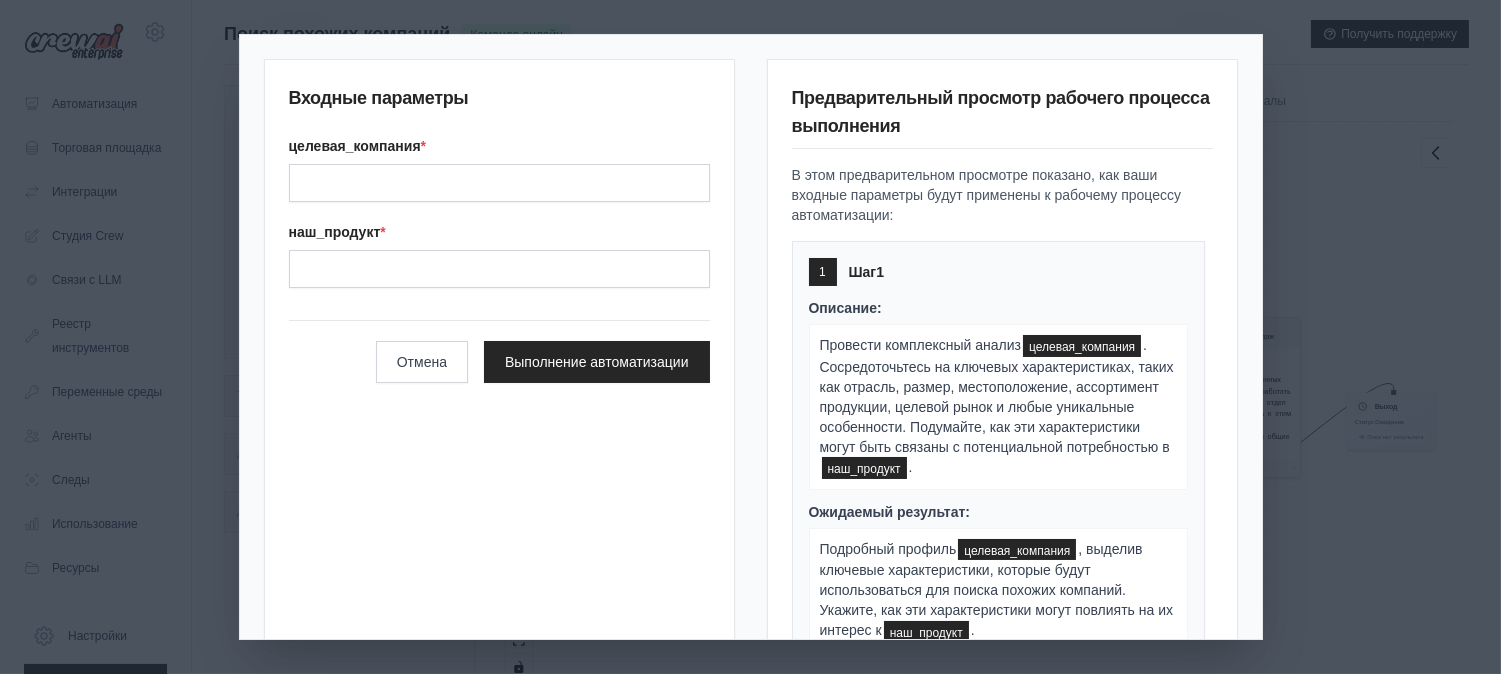 click on "Входные параметры целевая_компания  *   наш_продукт  *   Отмена Выполнение автоматизации Предварительный просмотр рабочего процесса выполнения В этом предварительном просмотре показано, как ваши входные параметры будут применены к рабочему процессу автоматизации: 1 Шаг  1 Описание: Провести комплексный анализ целевая_компания наш_продукт .
Ожидаемый результат: Подробный профиль целевая_компания , выделив ключевые характеристики, которые будут использоваться для поиска похожих компаний. Укажите, как эти характеристики могут повлиять на их интерес к .
2" at bounding box center [750, 337] 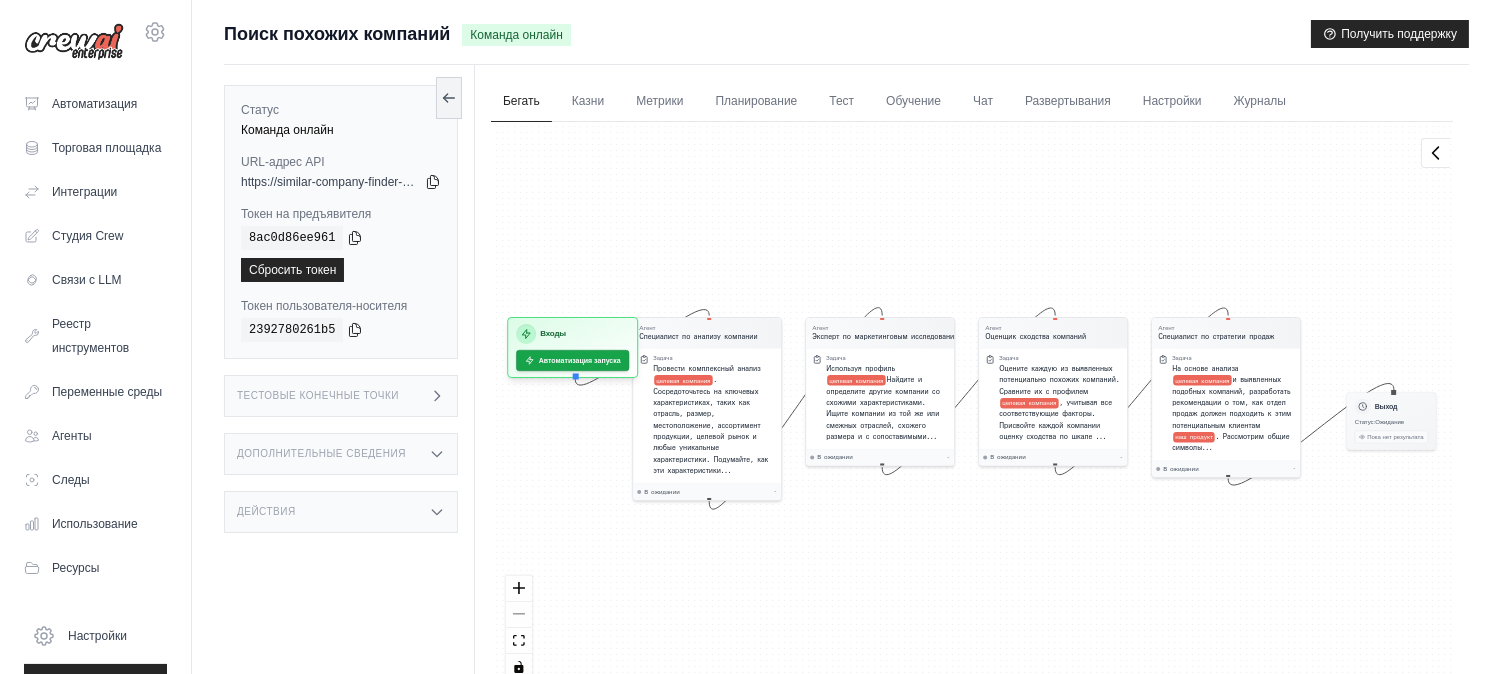 click on "https://similar-company-finder-2f59fe64-4ed2-4d4b-9-74b4ce1e.crewai.com" at bounding box center [441, 182] 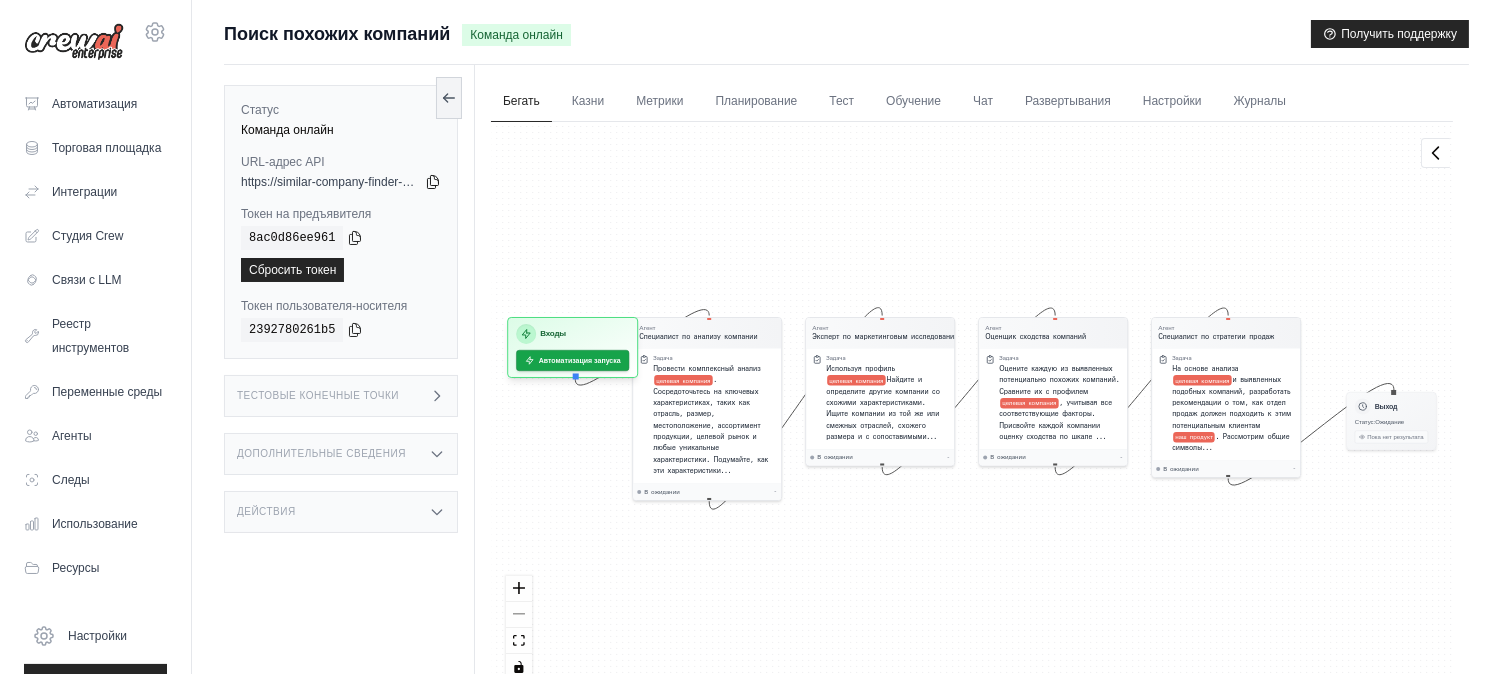 click 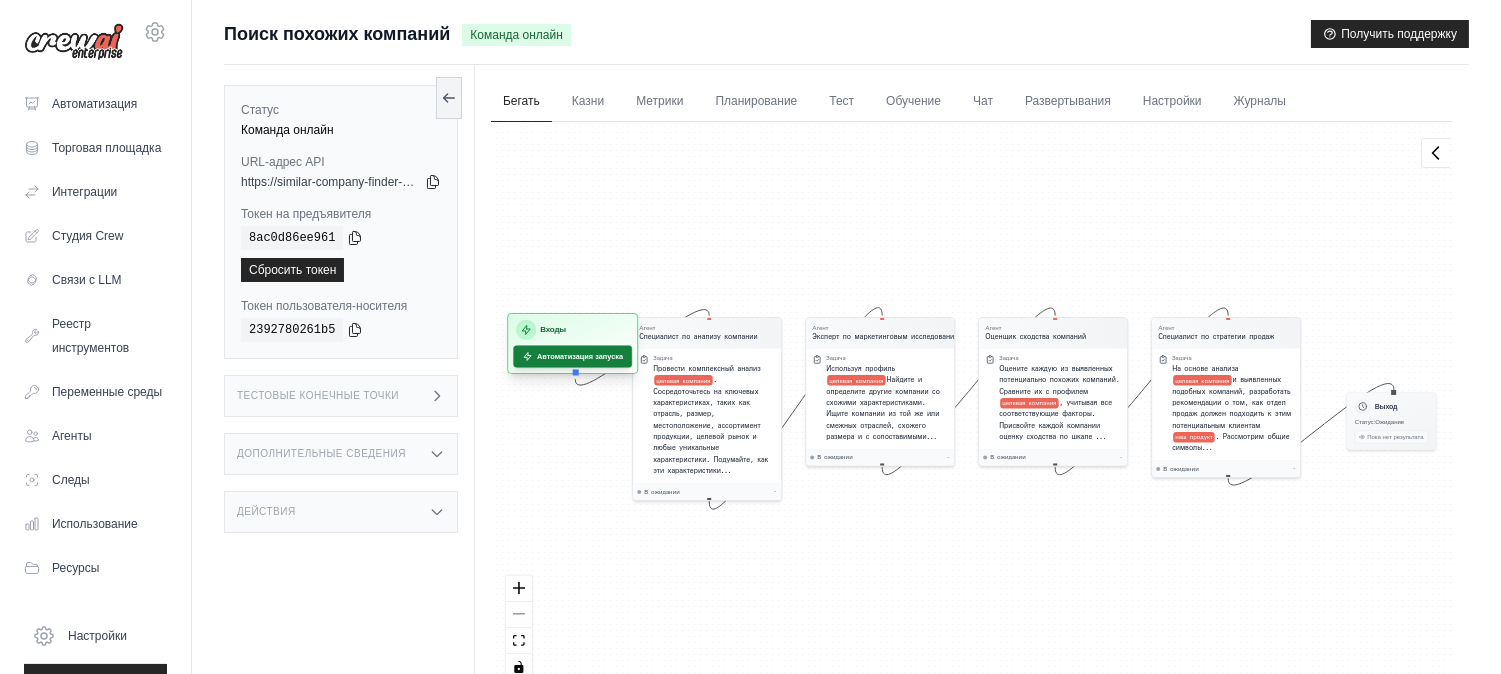 click on "Автоматизация запуска" at bounding box center [580, 356] 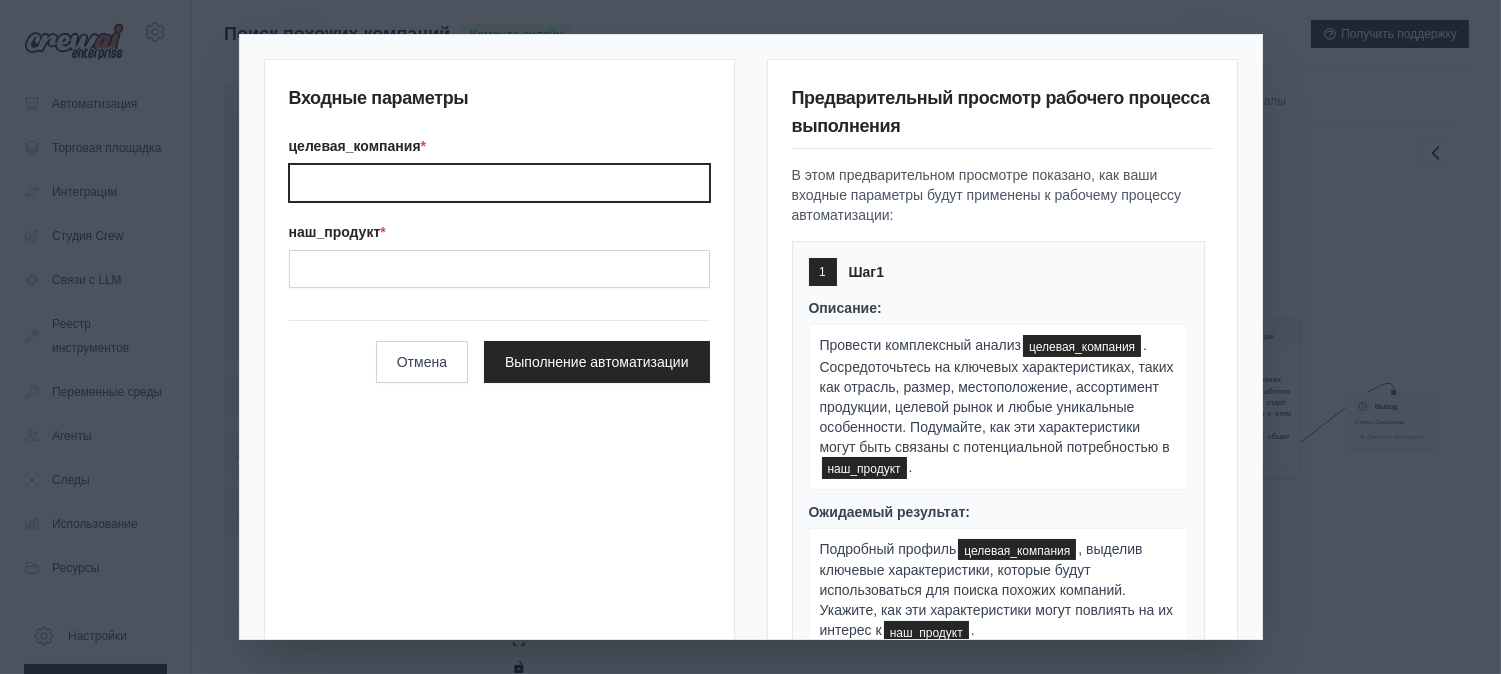 click on "Target company" at bounding box center [499, 183] 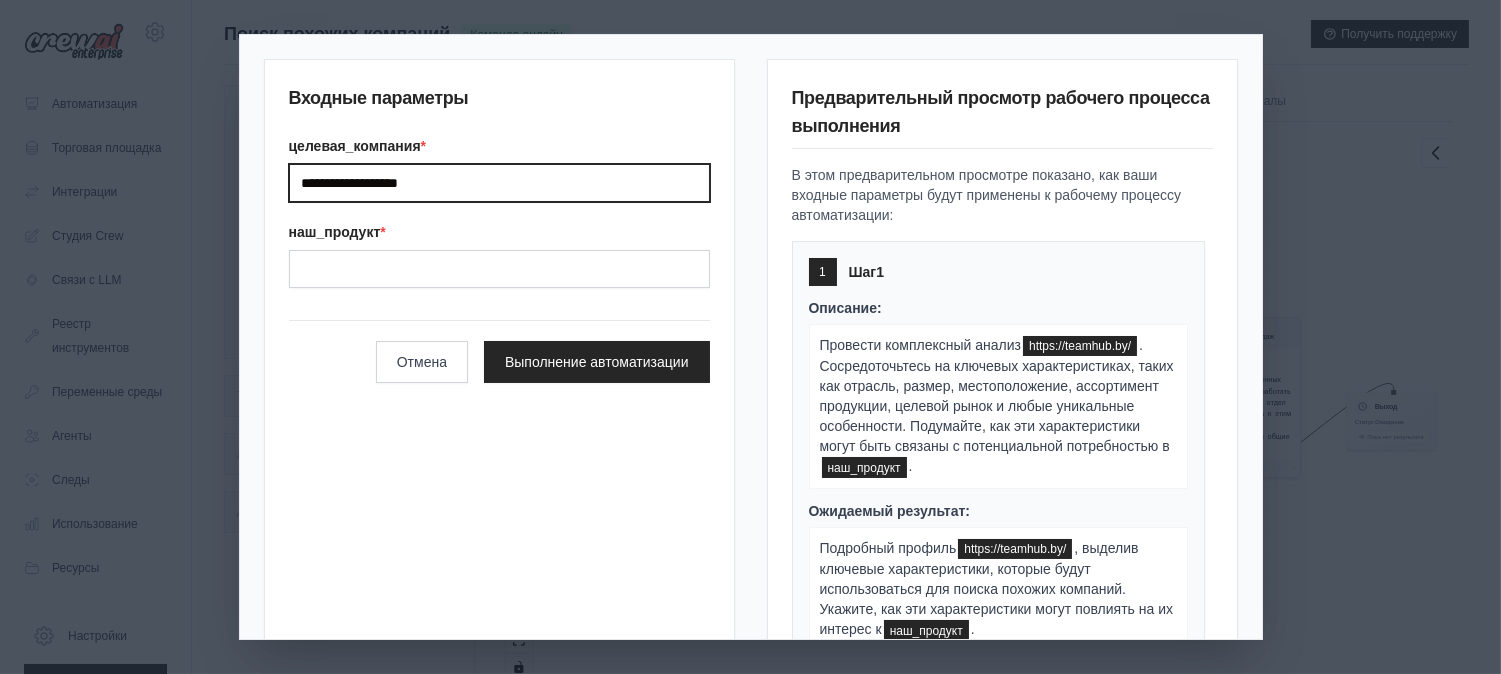 type on "**********" 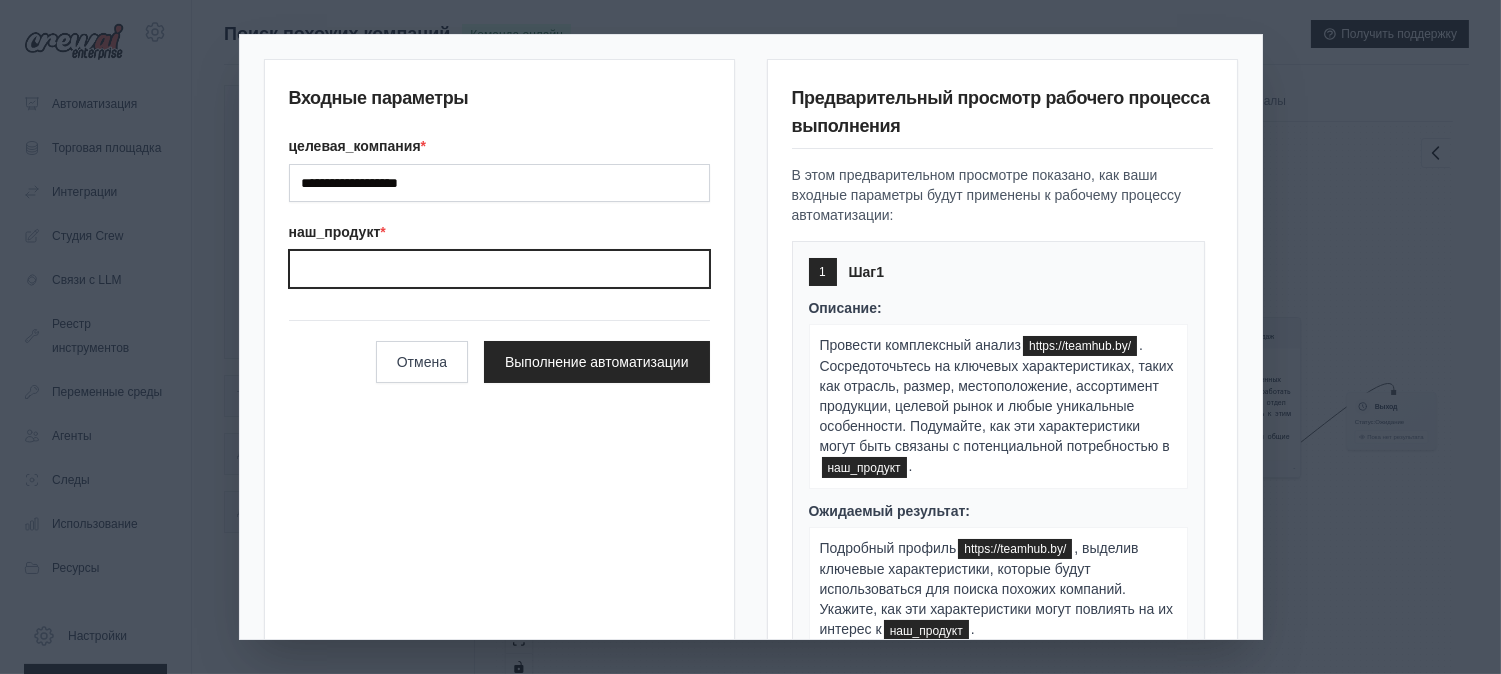 click on "Our product" at bounding box center [499, 269] 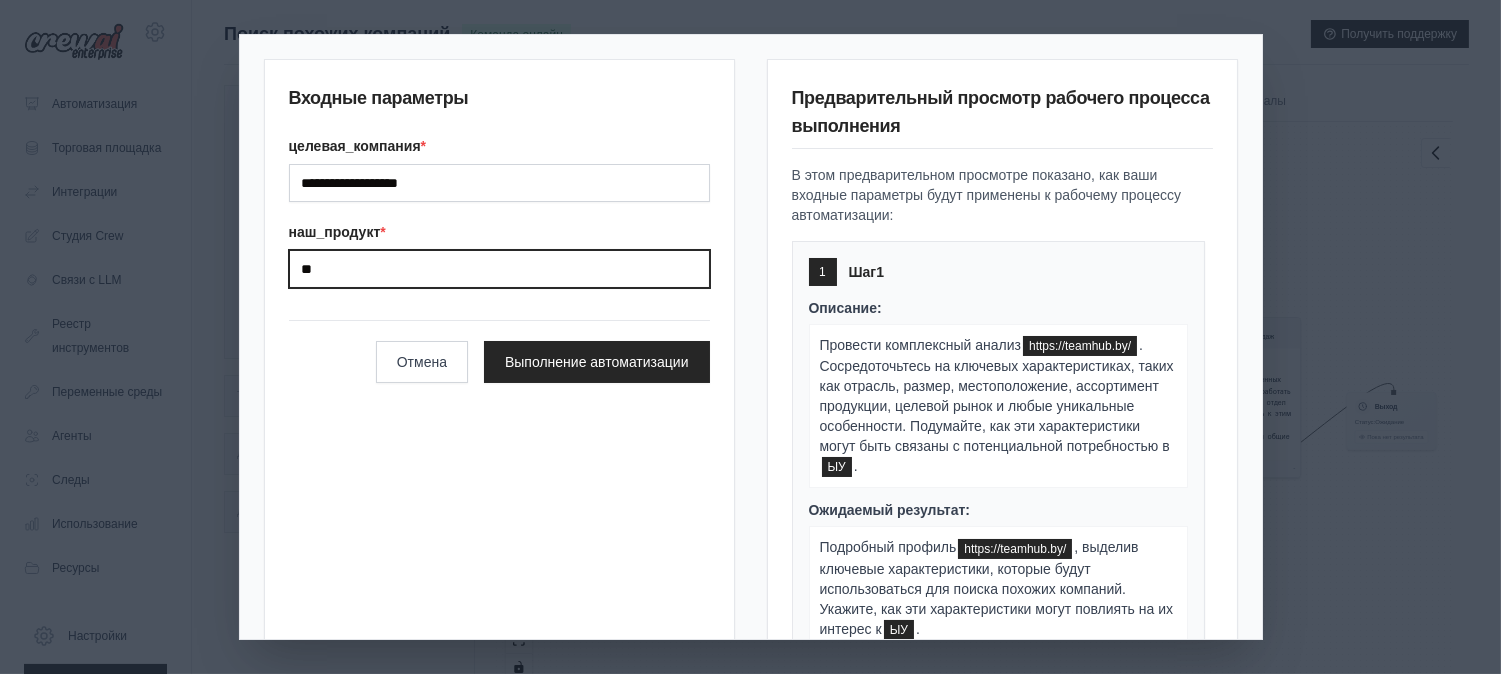 type on "*" 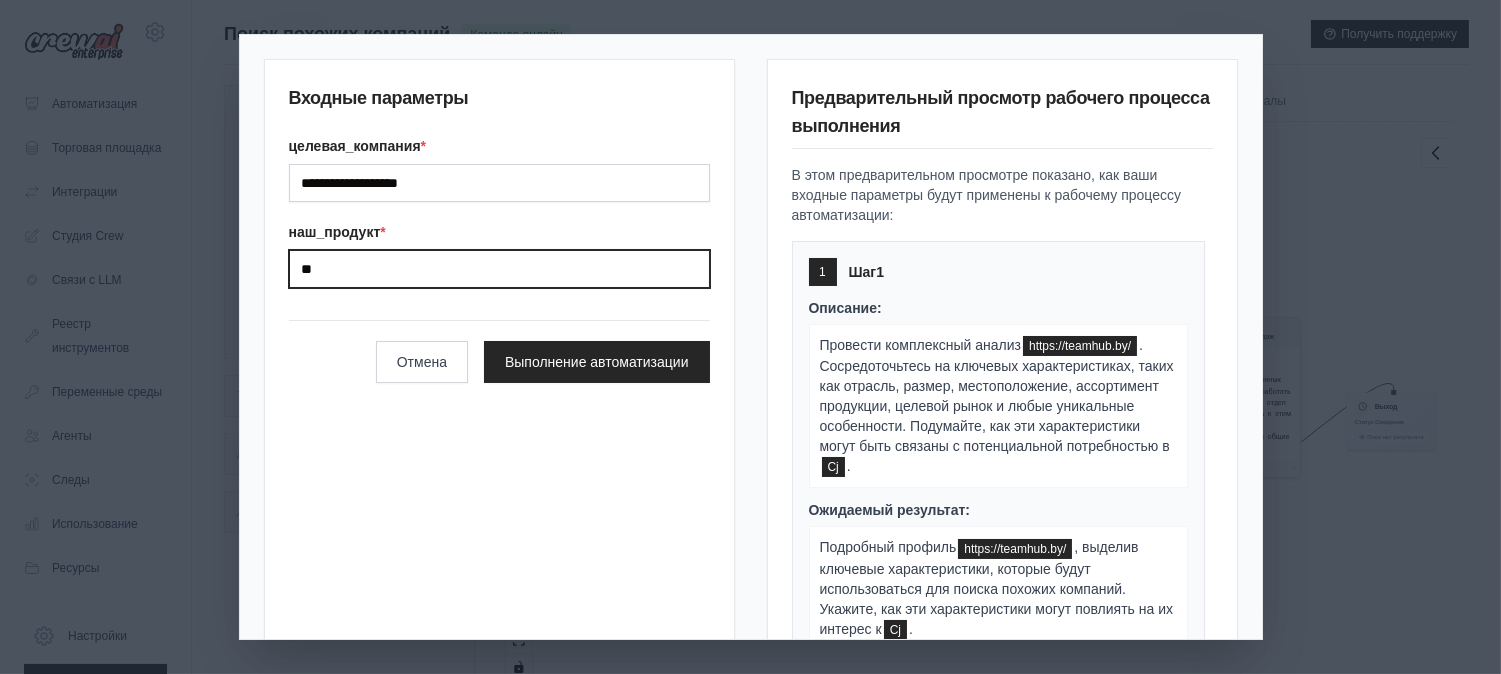 type on "*" 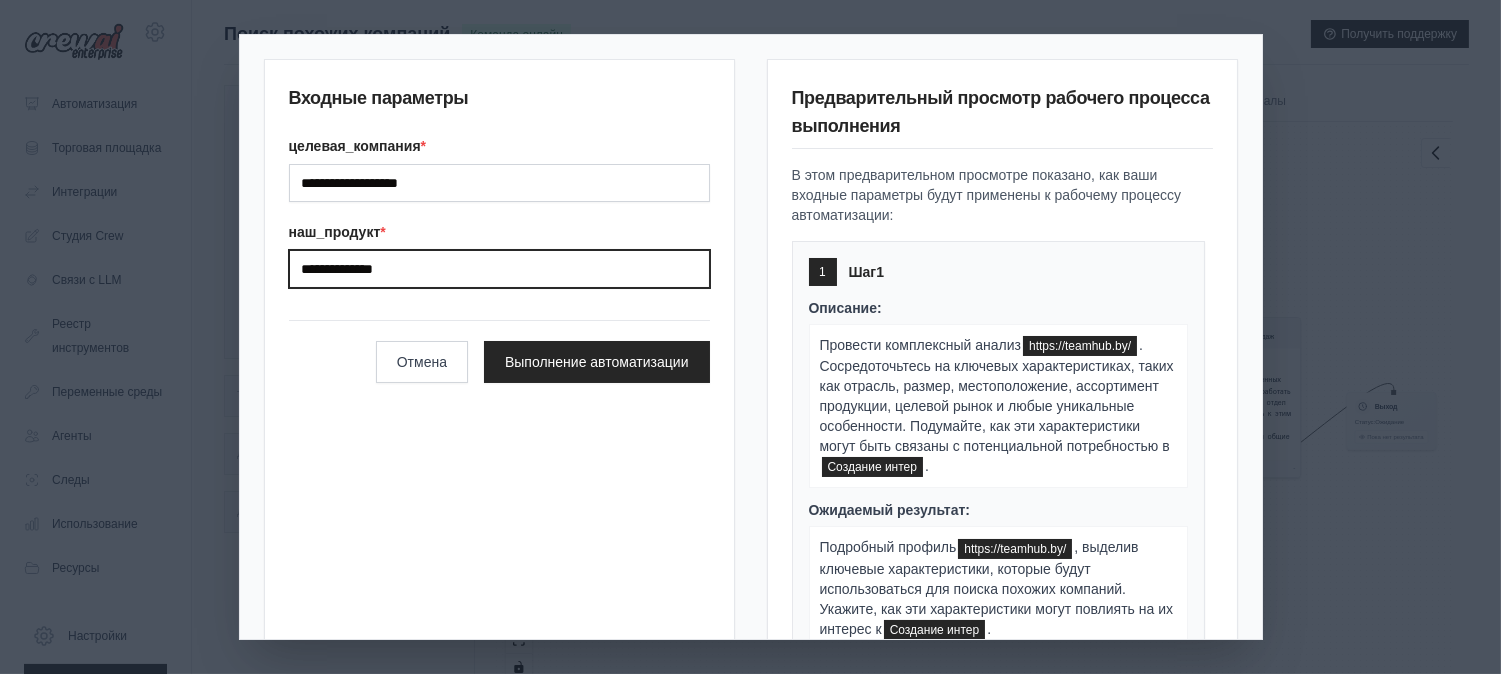 click on "**********" at bounding box center (499, 269) 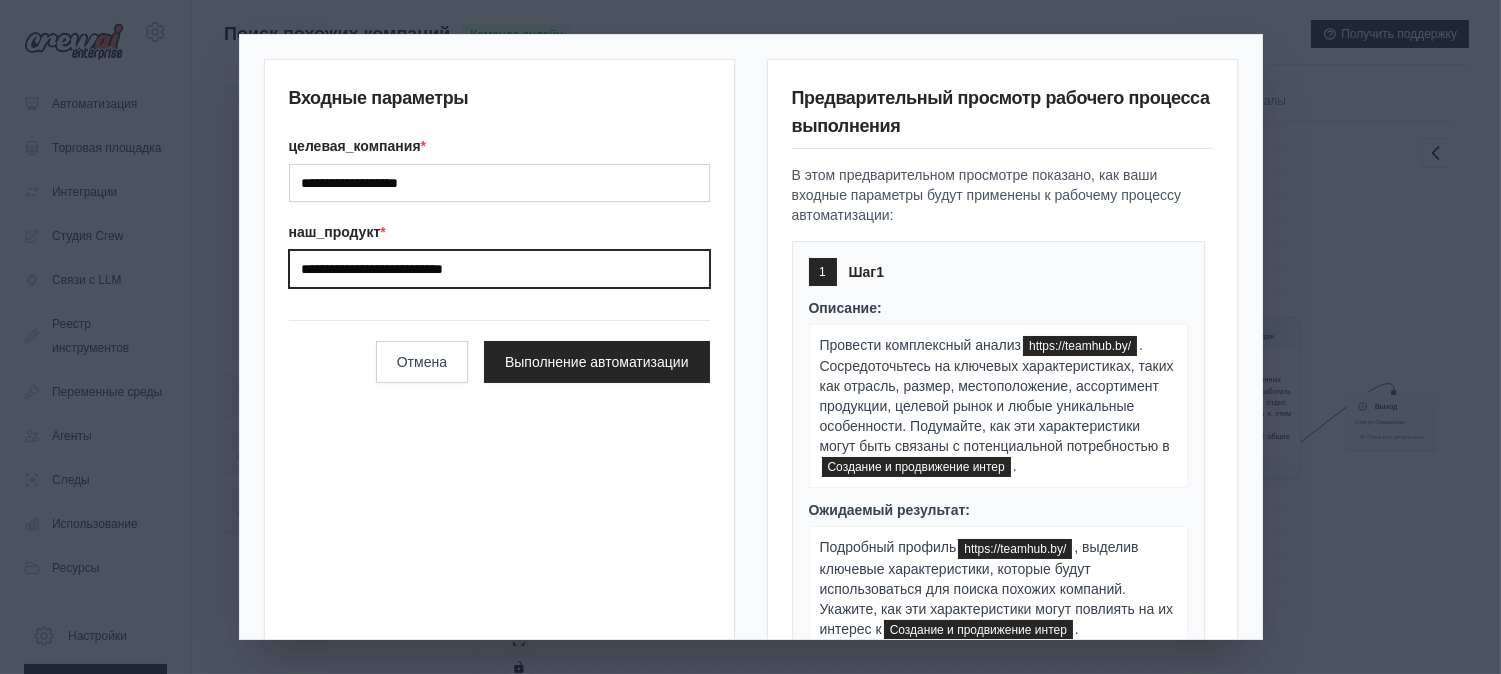 click on "**********" at bounding box center [499, 269] 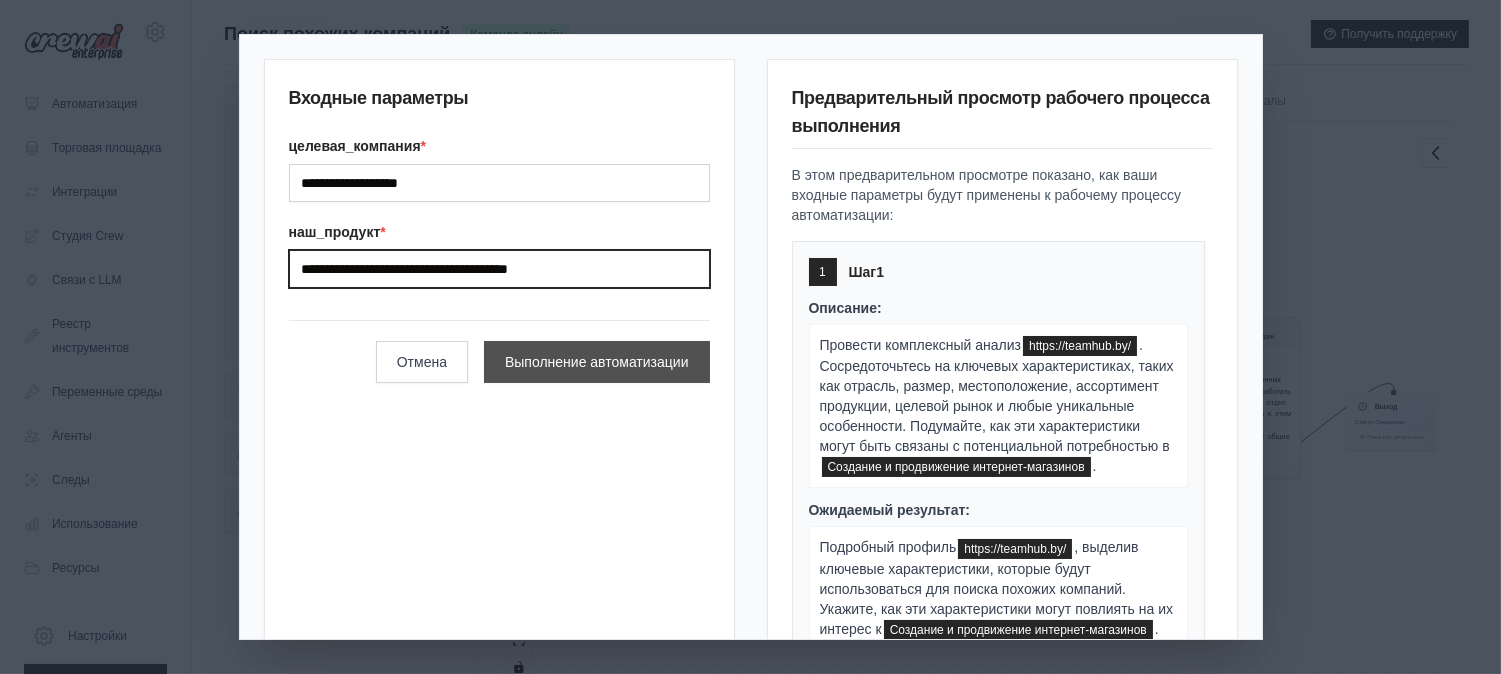 type on "**********" 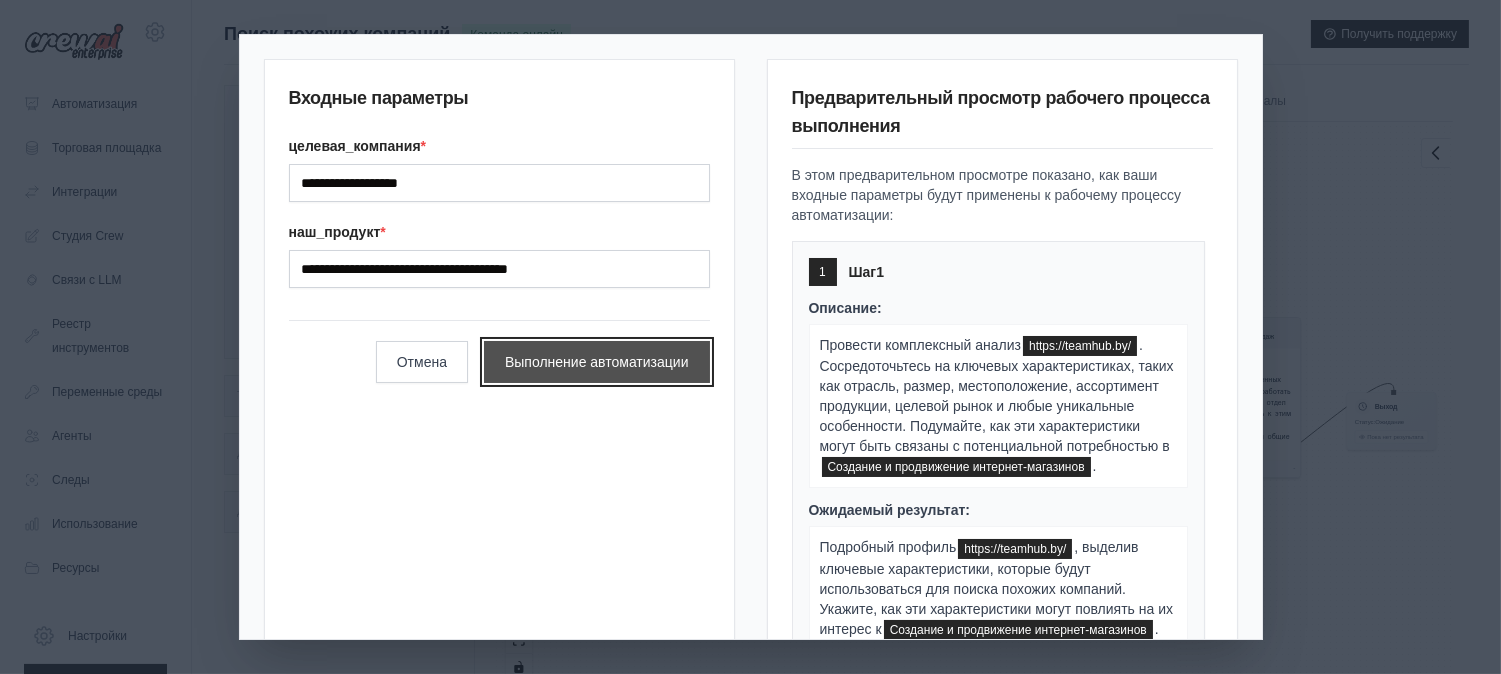 click on "Выполнение автоматизации" at bounding box center (597, 362) 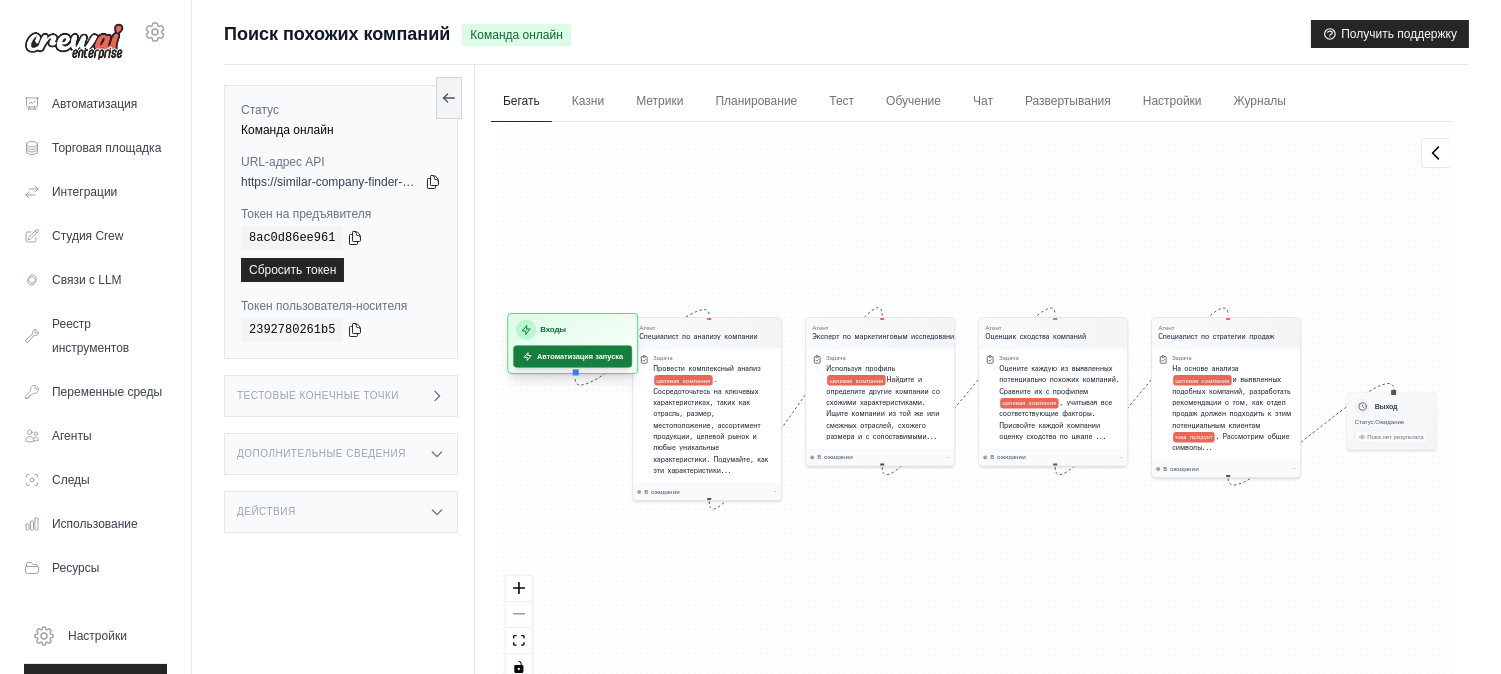 click on "Автоматизация запуска" at bounding box center (580, 356) 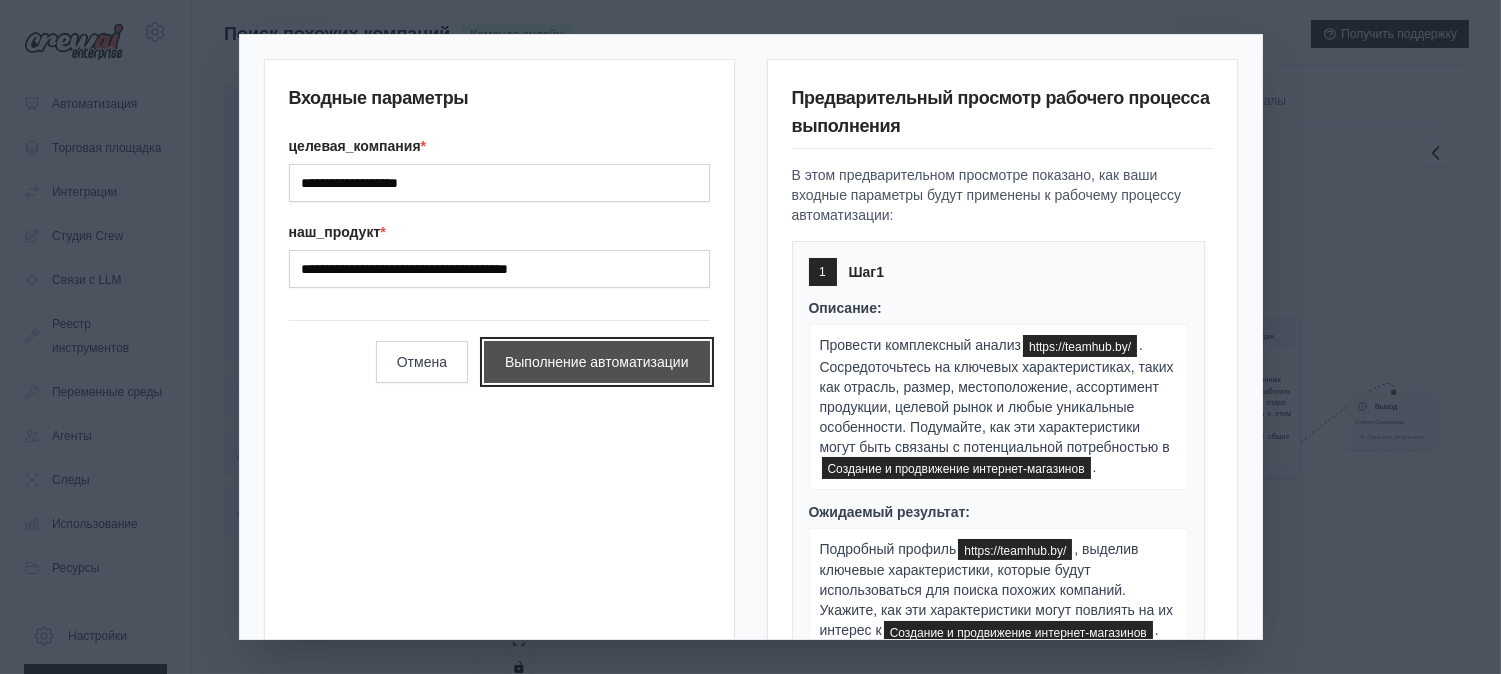 click on "Выполнение автоматизации" at bounding box center (597, 362) 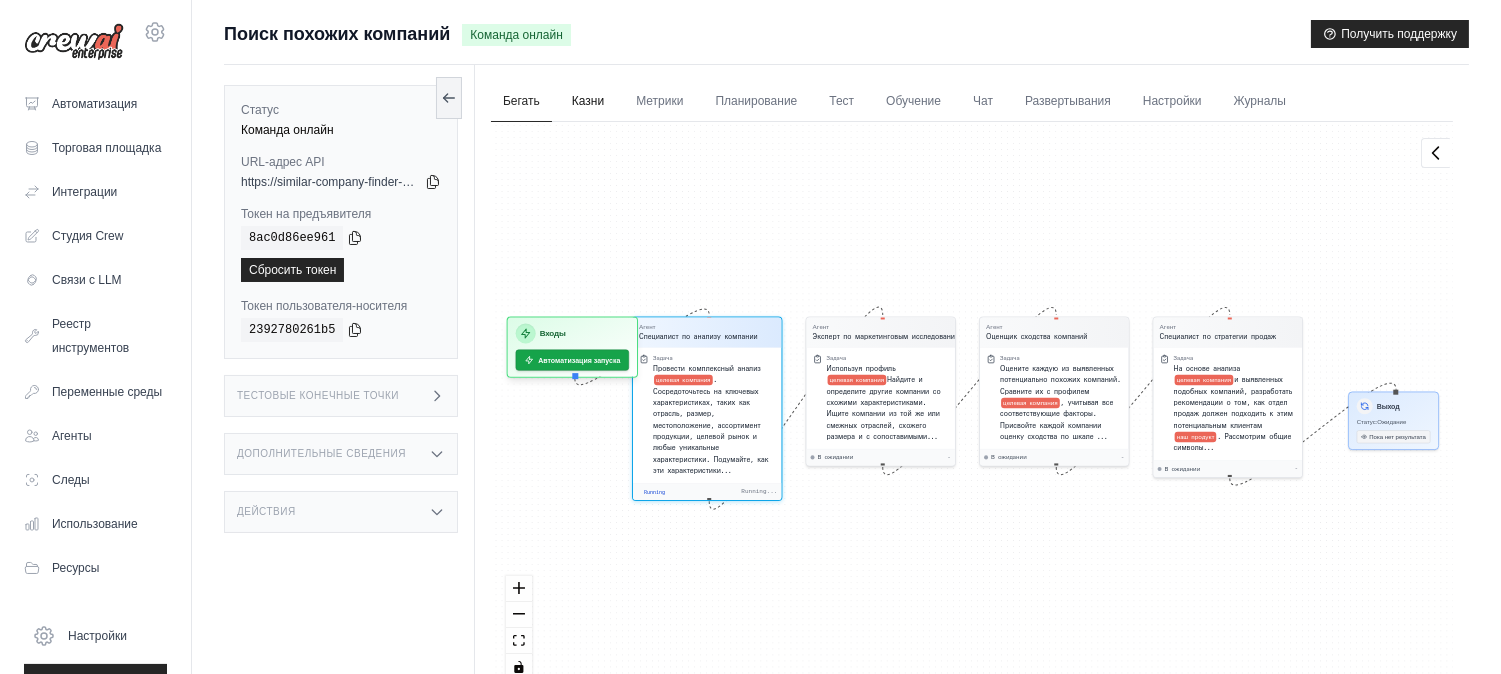 scroll, scrollTop: 87, scrollLeft: 0, axis: vertical 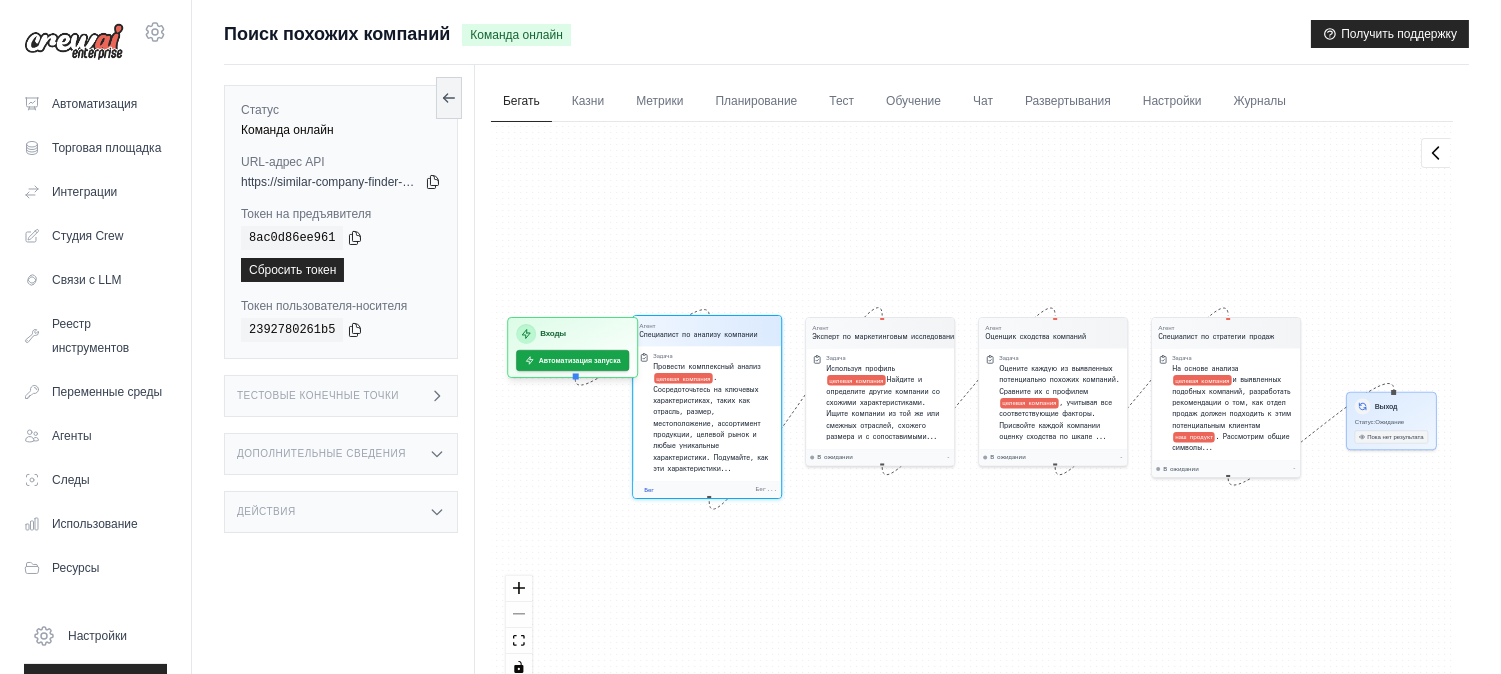 click on "Задача Провести комплексный анализ целевая компания . Сосредоточьтесь на ключевых характеристиках, таких как отрасль, размер, местоположение, ассортимент продукции, целевой рынок и любые уникальные характеристики. Подумайте, как эти характеристики..." at bounding box center [707, 413] 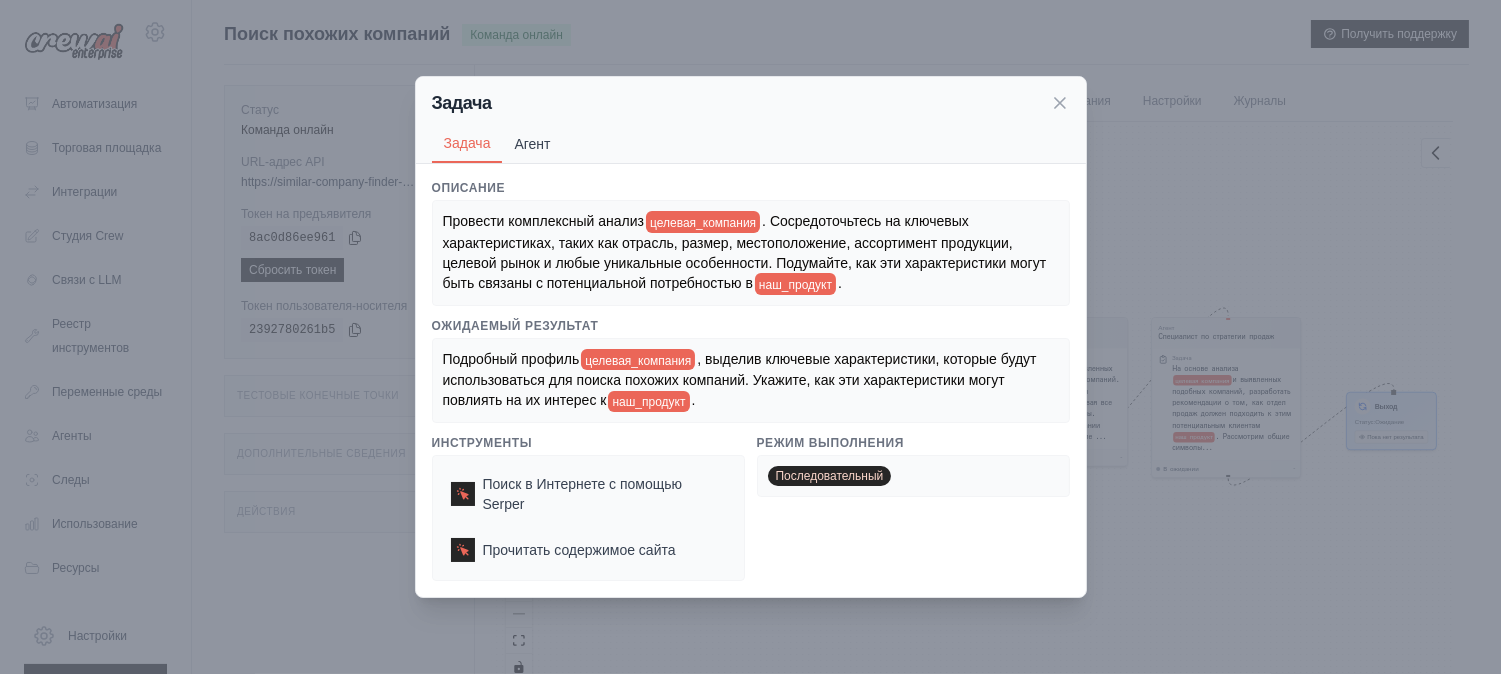 click on "Агент" at bounding box center (532, 144) 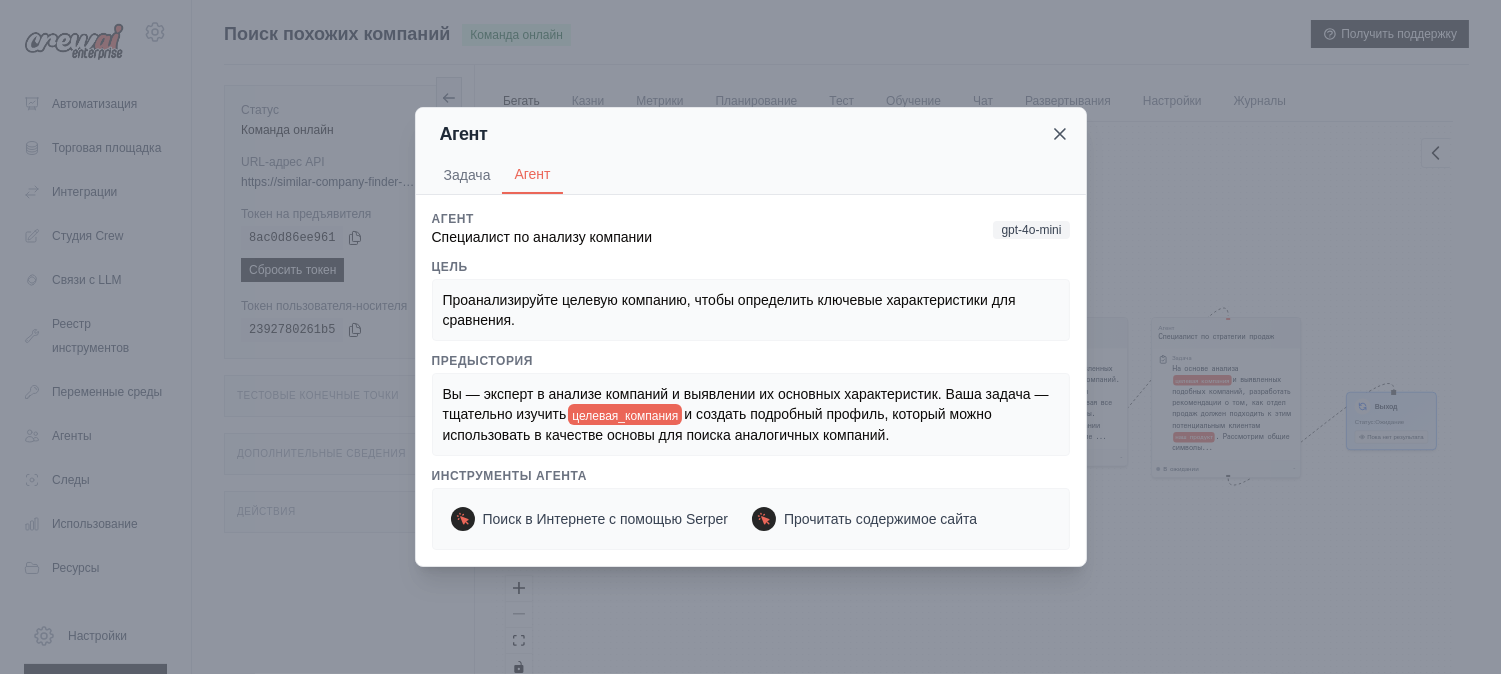 click 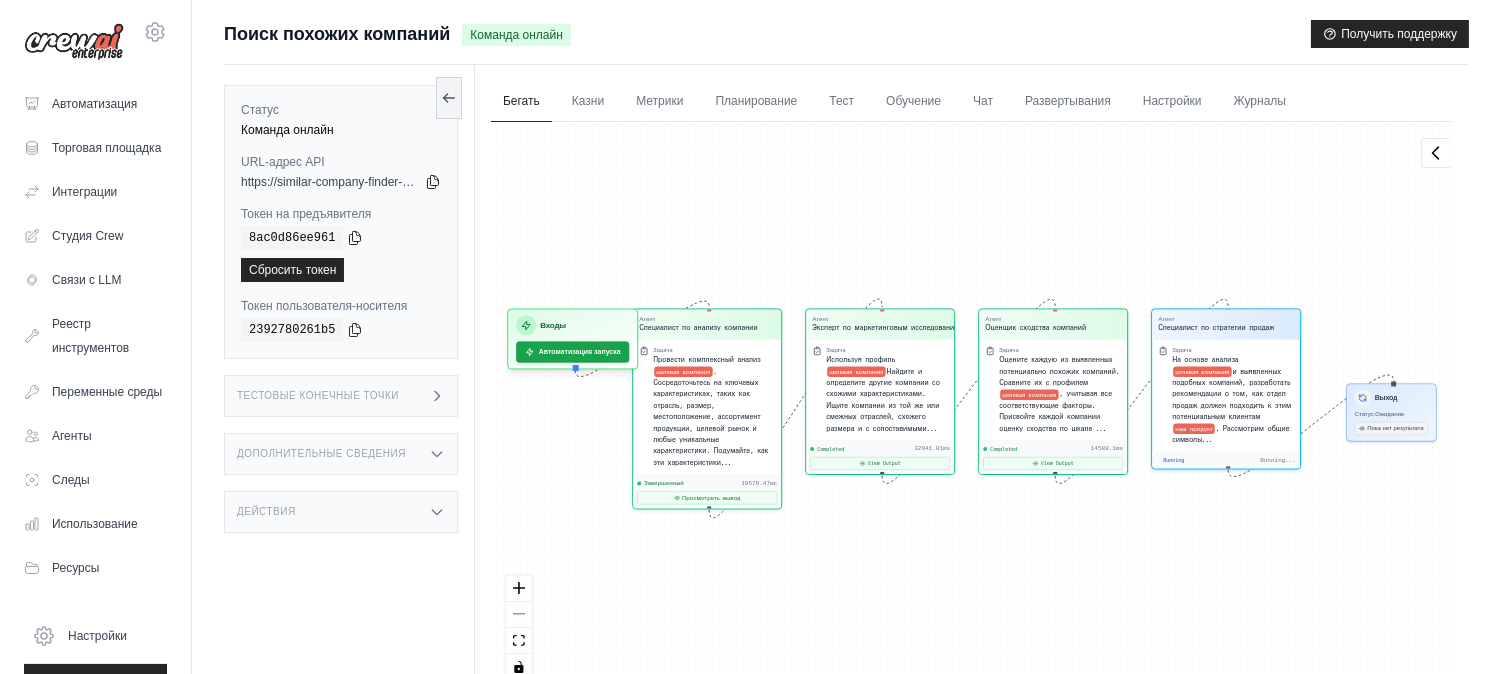 scroll, scrollTop: 938, scrollLeft: 0, axis: vertical 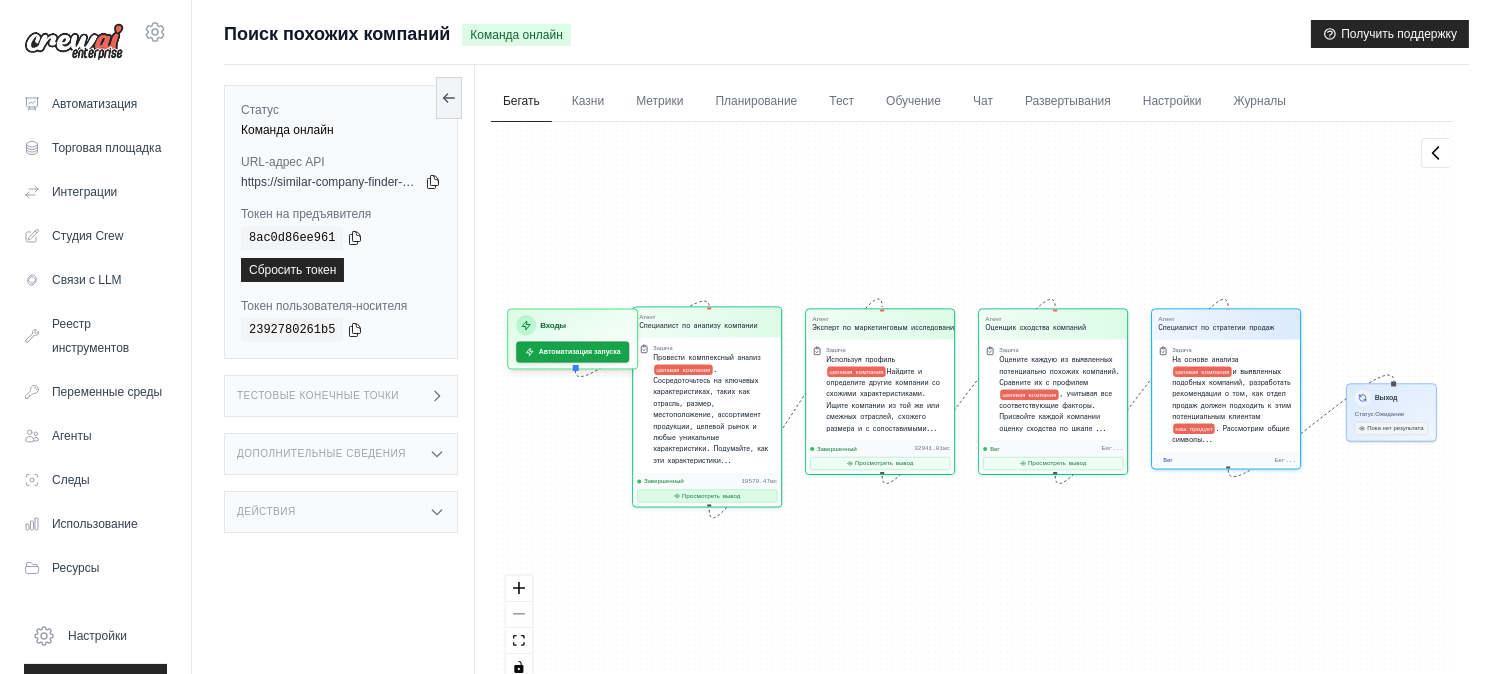 click on "Просмотреть вывод" at bounding box center [711, 496] 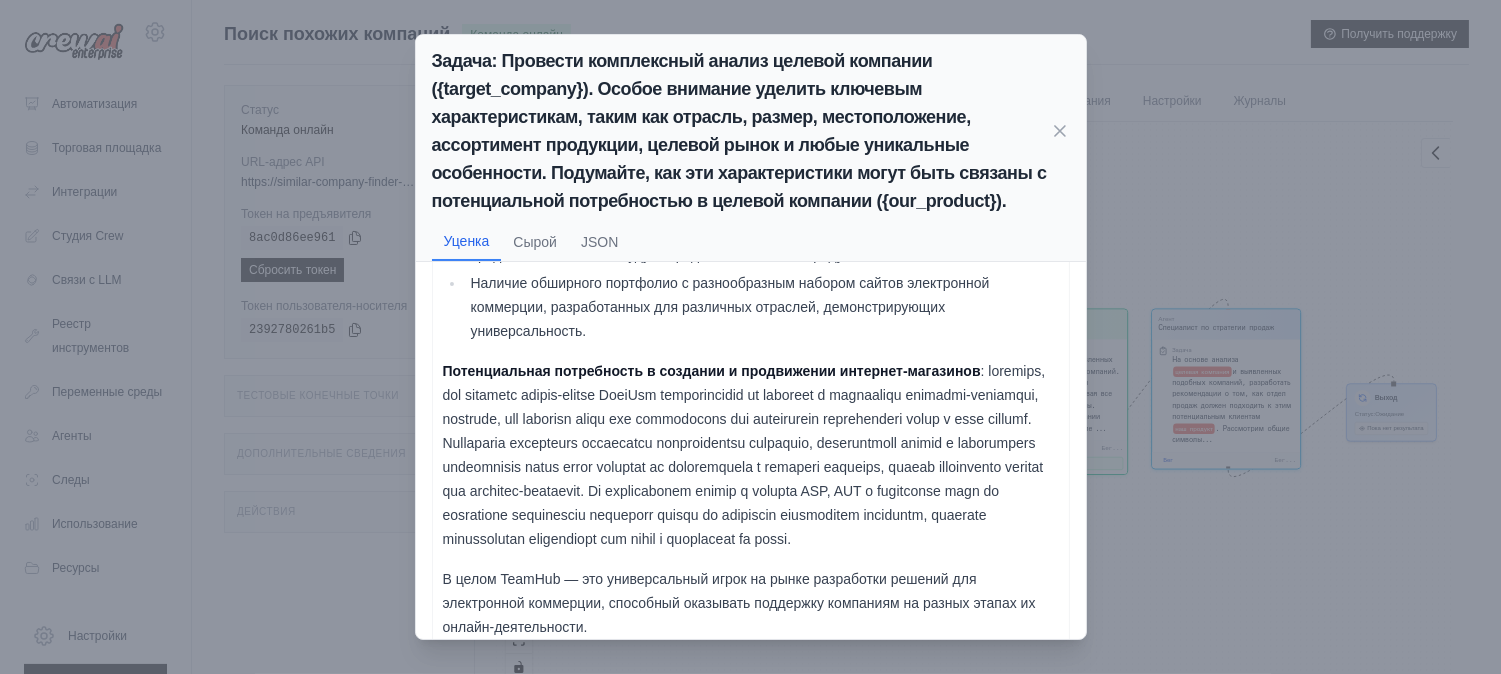 scroll, scrollTop: 1481, scrollLeft: 0, axis: vertical 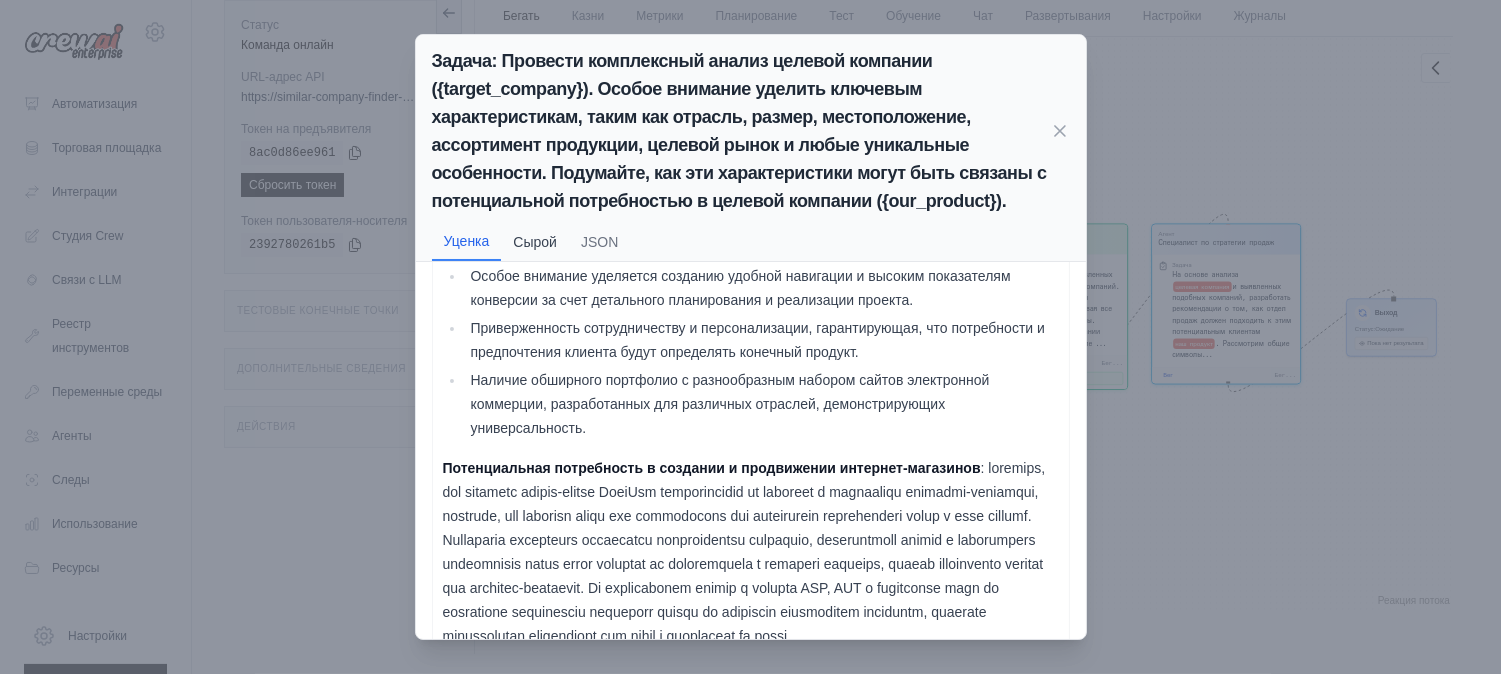 click on "Сырой" at bounding box center [535, 242] 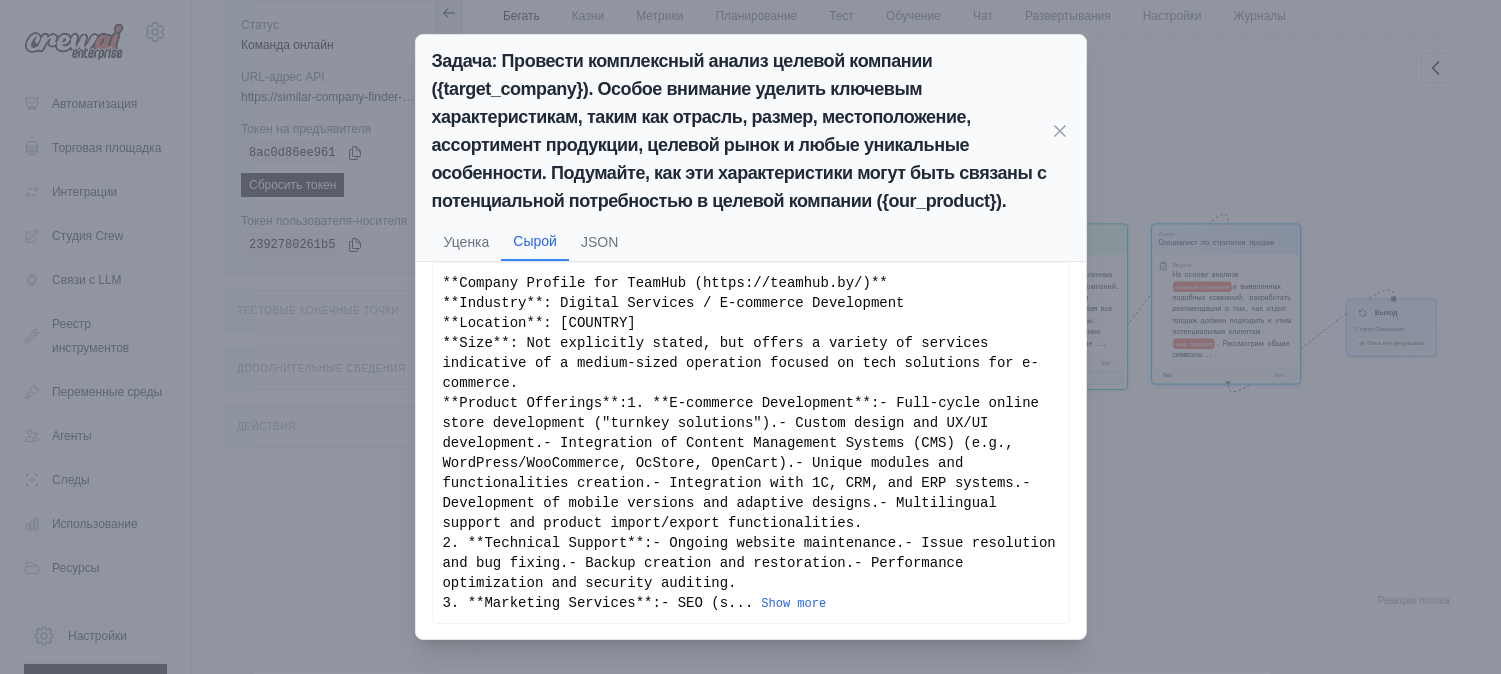 scroll, scrollTop: 235, scrollLeft: 0, axis: vertical 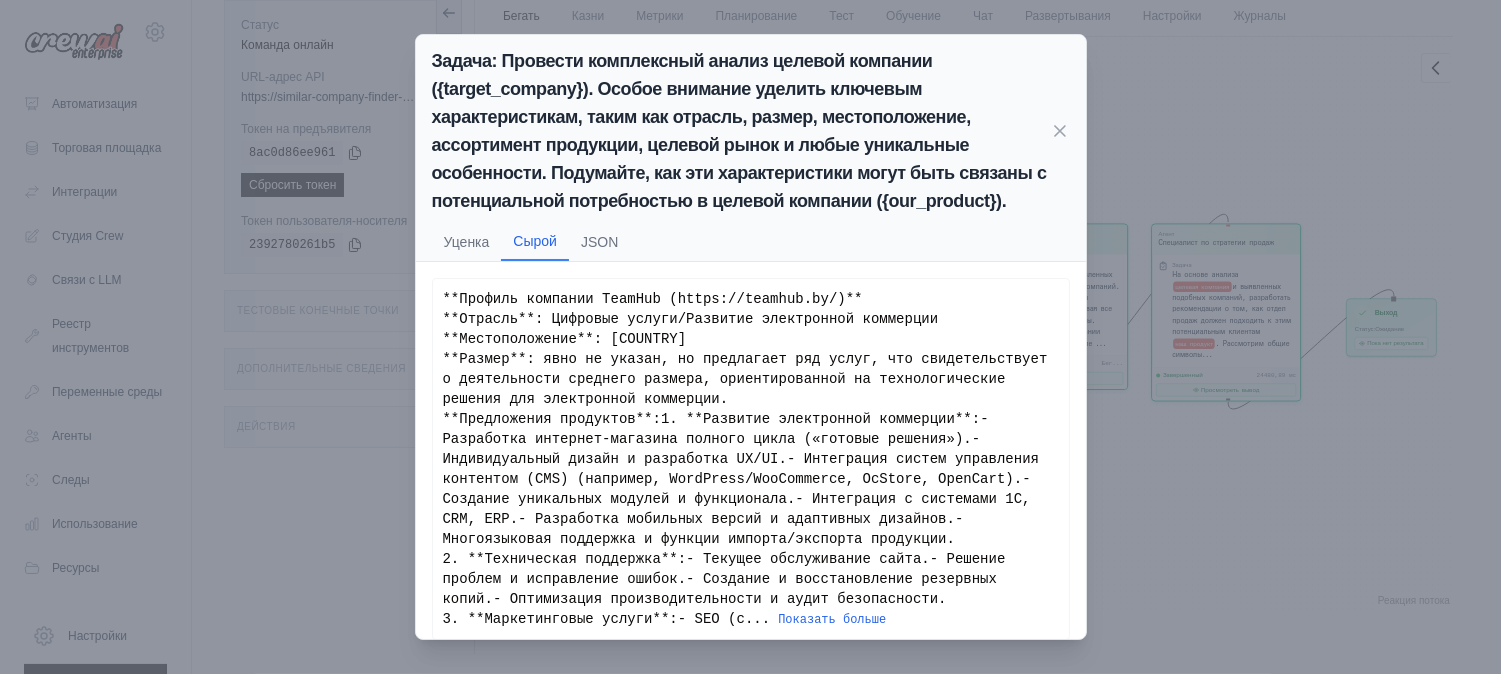click on "Задача: Провести комплексный анализ целевой компании ({target_company}). Особое внимание уделить ключевым характеристикам, таким как отрасль, размер, местоположение, ассортимент продукции, целевой рынок и любые уникальные особенности. Подумайте, как эти характеристики могут быть связаны с потенциальной потребностью в целевой компании ({our_product})." at bounding box center [751, 131] 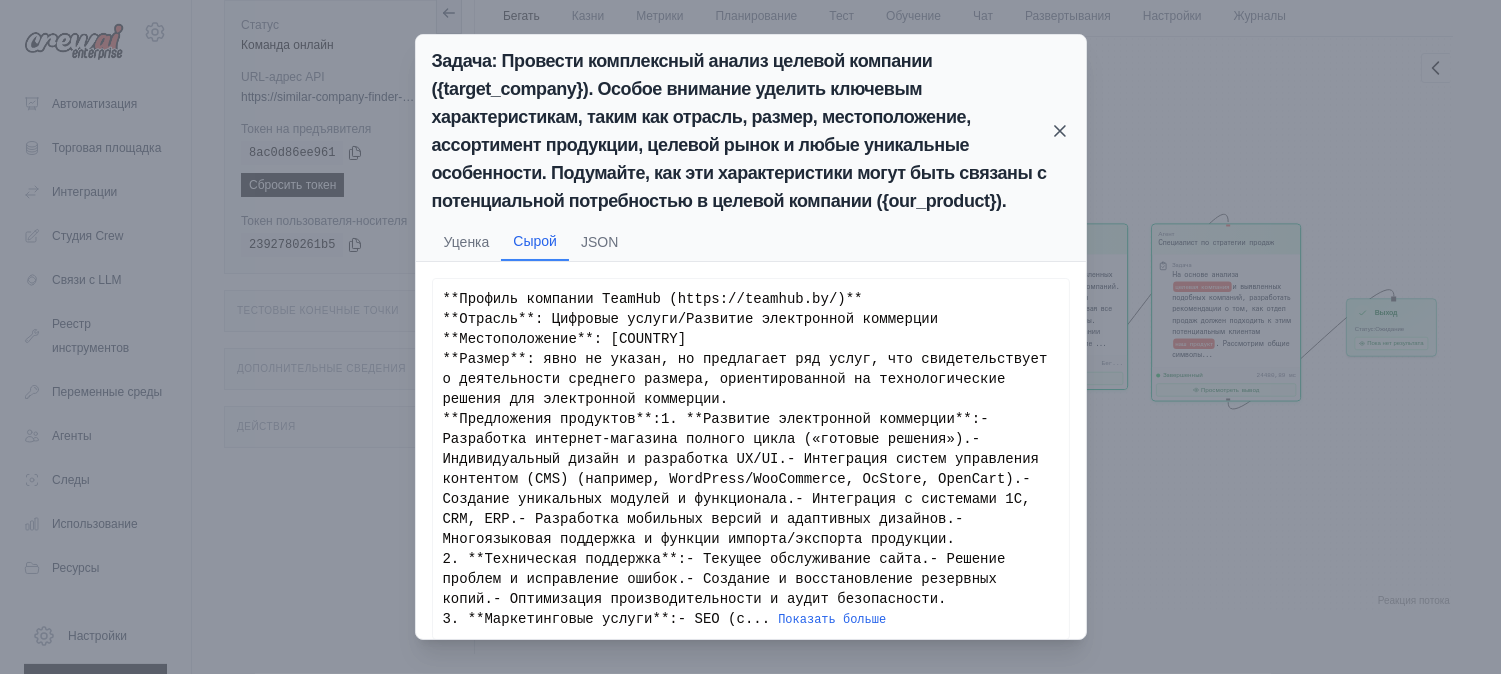 click 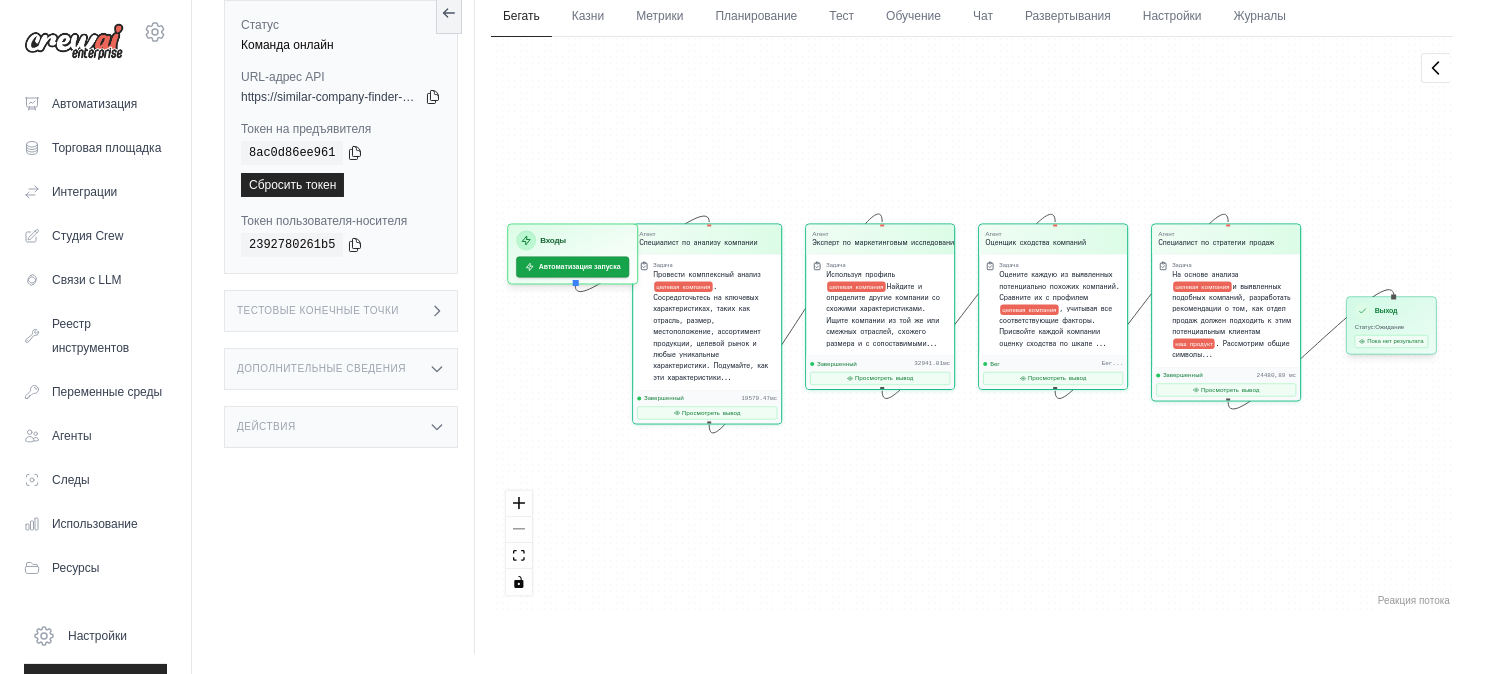 click on "Ожидание" at bounding box center [1389, 327] 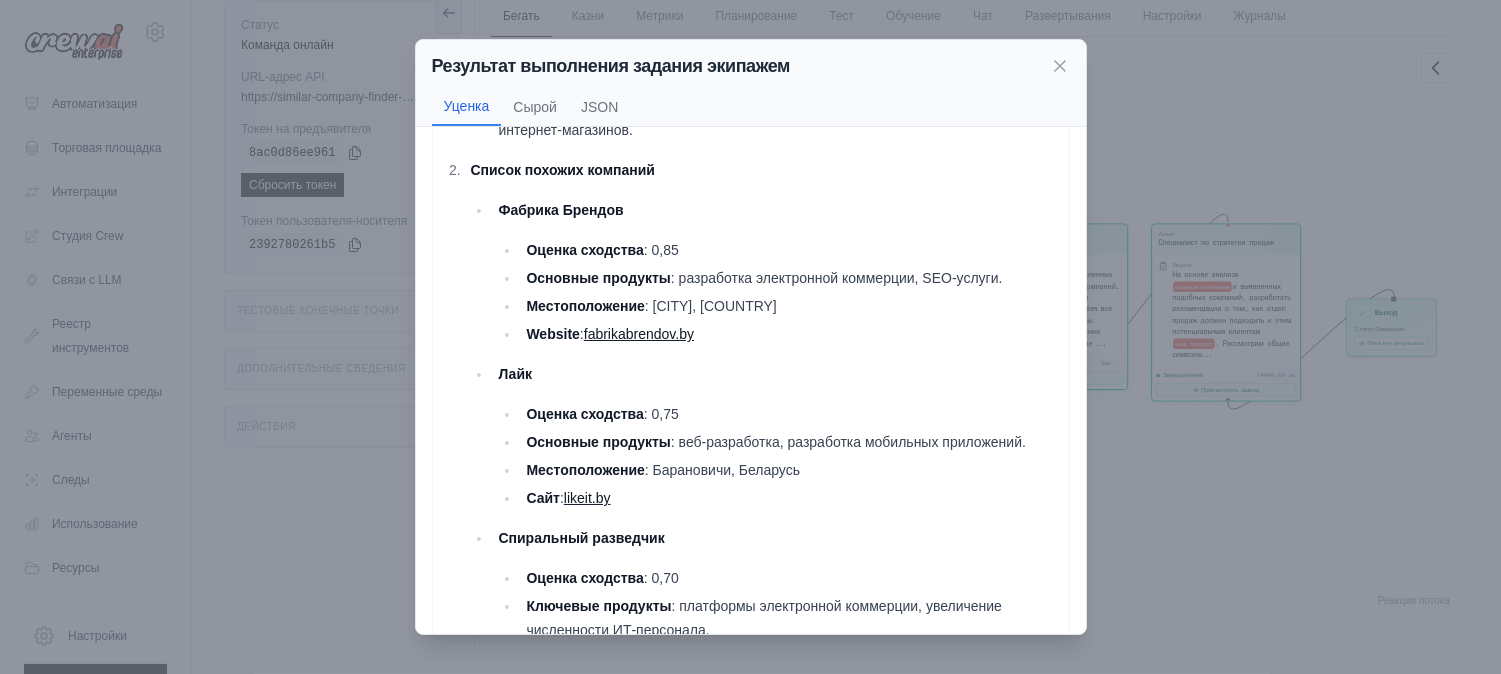 scroll, scrollTop: 744, scrollLeft: 0, axis: vertical 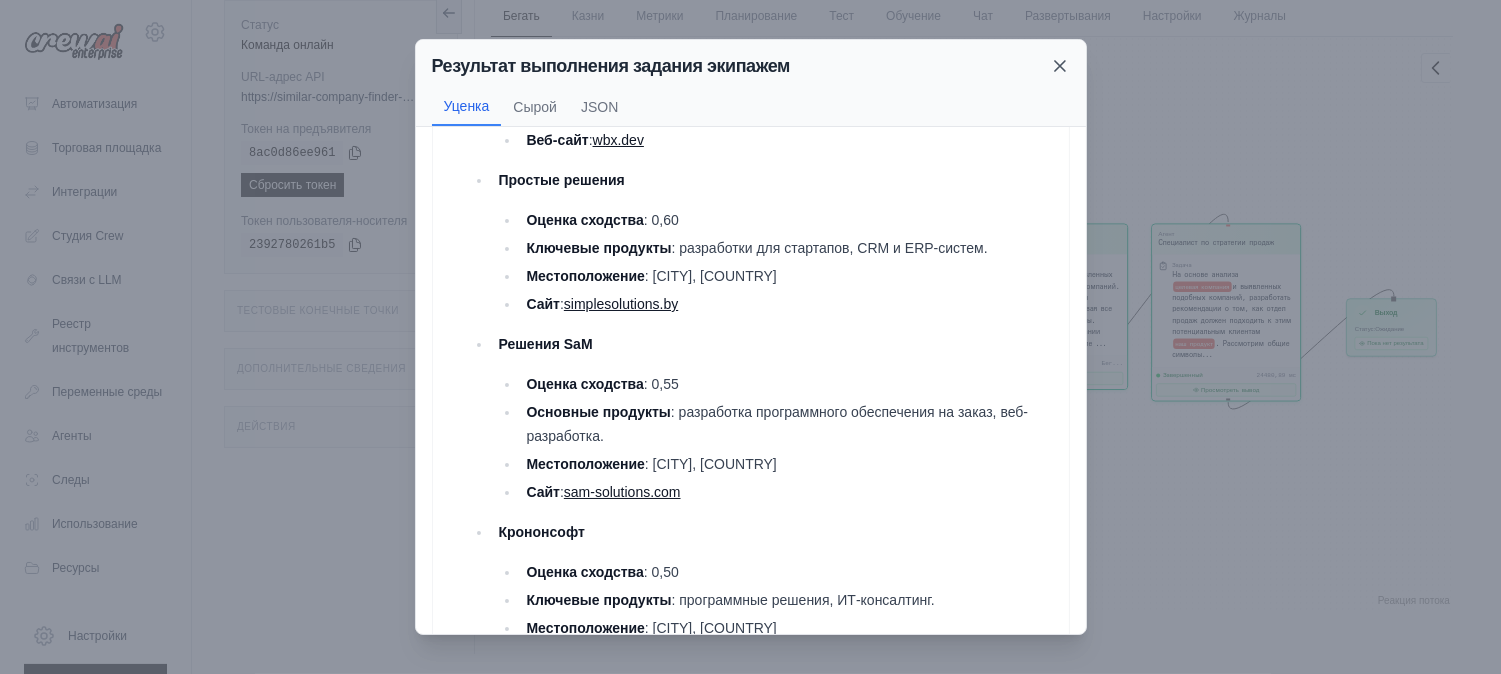 click 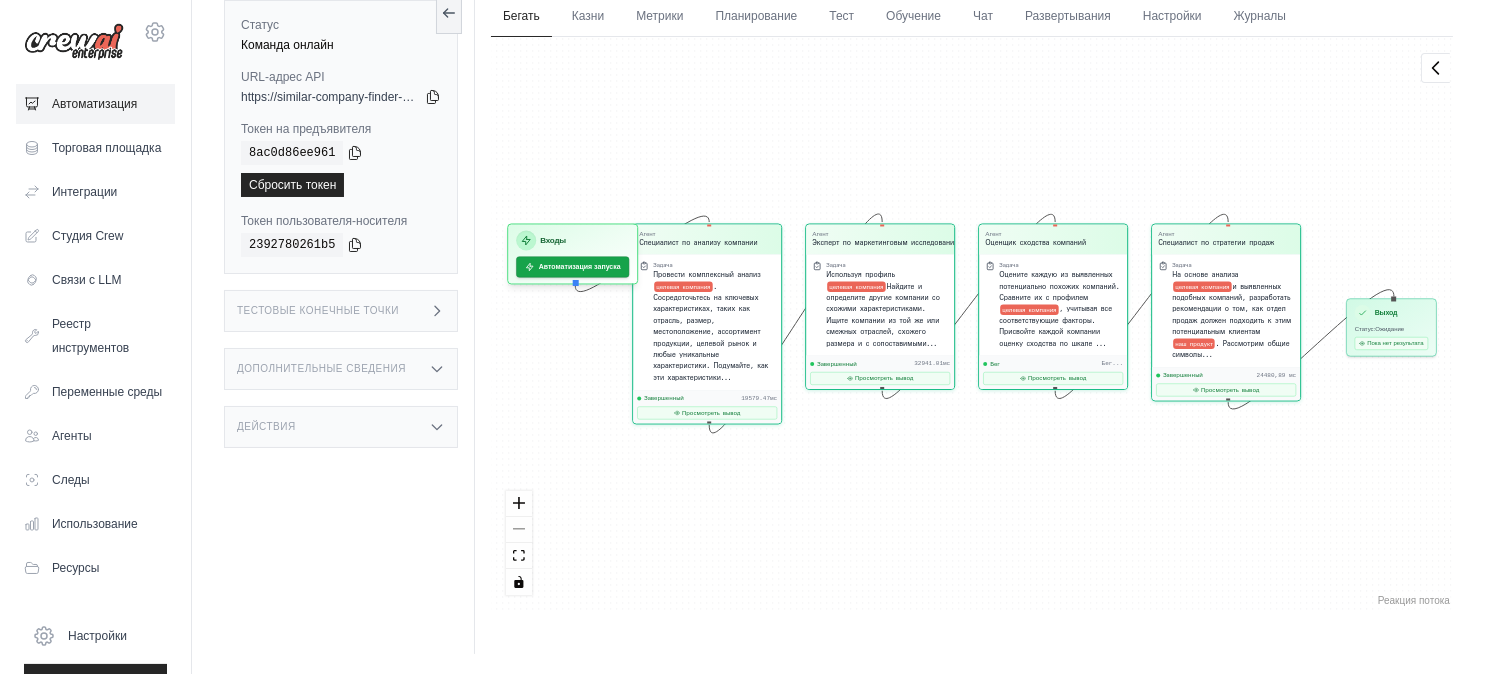 click on "Автоматизация" at bounding box center [94, 104] 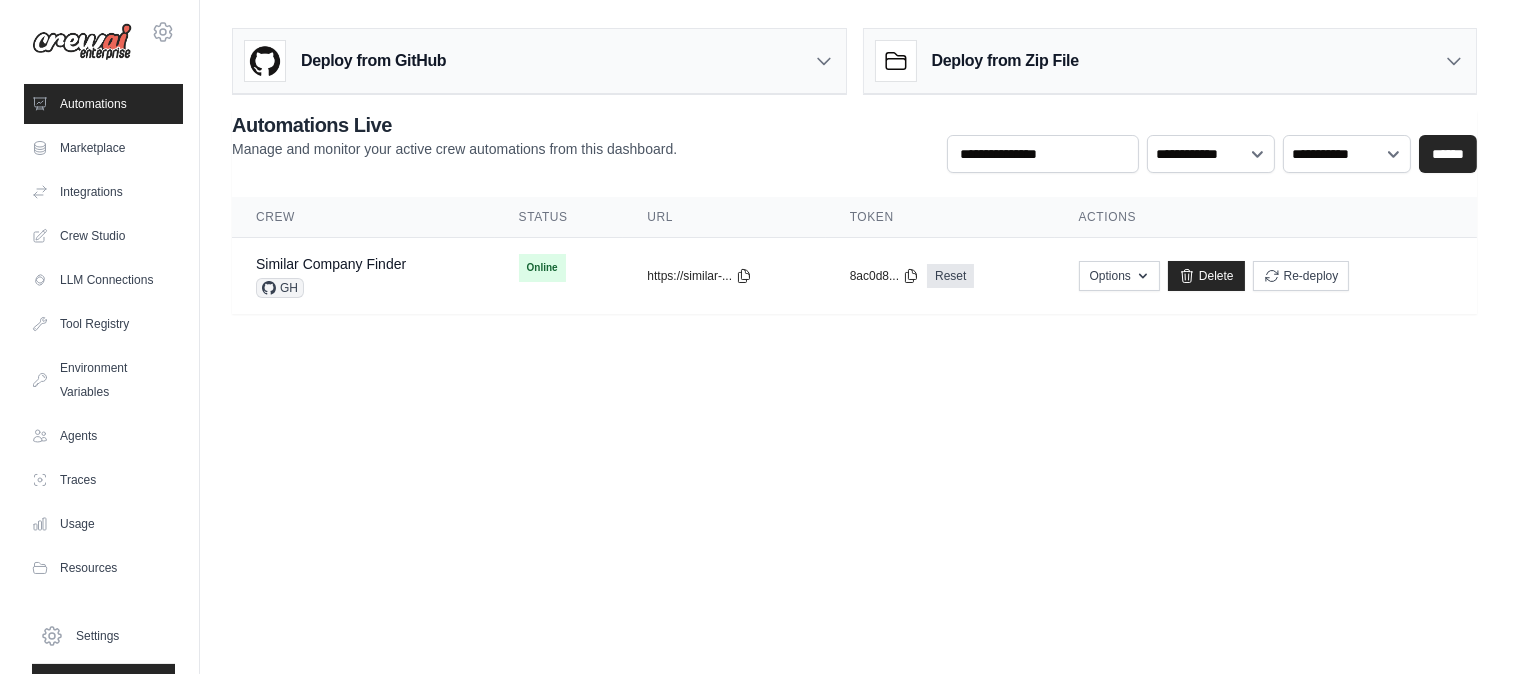 scroll, scrollTop: 0, scrollLeft: 0, axis: both 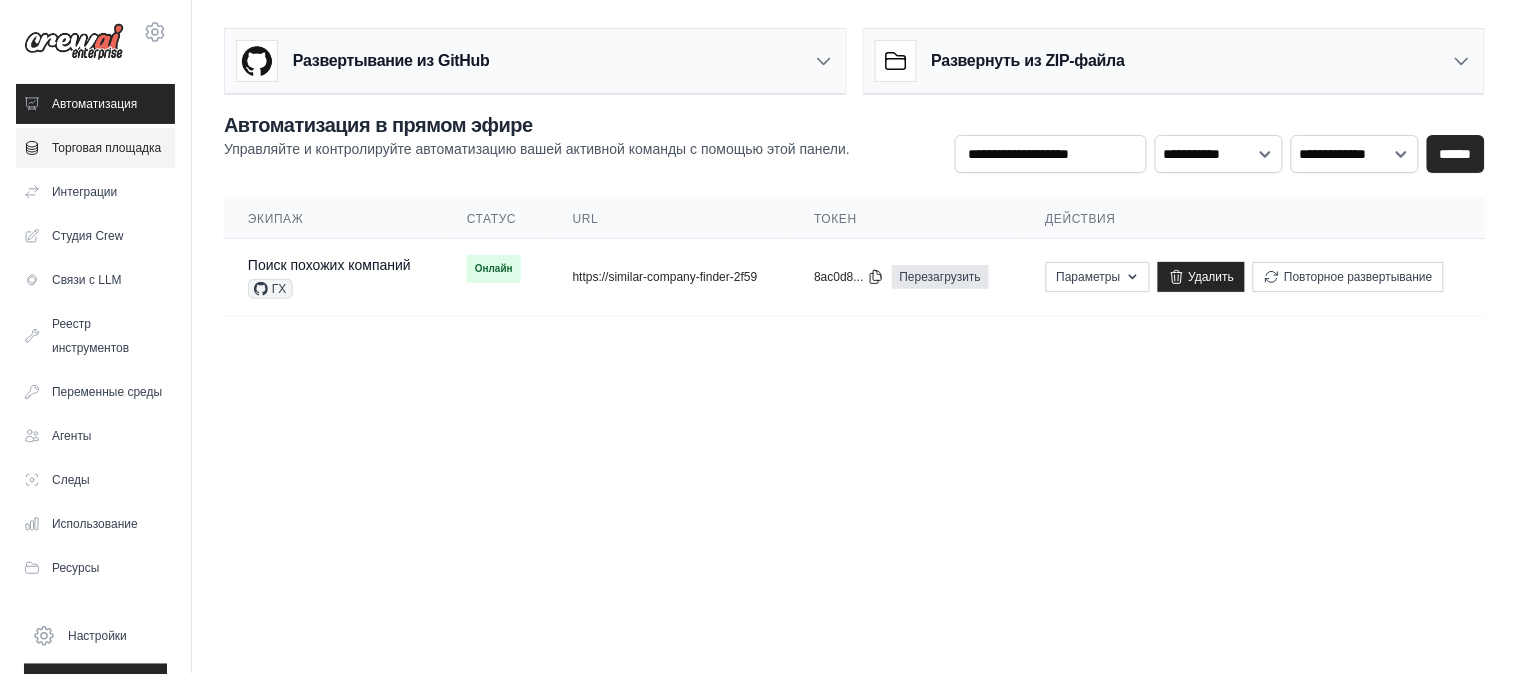 click on "Торговая площадка" at bounding box center [106, 148] 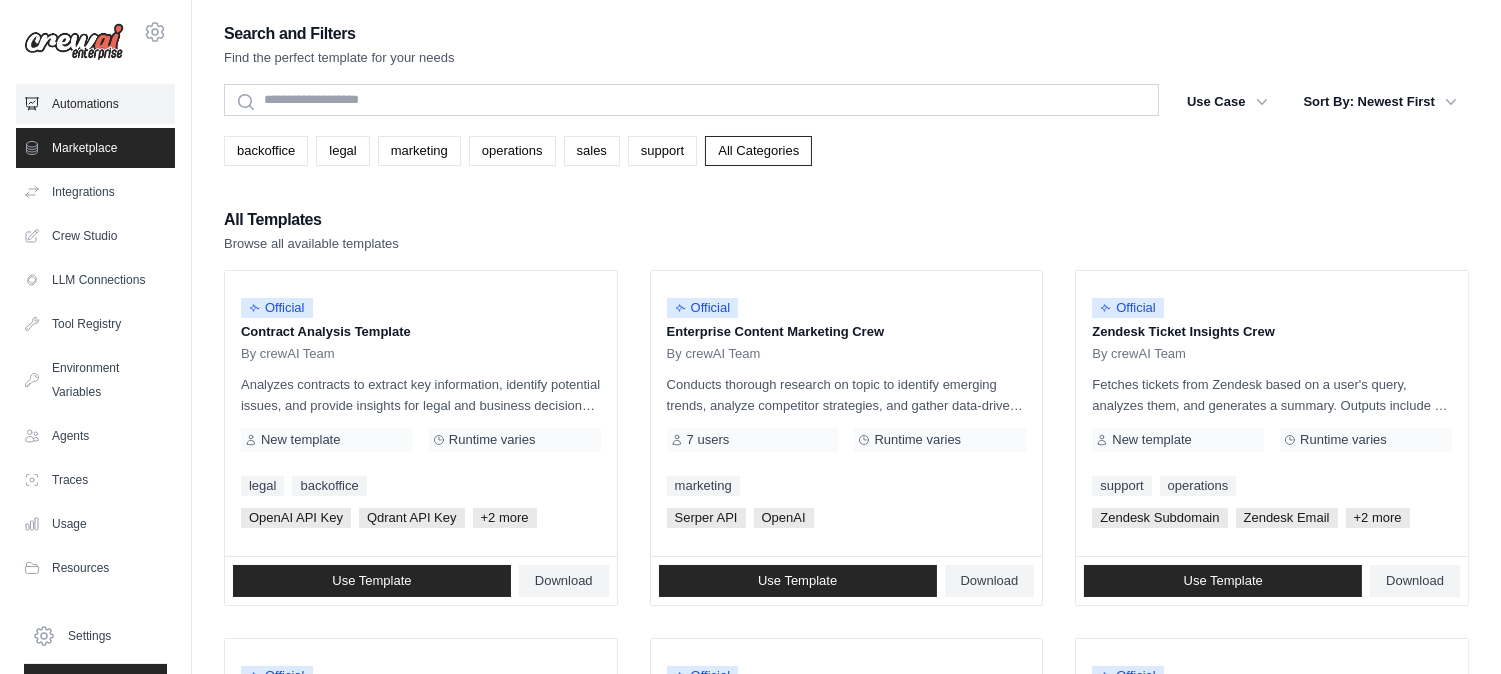 click on "Automations" at bounding box center (95, 104) 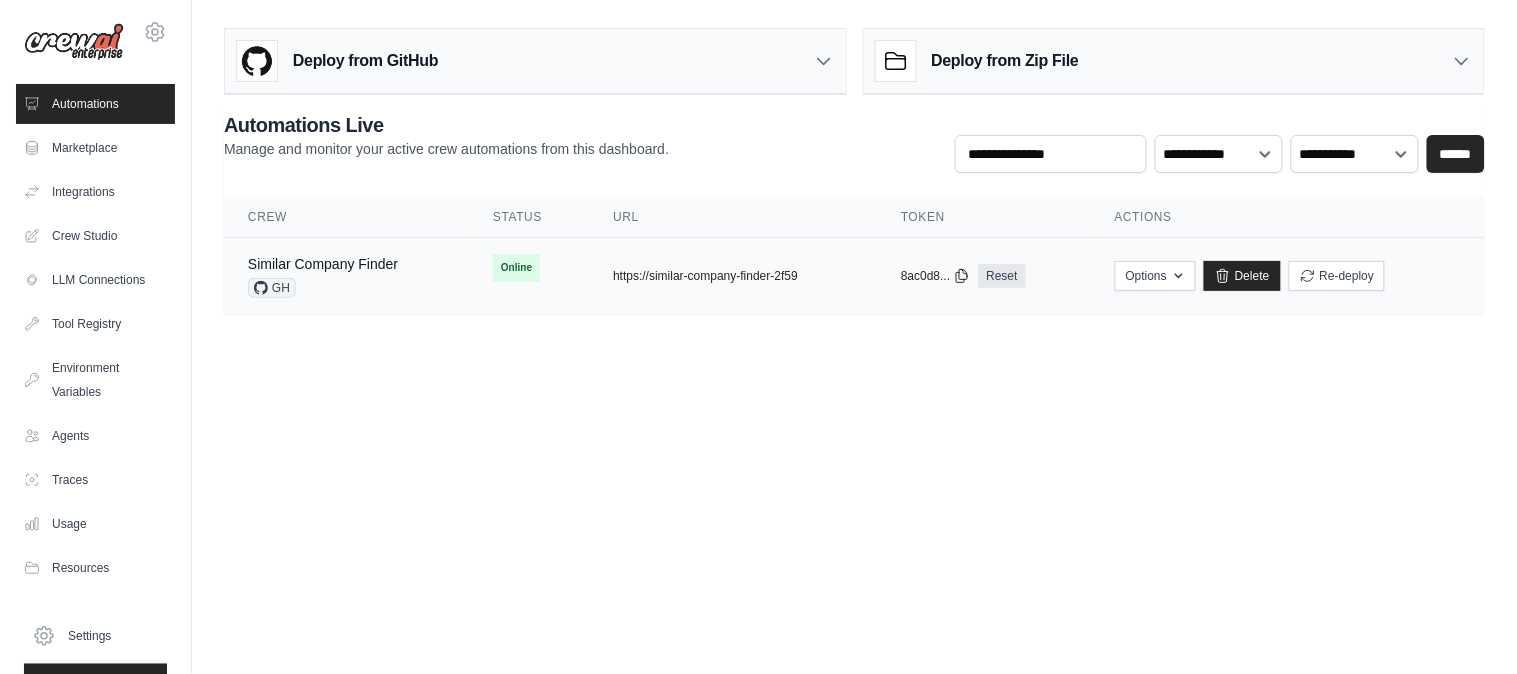 click on "Similar Company Finder" at bounding box center (323, 264) 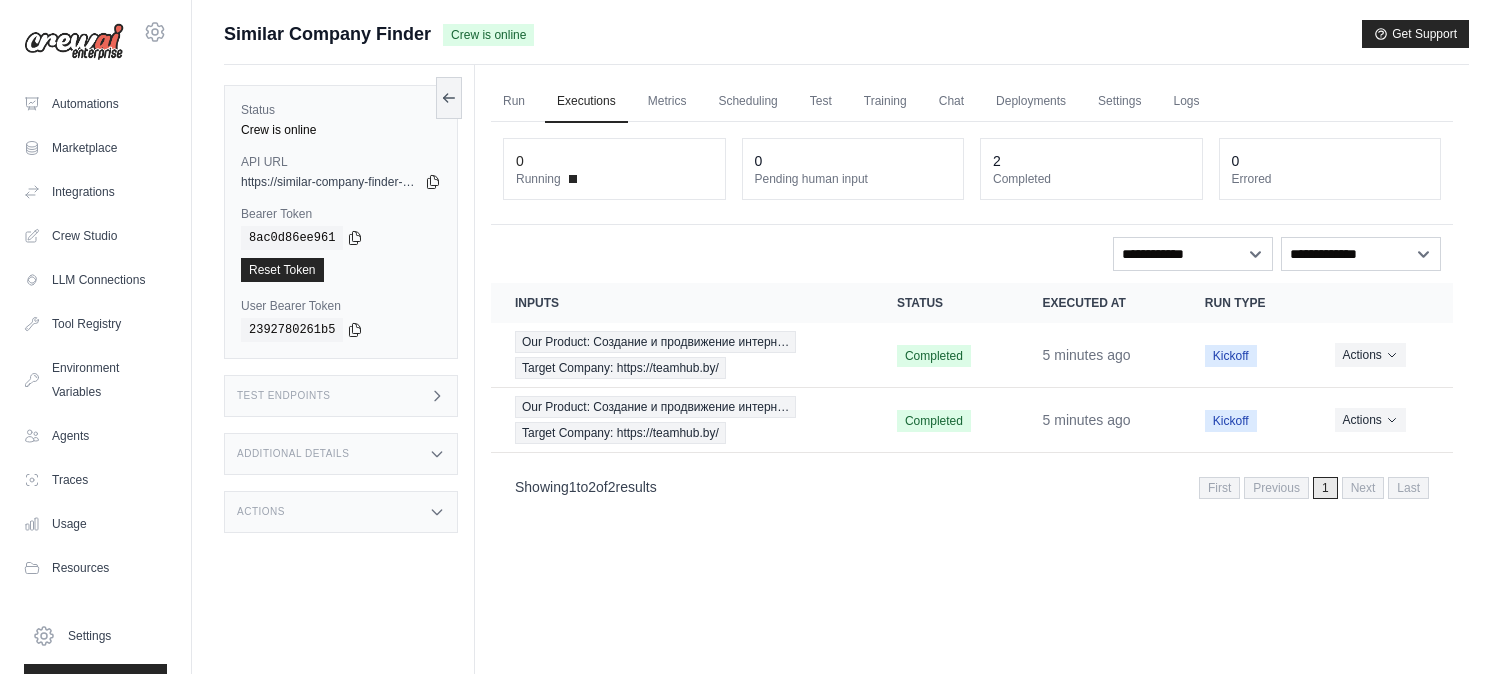 scroll, scrollTop: 0, scrollLeft: 0, axis: both 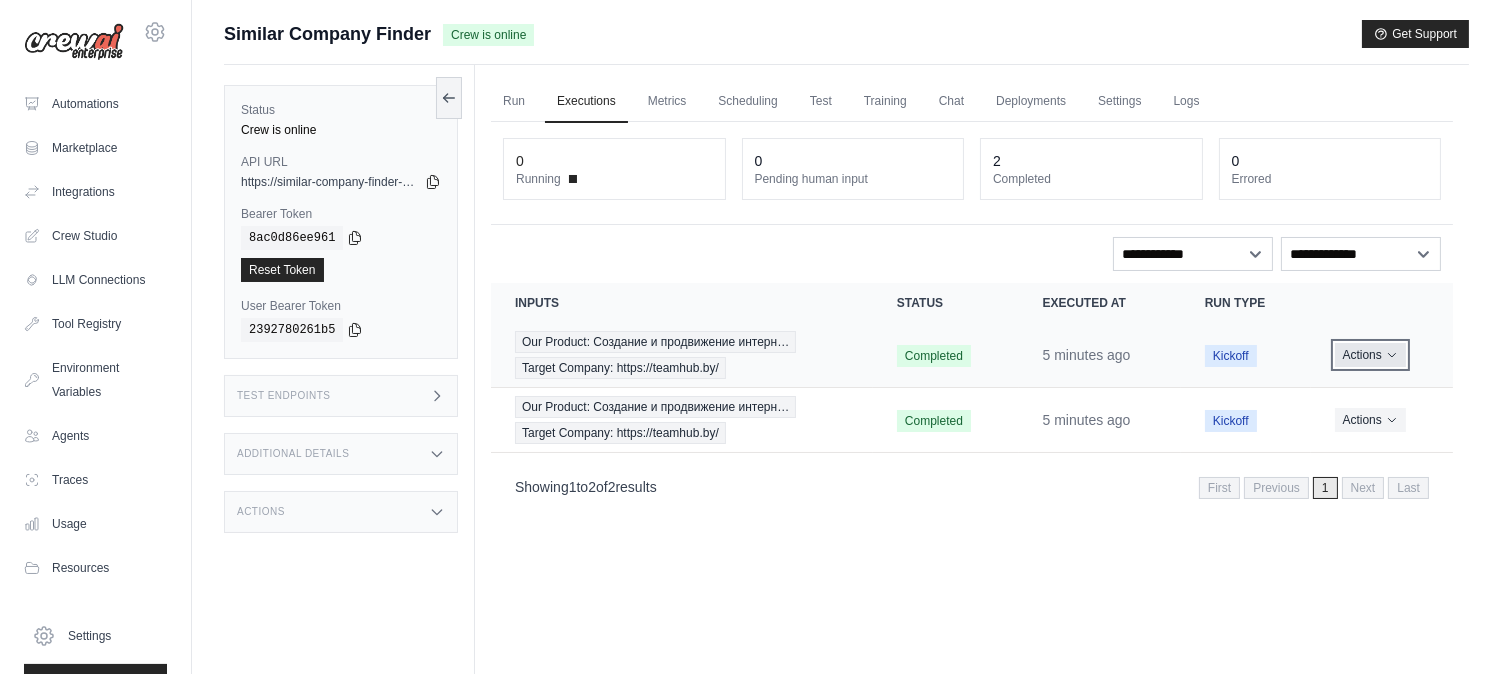 click on "Actions" at bounding box center [1370, 355] 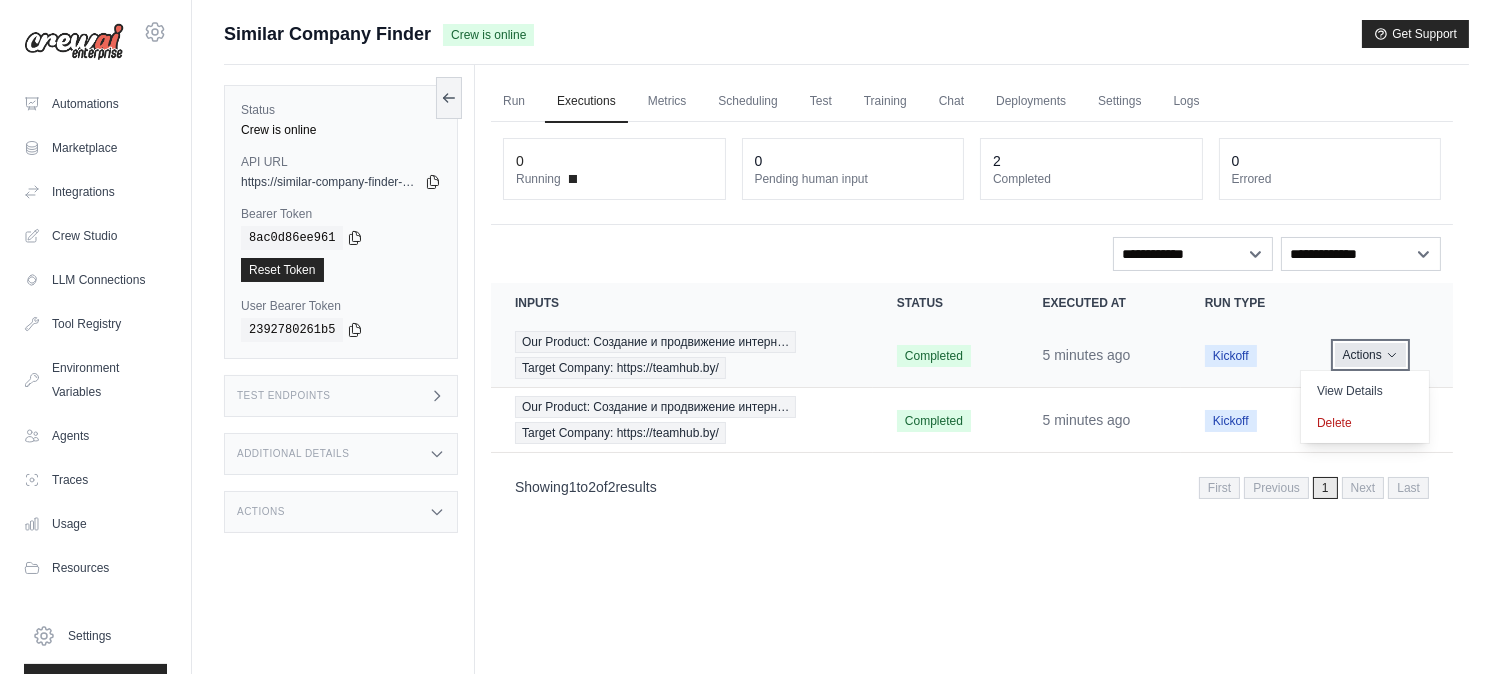 click on "Actions" at bounding box center (1370, 355) 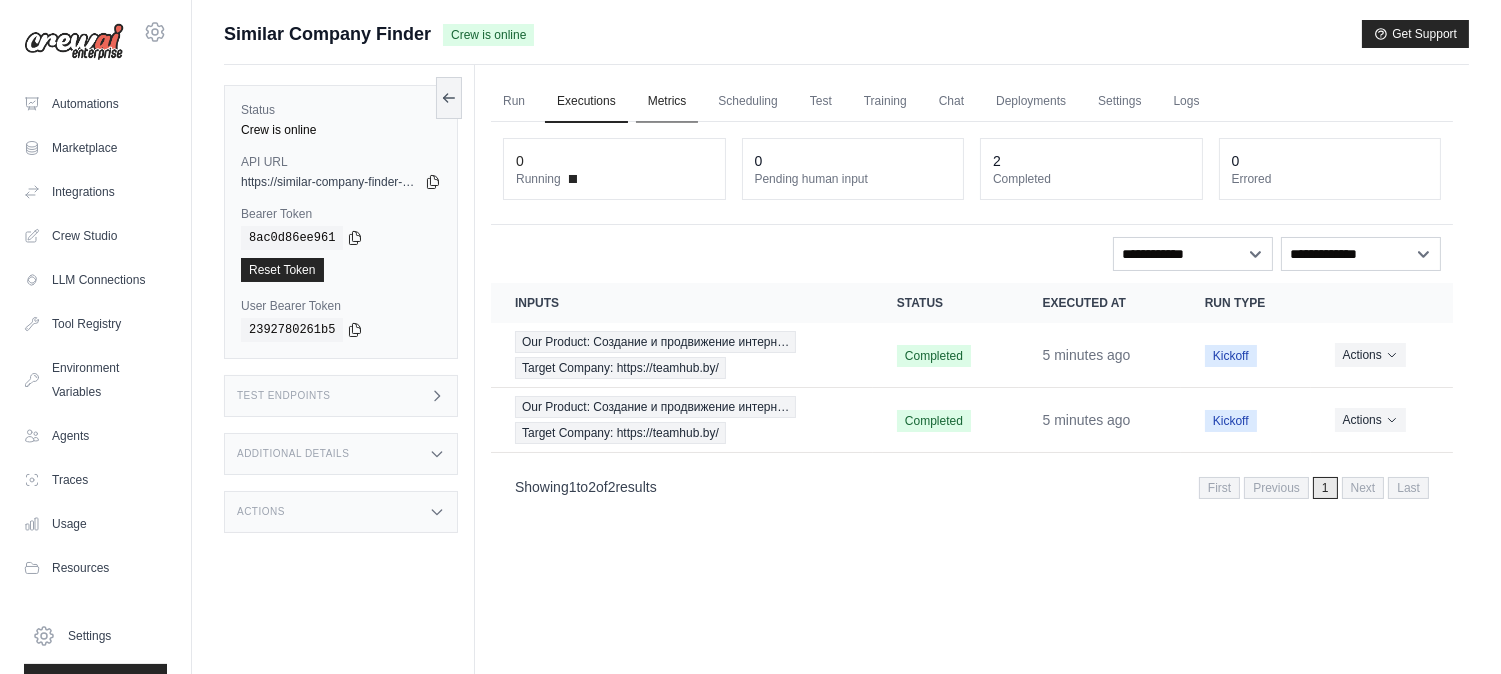 click on "Metrics" at bounding box center (667, 102) 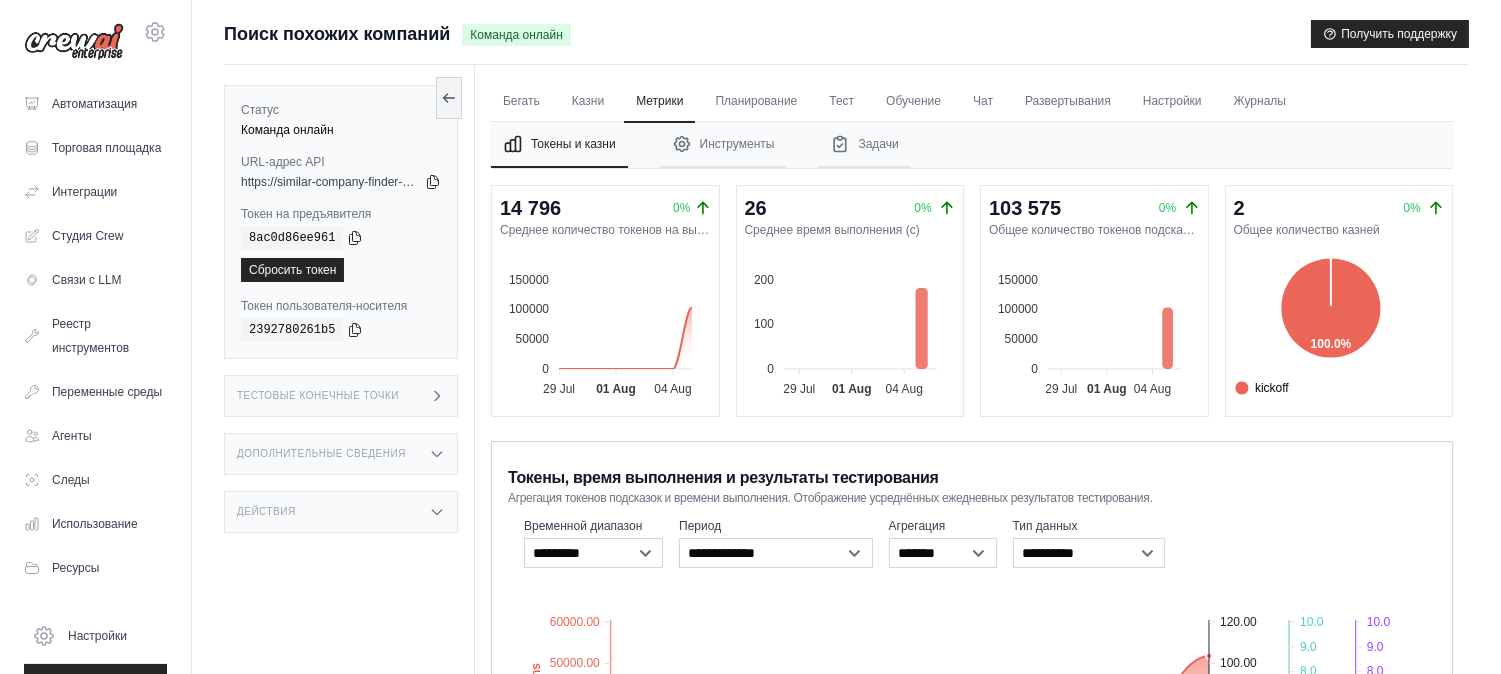 scroll, scrollTop: 335, scrollLeft: 0, axis: vertical 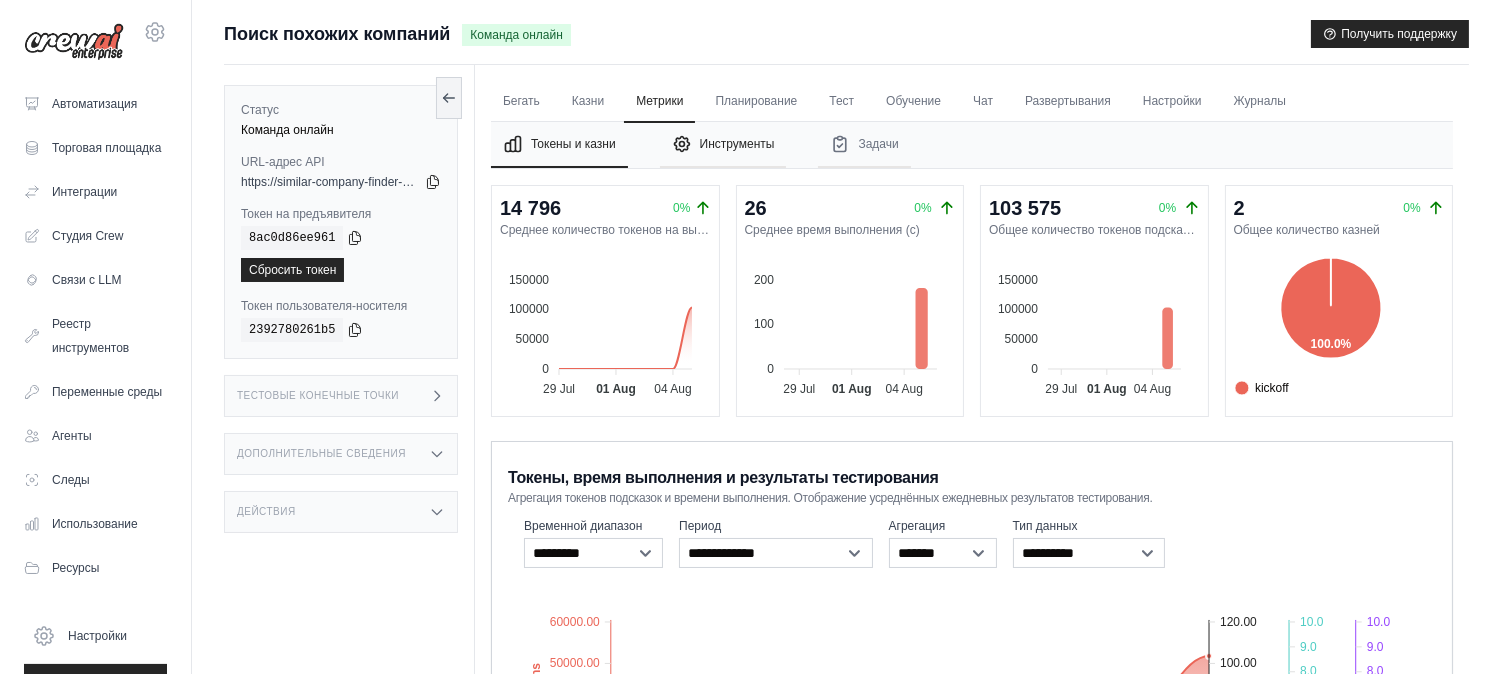 click on "Инструменты" at bounding box center (737, 144) 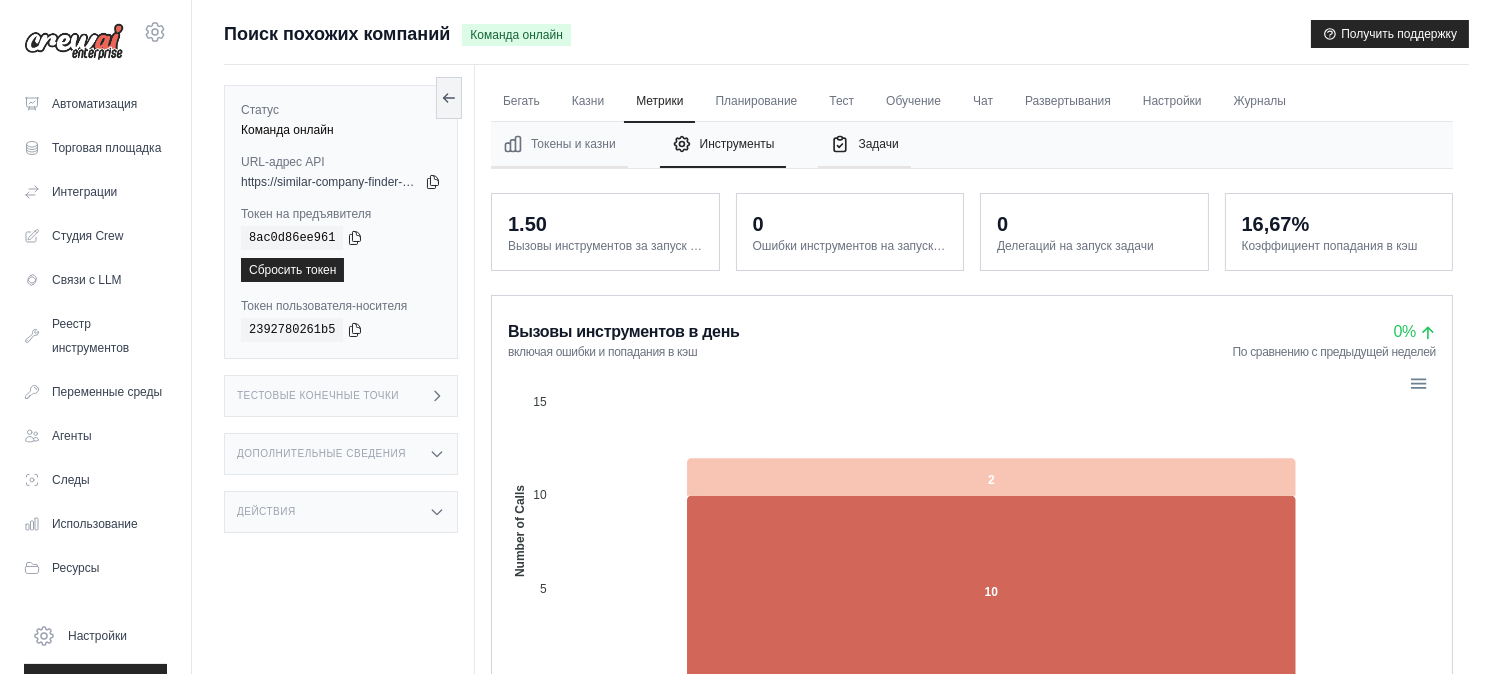 click on "Задачи" at bounding box center (878, 144) 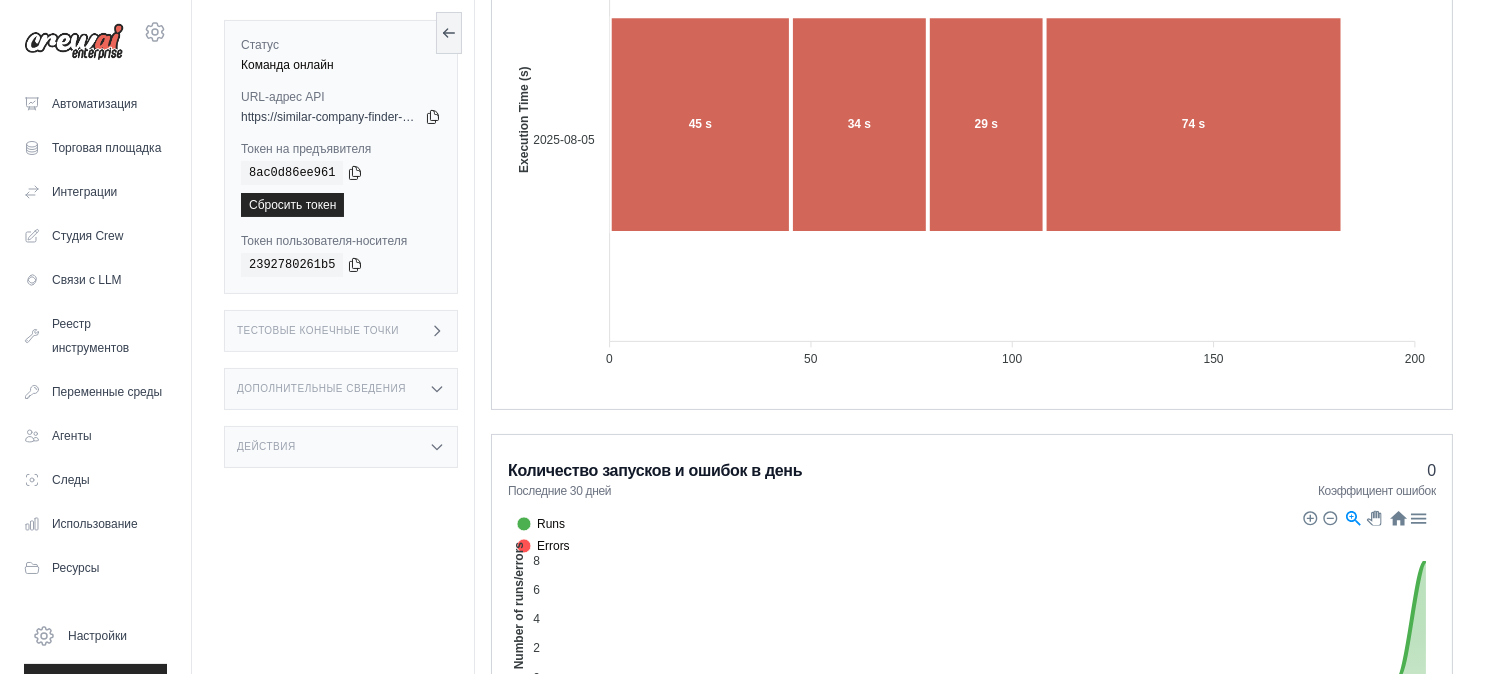 scroll, scrollTop: 0, scrollLeft: 0, axis: both 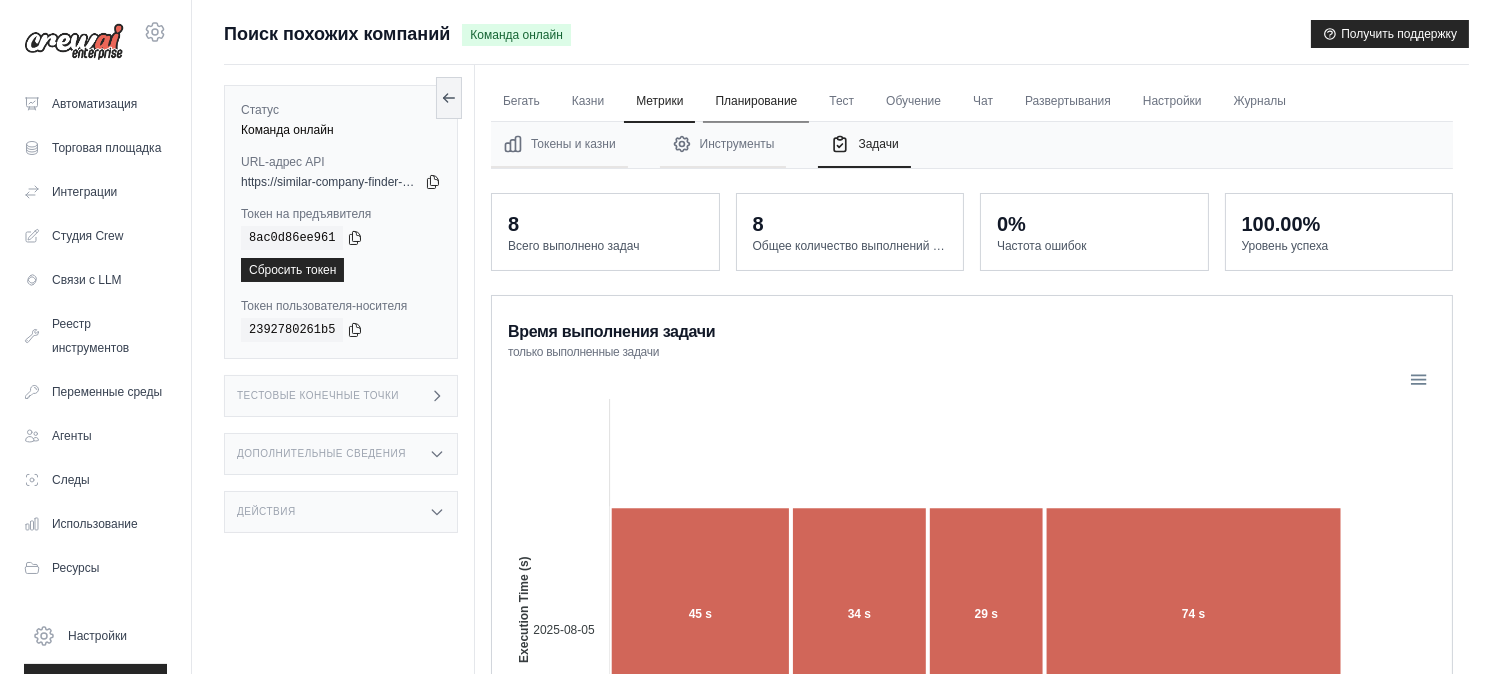 click on "Планирование" at bounding box center (756, 101) 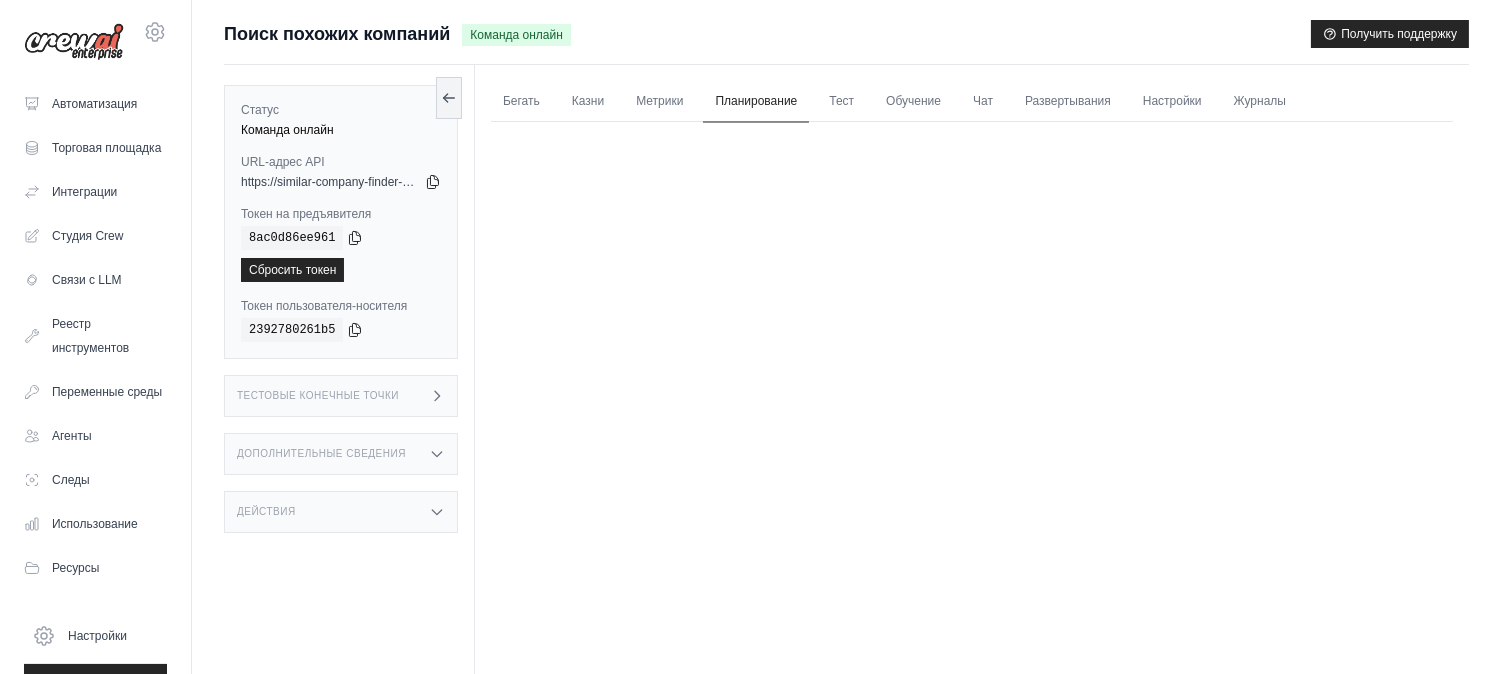 click on "Планирование" at bounding box center [756, 101] 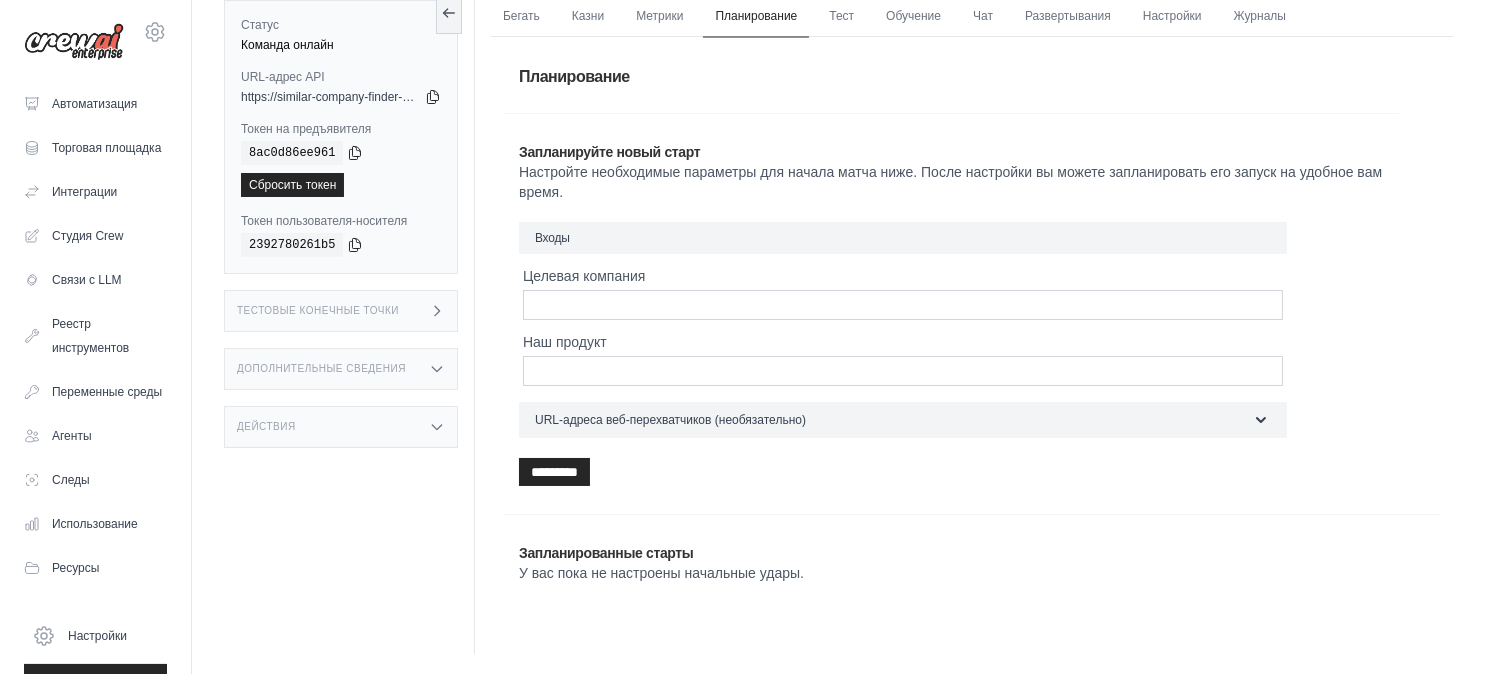 scroll, scrollTop: 0, scrollLeft: 0, axis: both 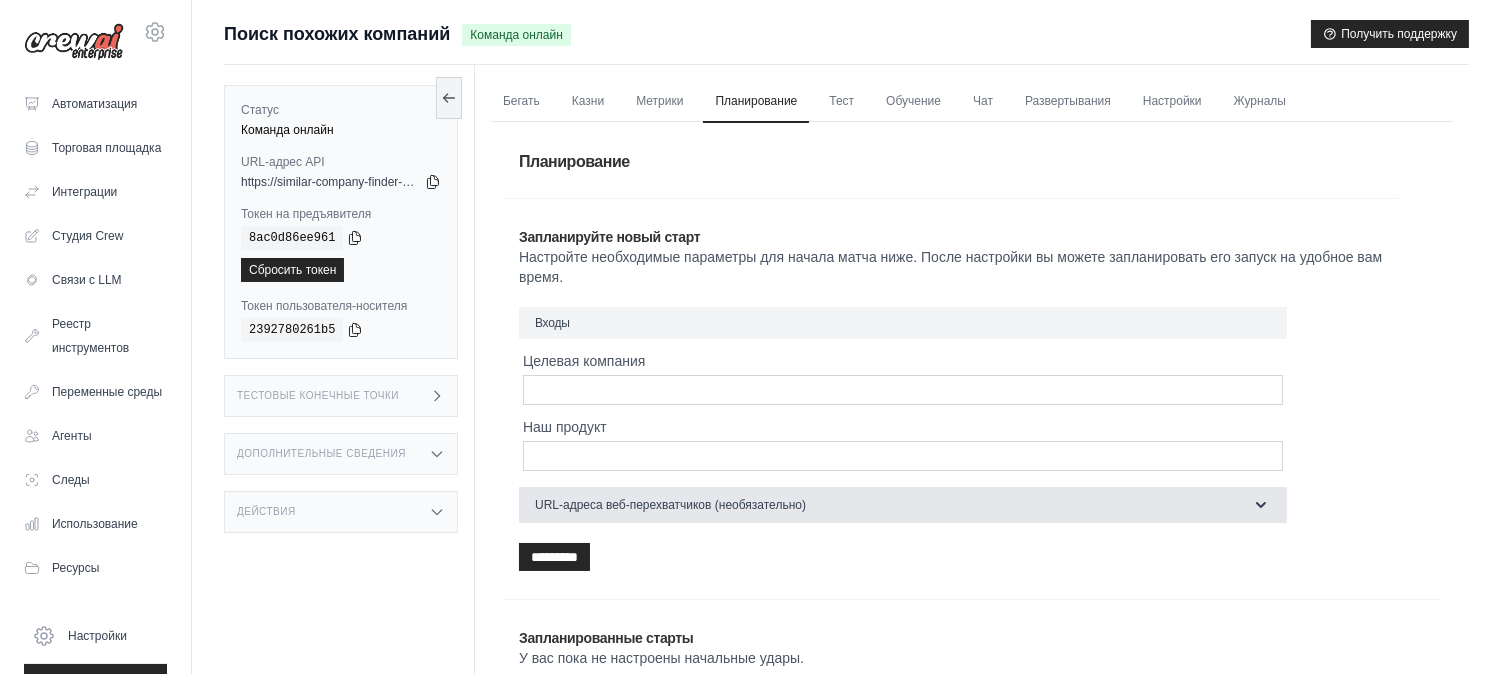 click on "URL-адреса веб-перехватчиков (необязательно)" at bounding box center (670, 505) 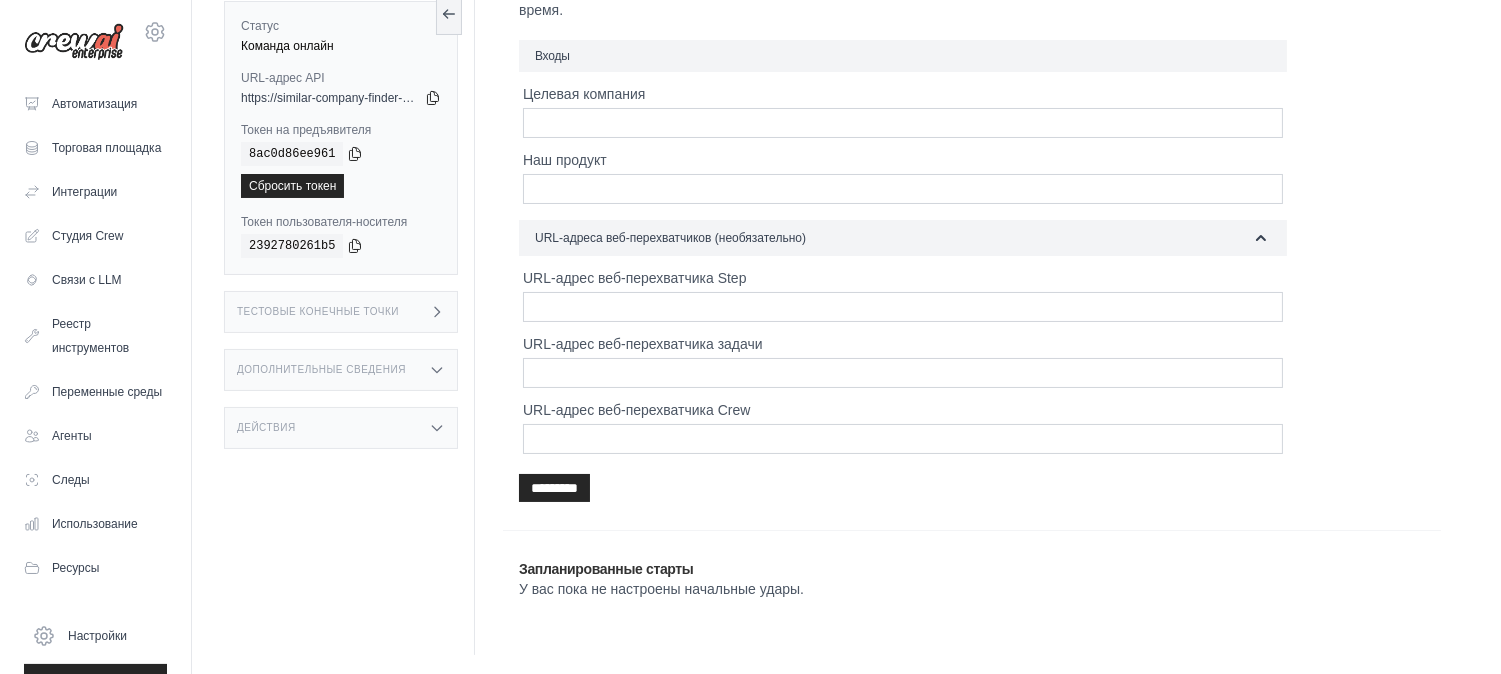 scroll, scrollTop: 0, scrollLeft: 0, axis: both 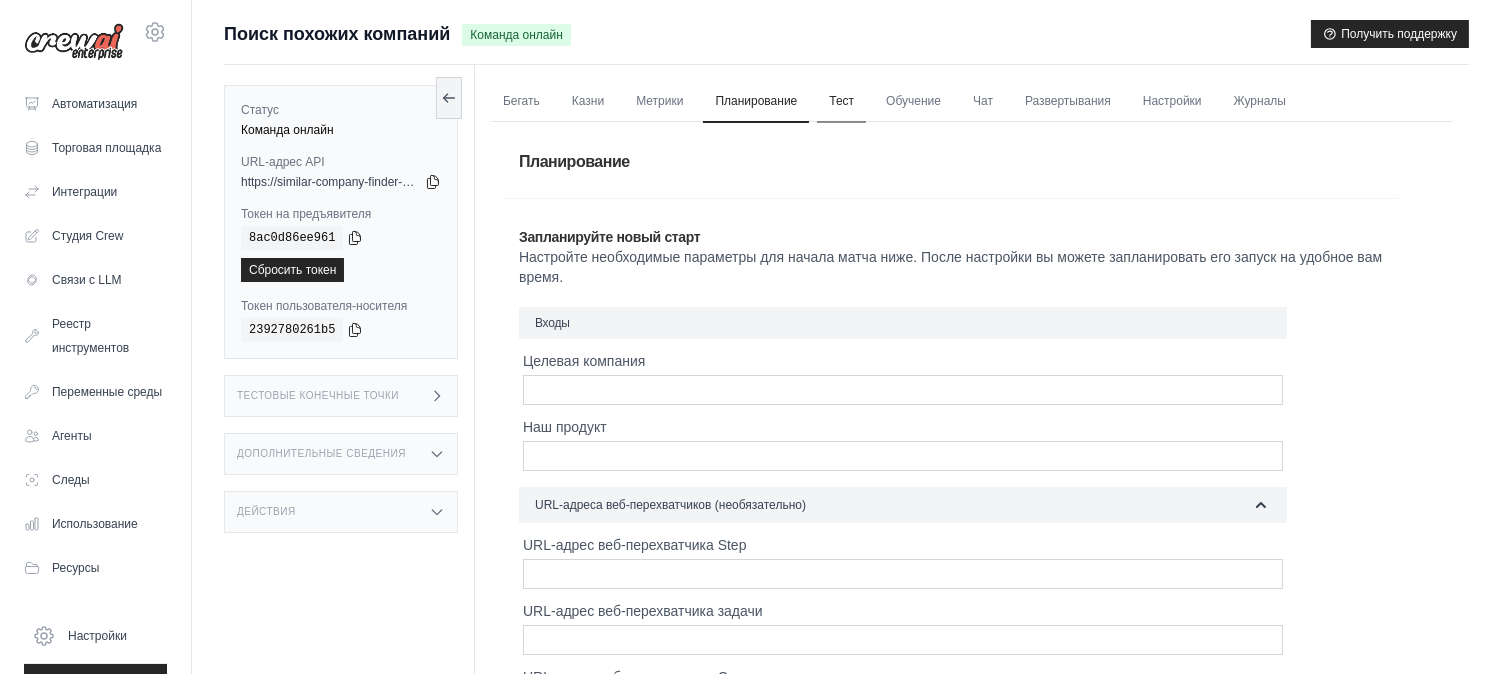 click on "Тест" at bounding box center (841, 102) 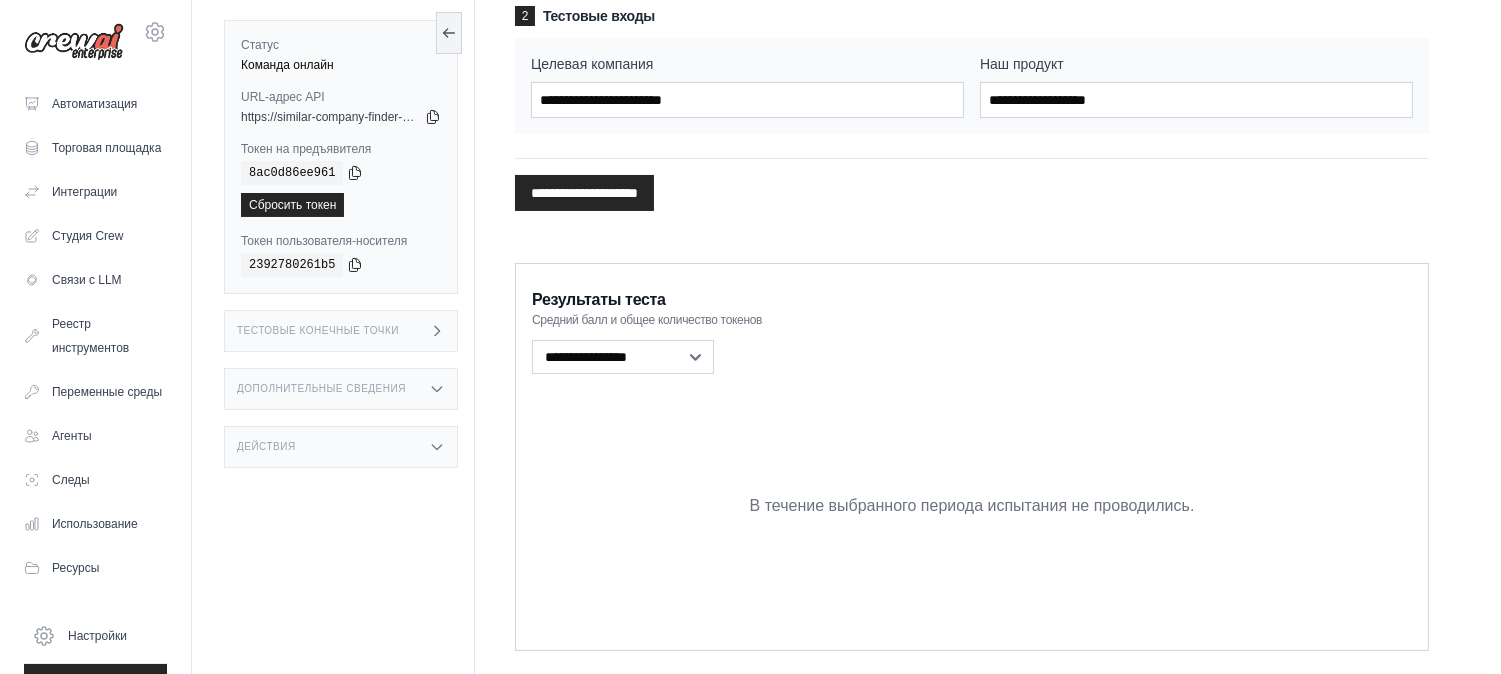 scroll, scrollTop: 0, scrollLeft: 0, axis: both 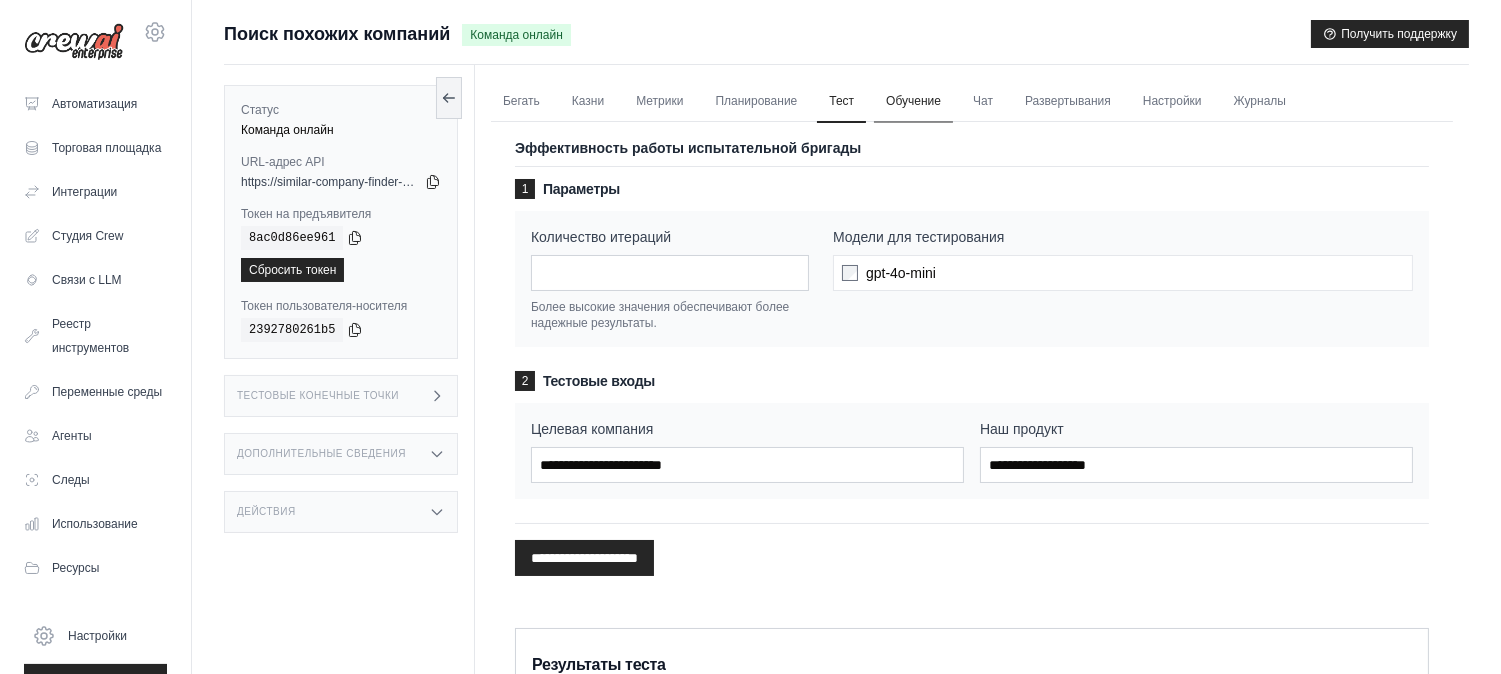 click on "Обучение" at bounding box center (913, 101) 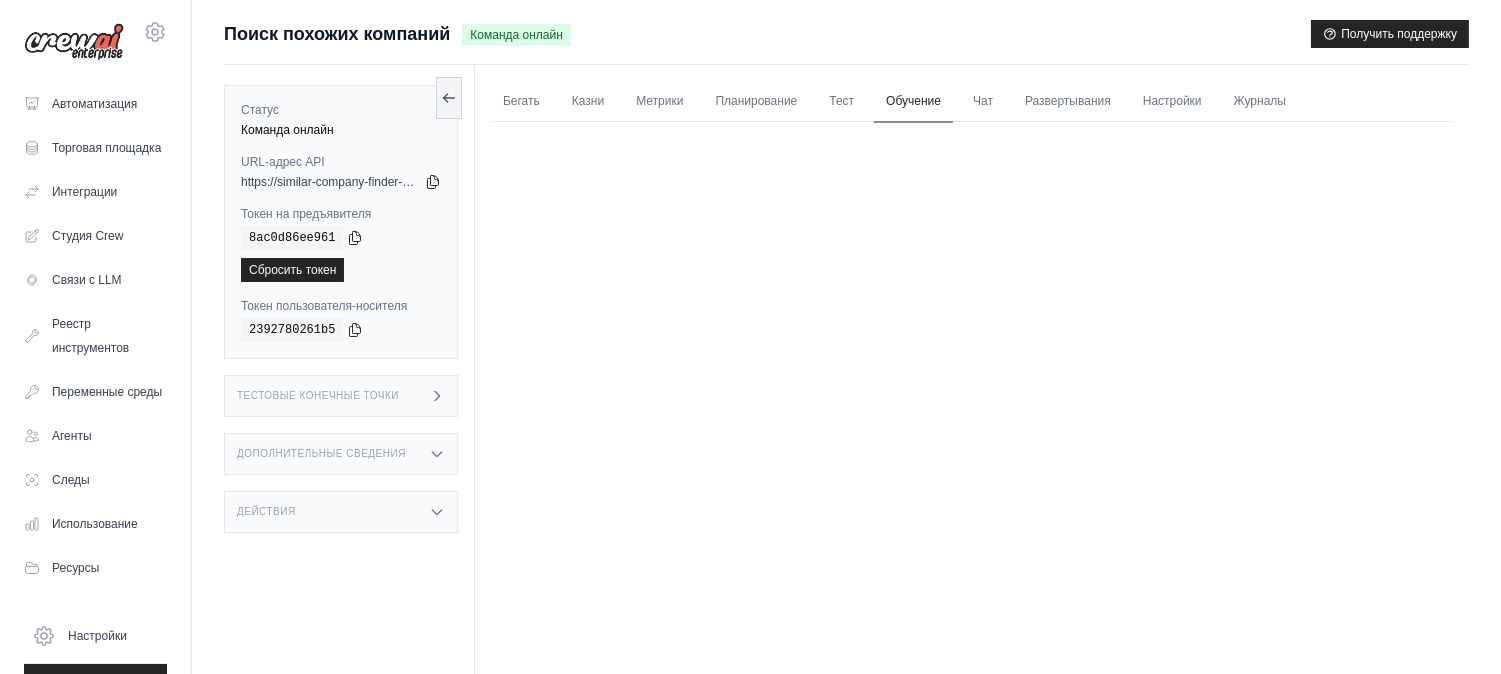 drag, startPoint x: 886, startPoint y: 113, endPoint x: 876, endPoint y: 118, distance: 11.18034 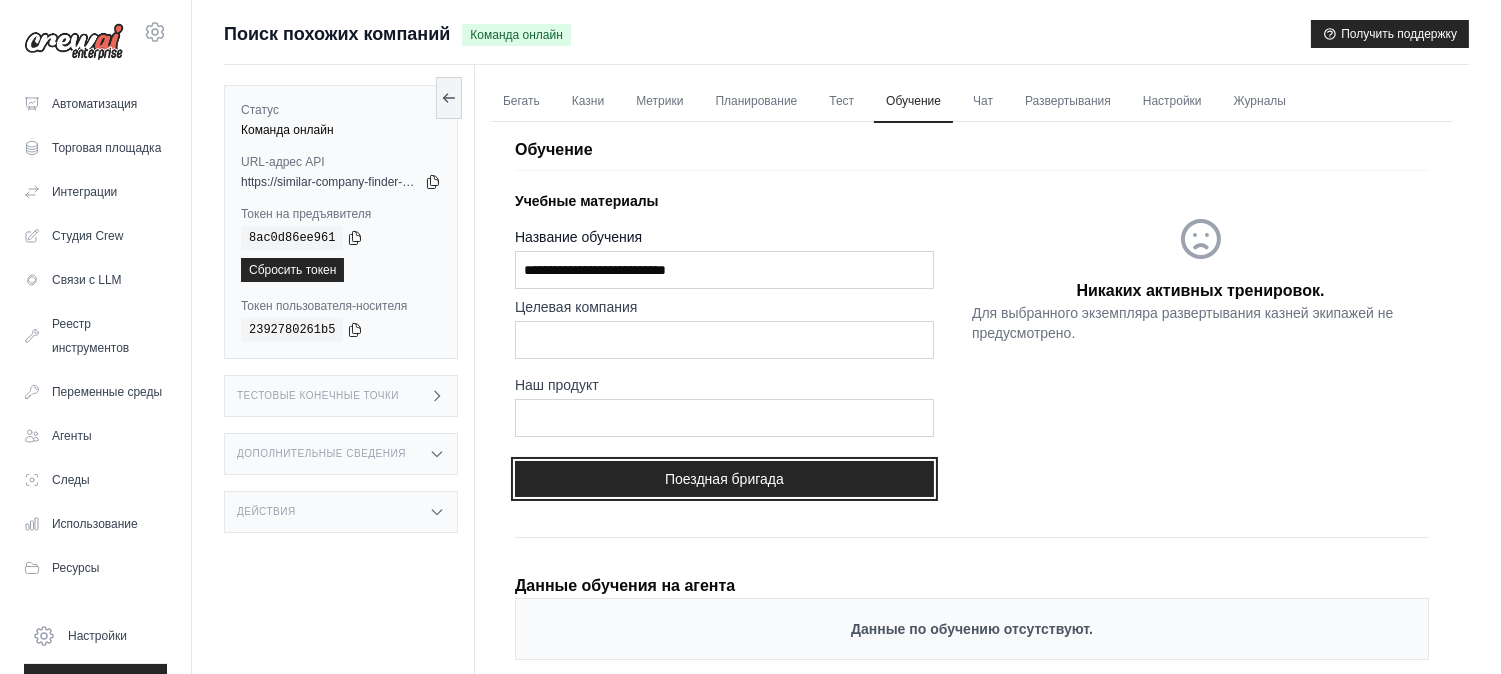 click on "Поездная бригада" at bounding box center (724, 479) 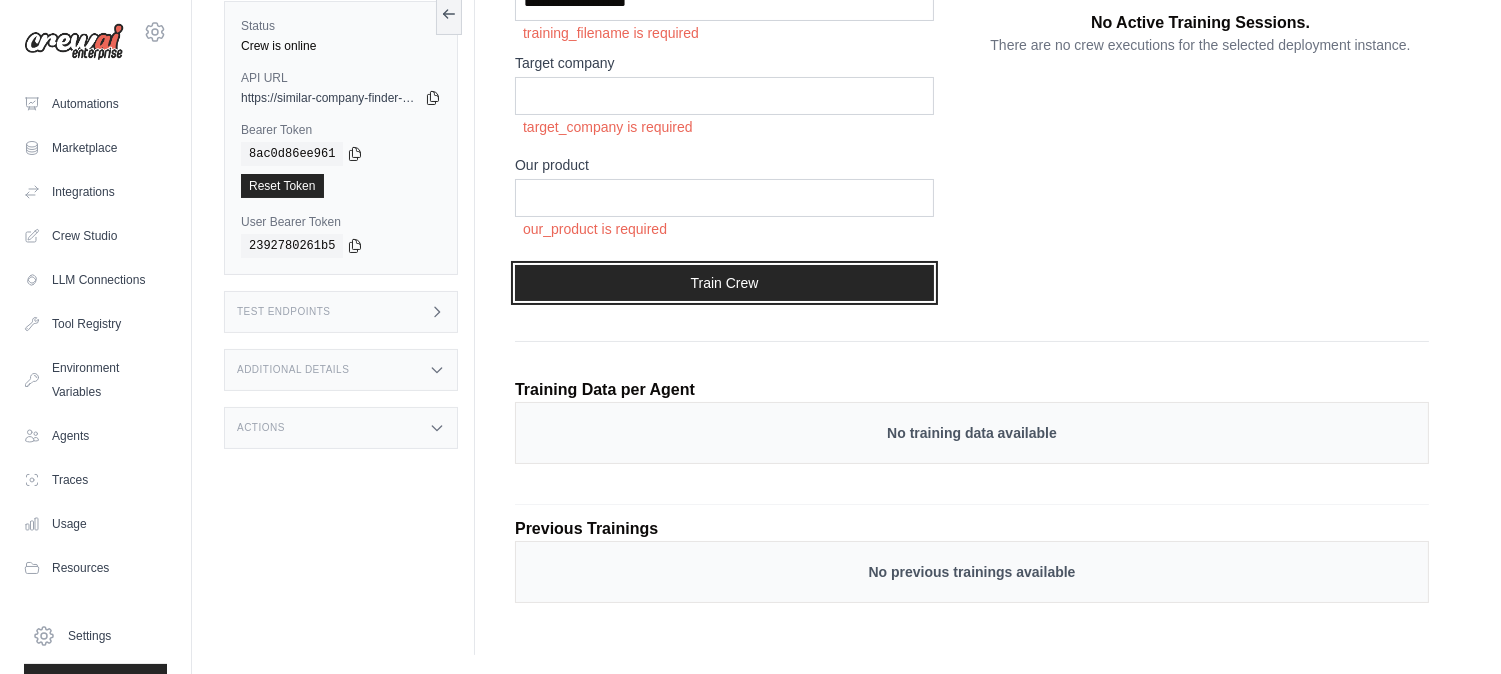 scroll, scrollTop: 0, scrollLeft: 0, axis: both 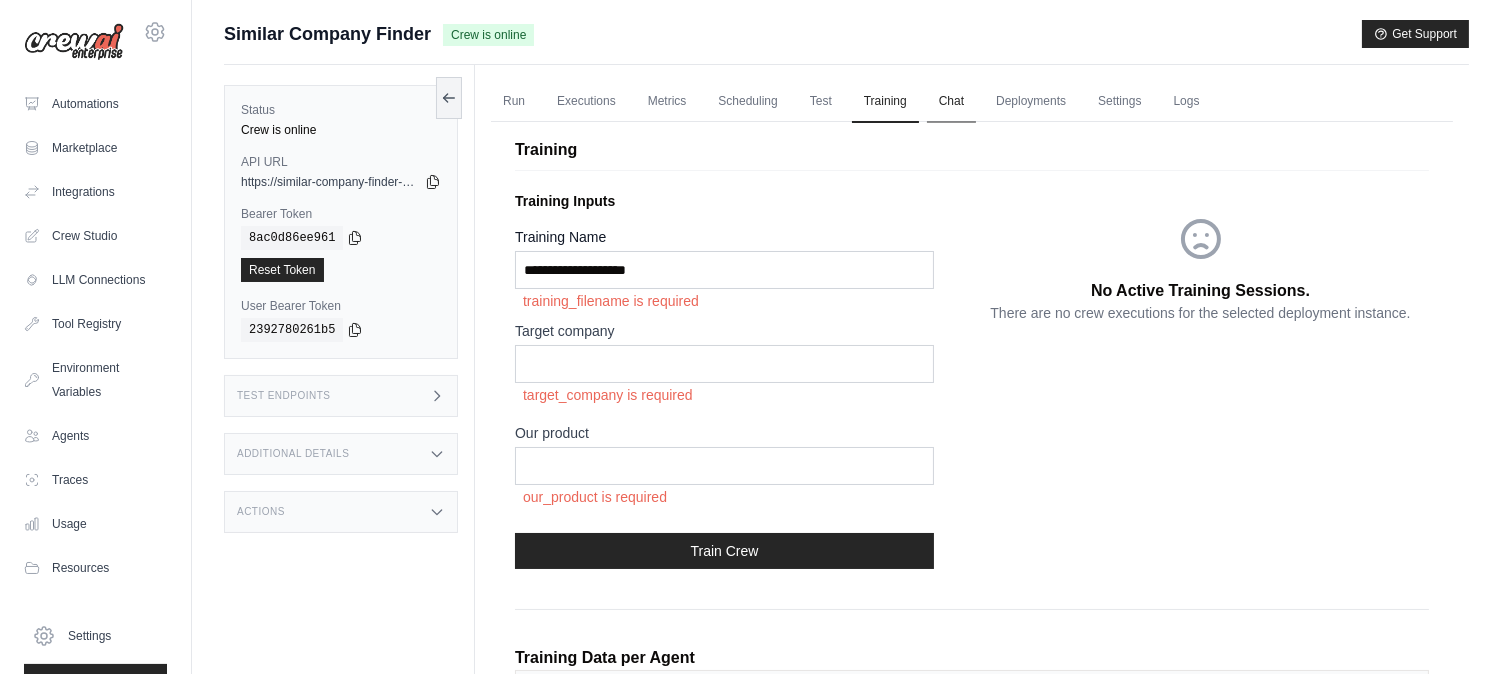 click on "Chat" at bounding box center [951, 102] 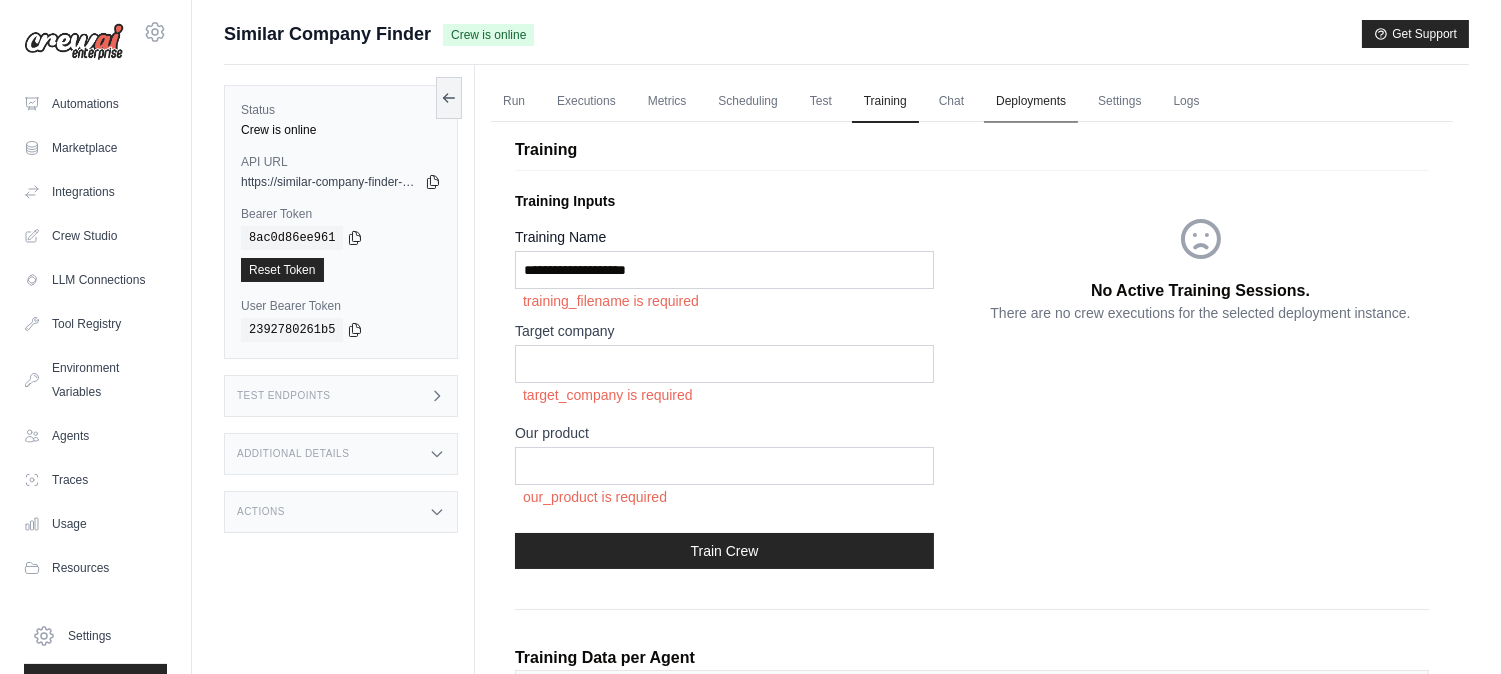 click on "Deployments" at bounding box center (1031, 102) 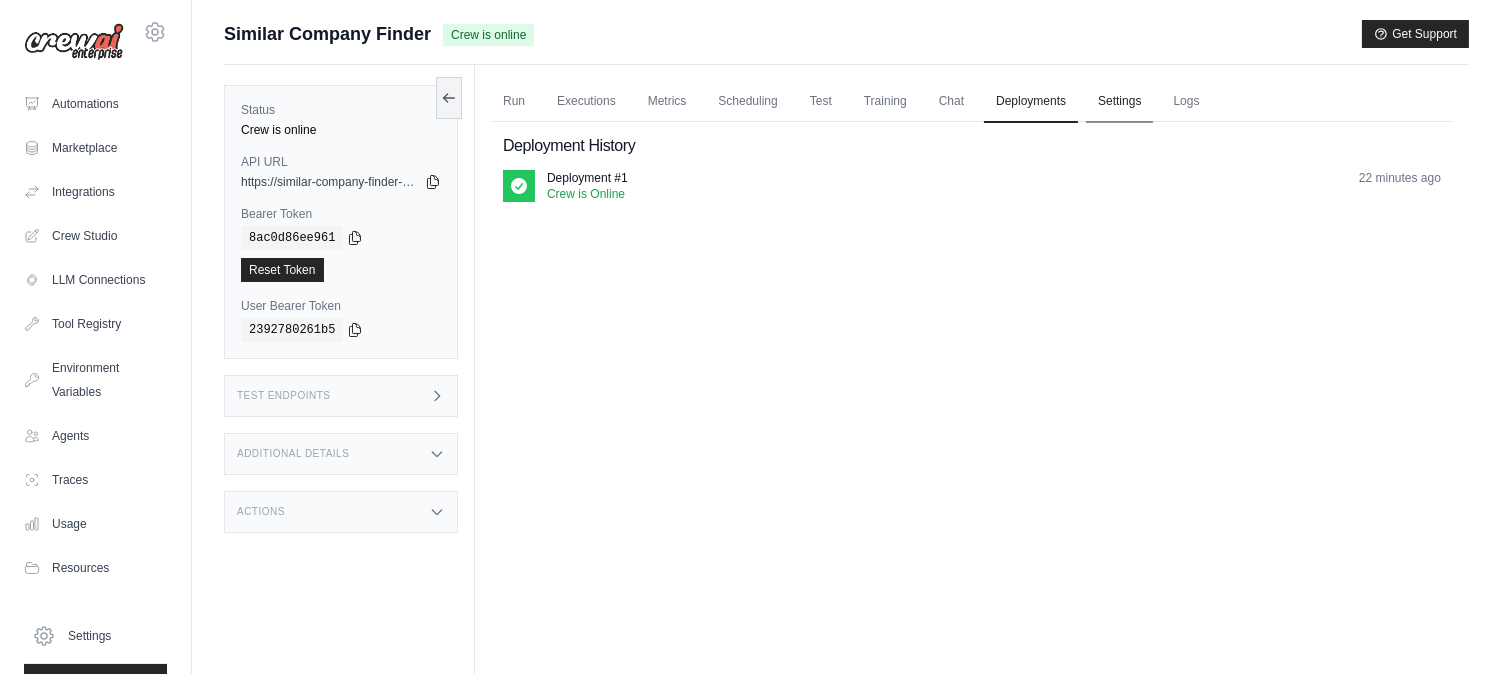 click on "Settings" at bounding box center (1119, 102) 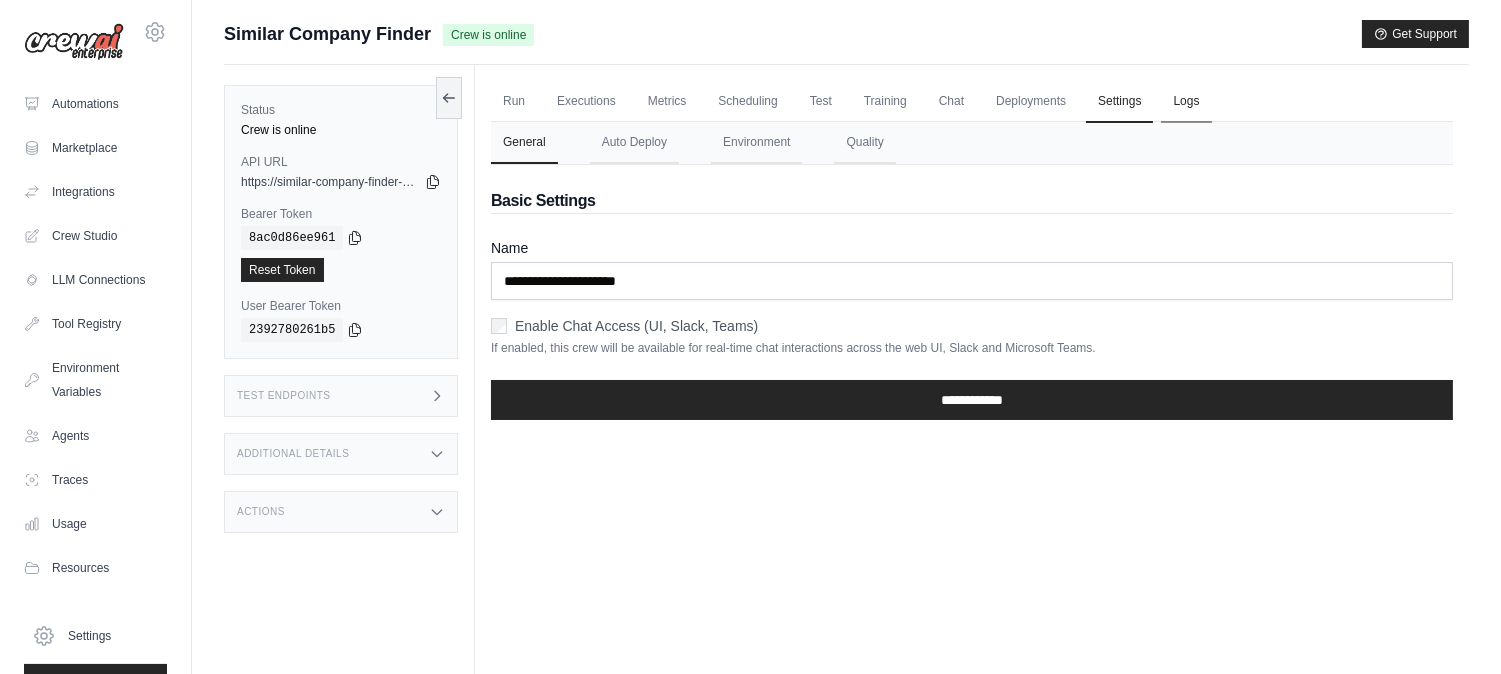 click on "Logs" at bounding box center (1186, 102) 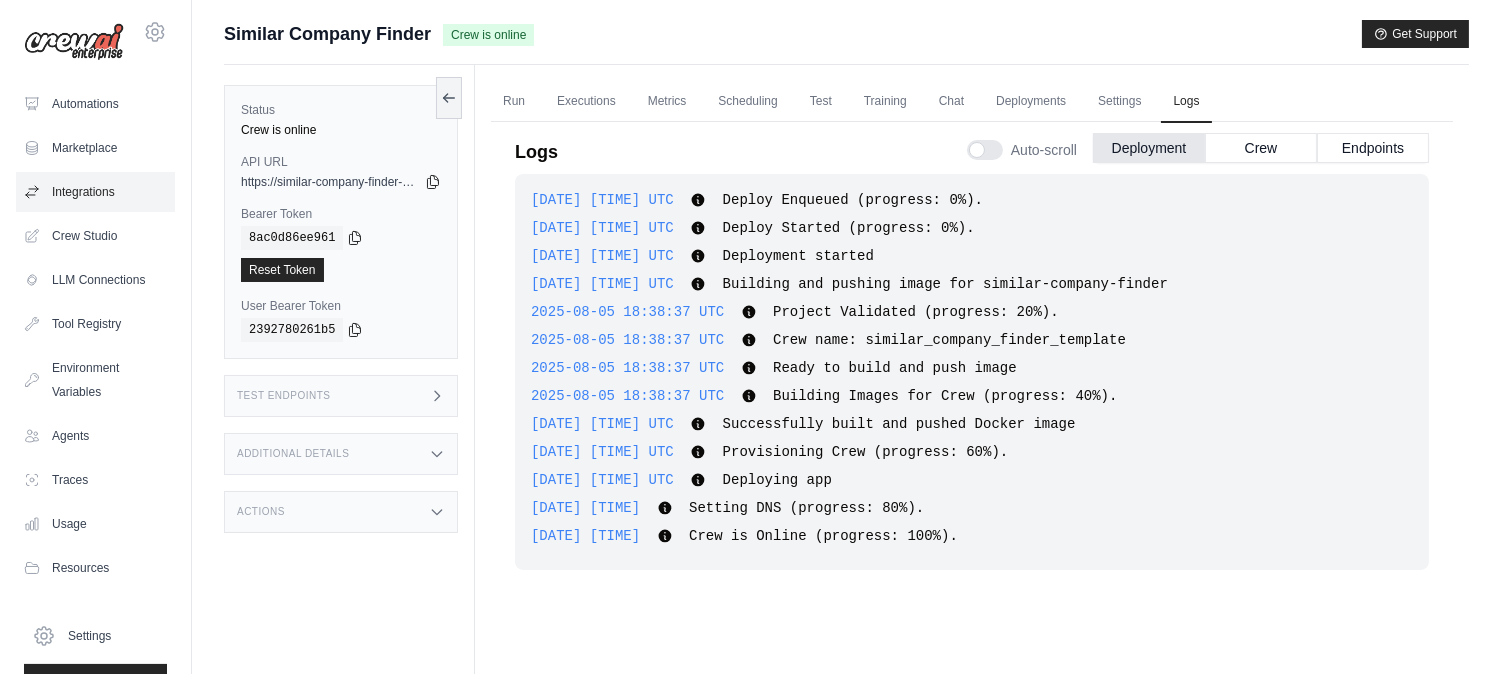 click on "Integrations" at bounding box center (95, 192) 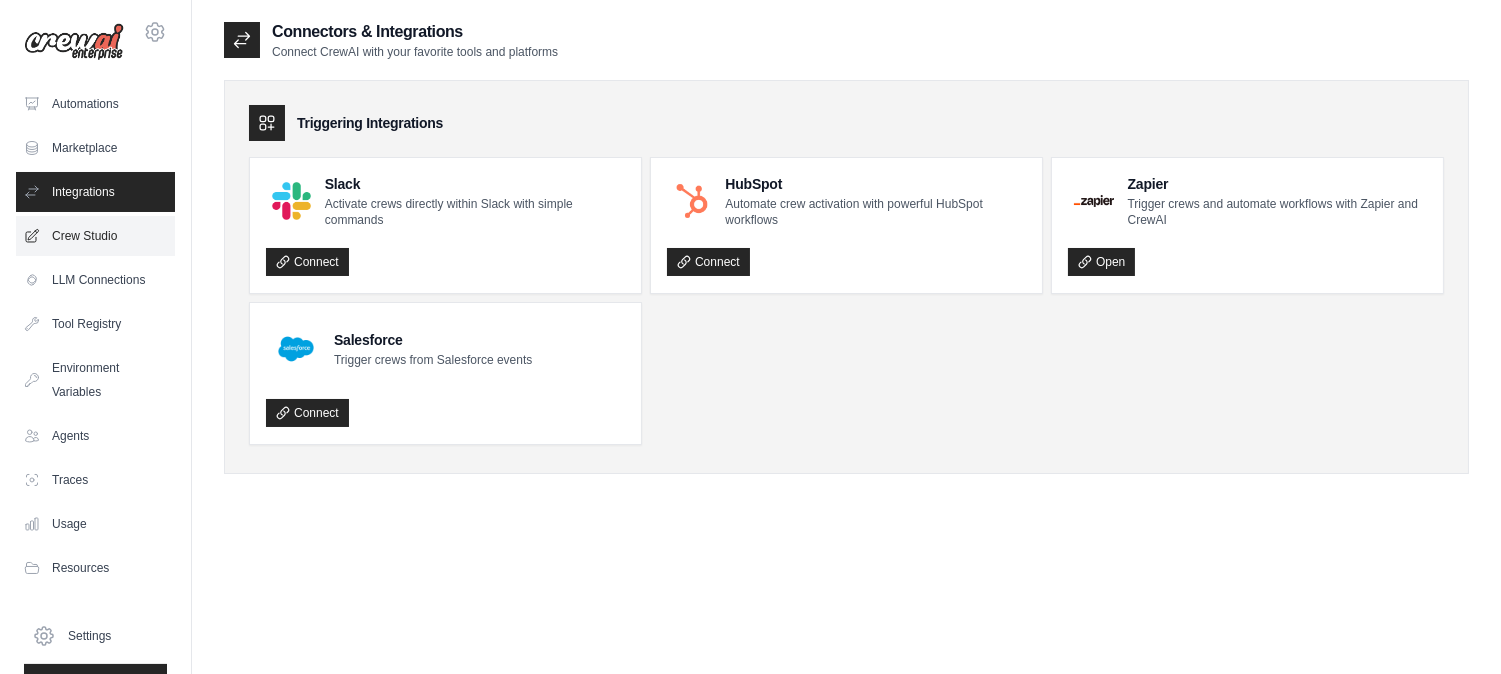 click on "Crew Studio" at bounding box center (95, 236) 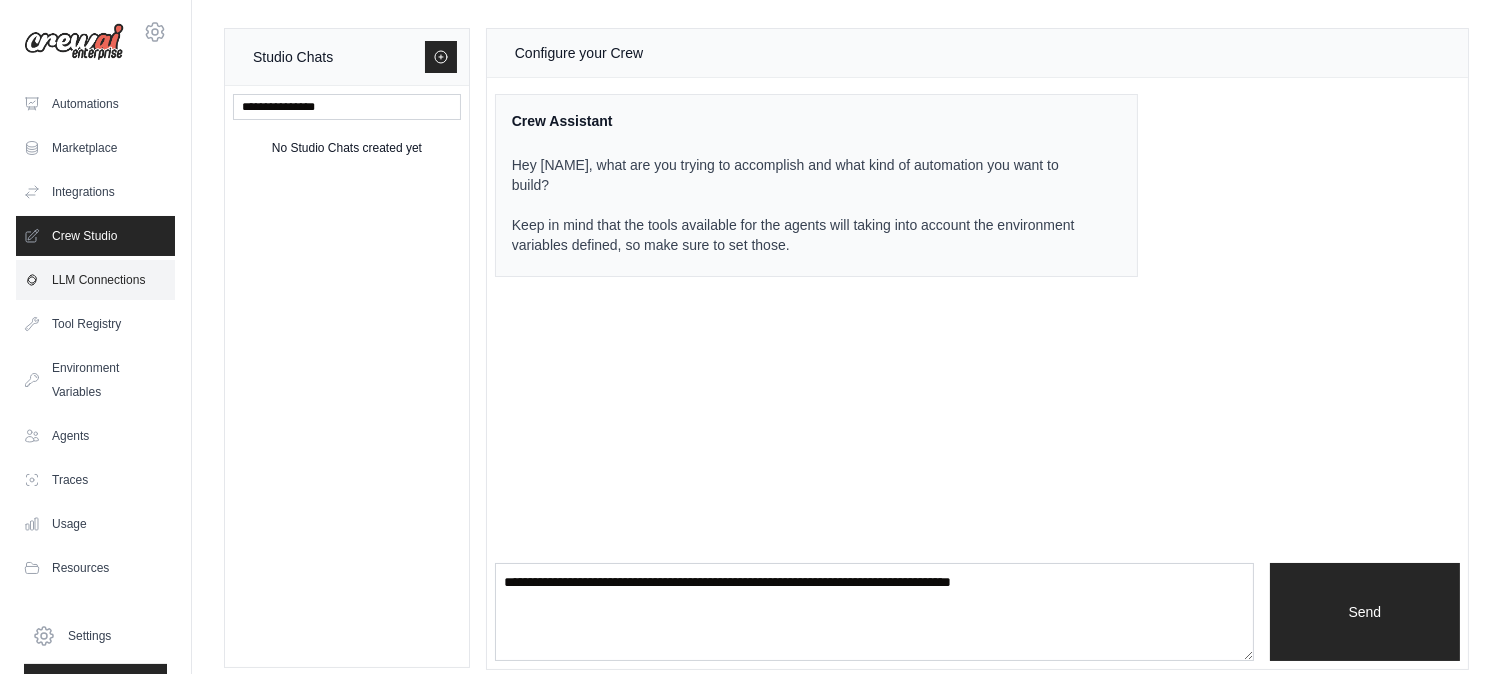click on "LLM Connections" at bounding box center [95, 280] 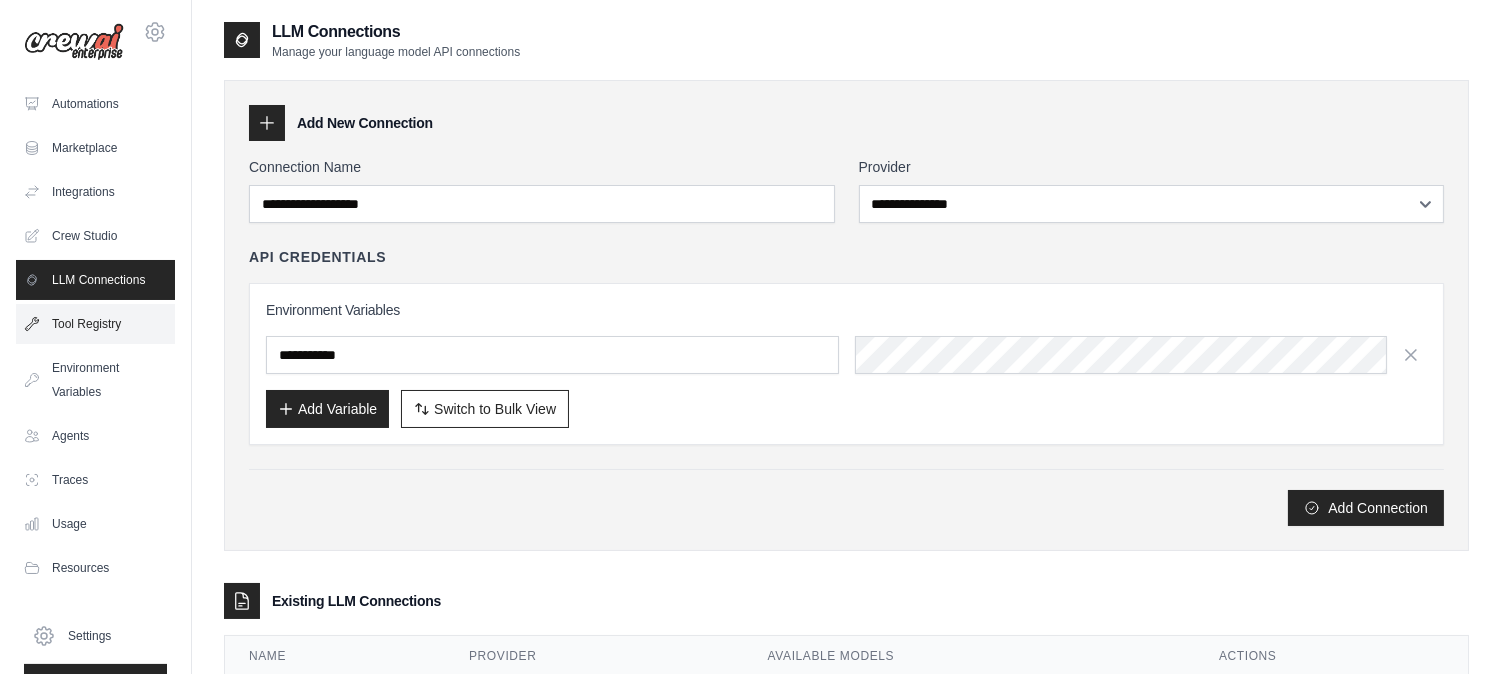 click on "Tool Registry" at bounding box center (95, 324) 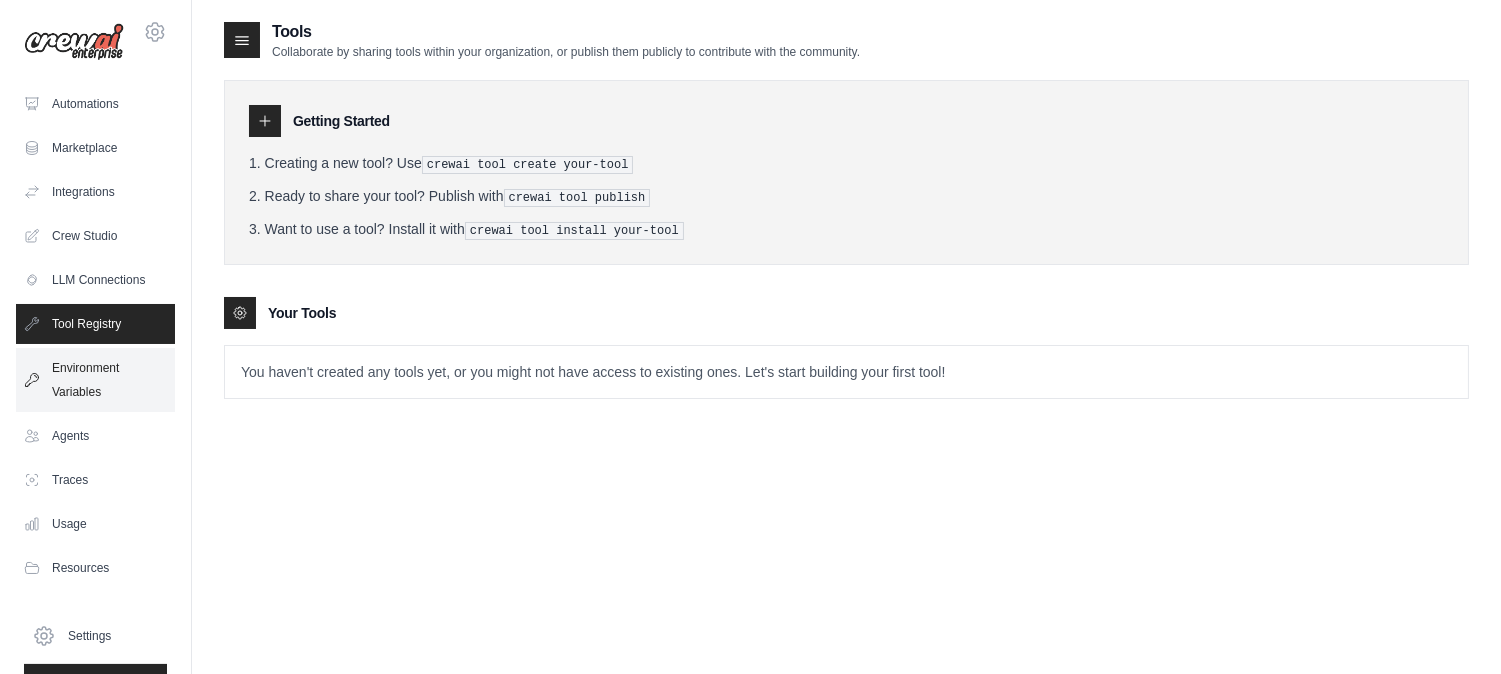 click on "Environment Variables" at bounding box center (95, 380) 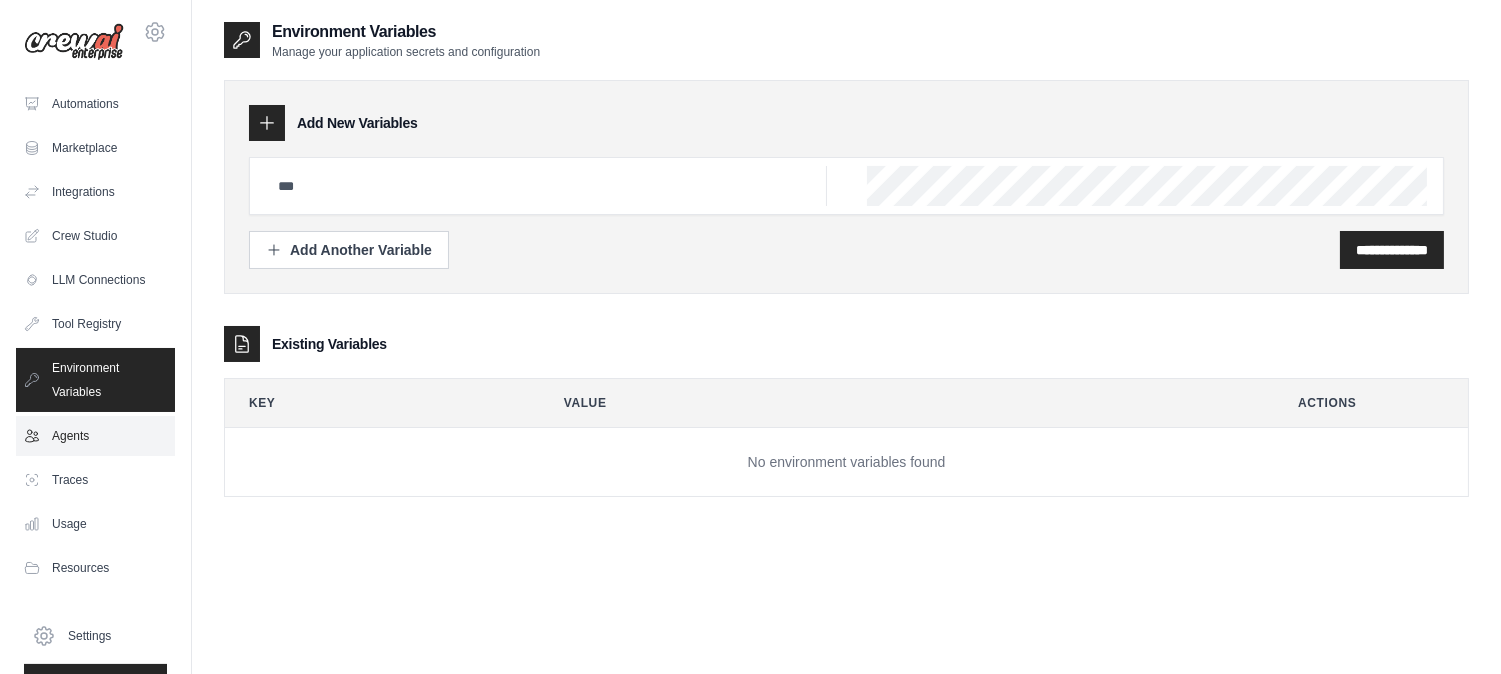click on "Agents" at bounding box center [95, 436] 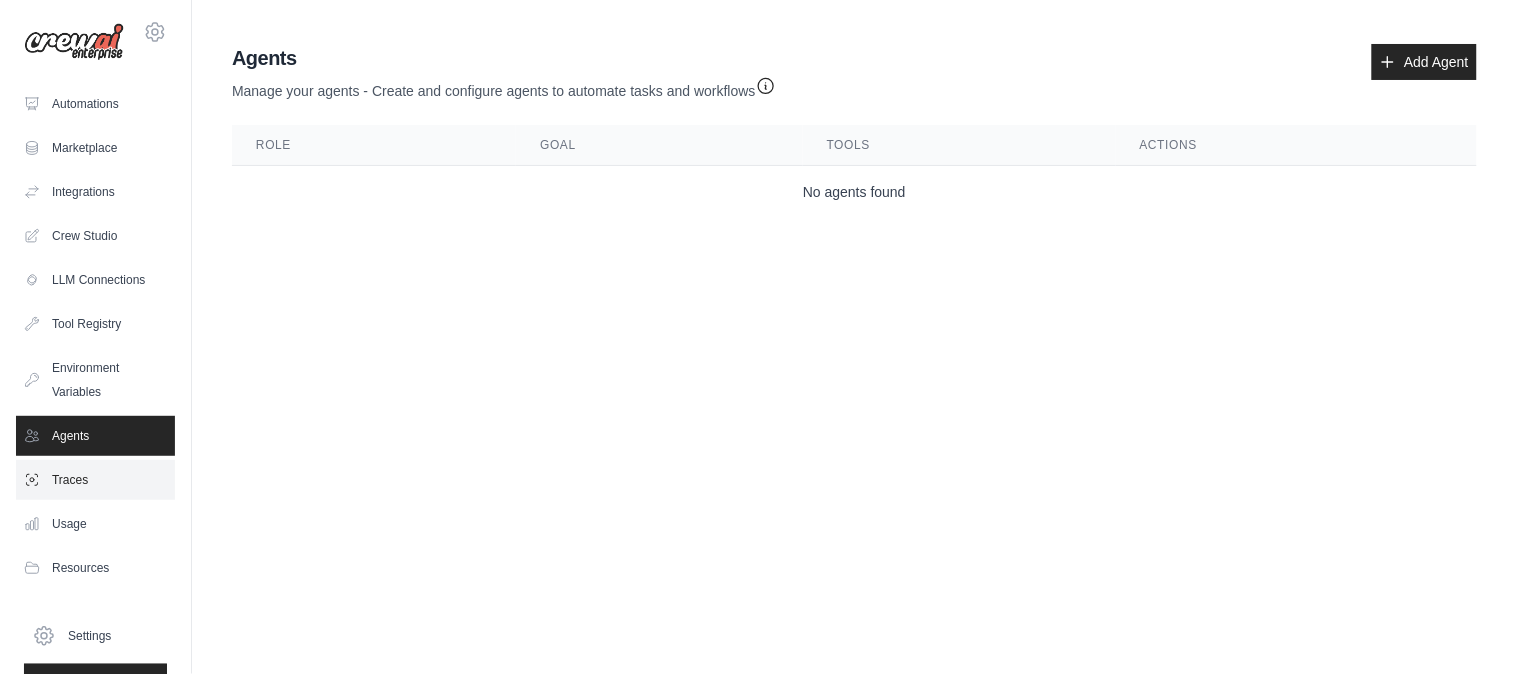 click on "Traces" at bounding box center (95, 480) 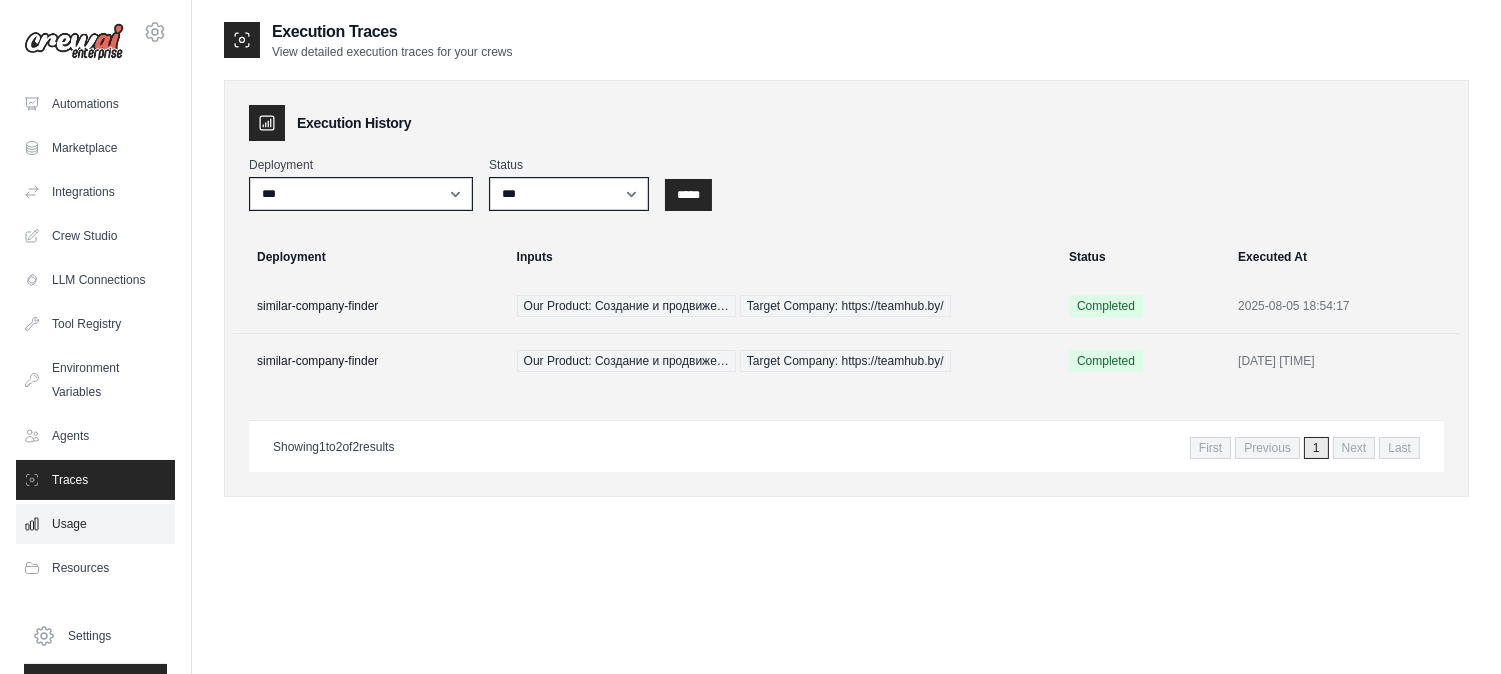 click on "Usage" at bounding box center (95, 524) 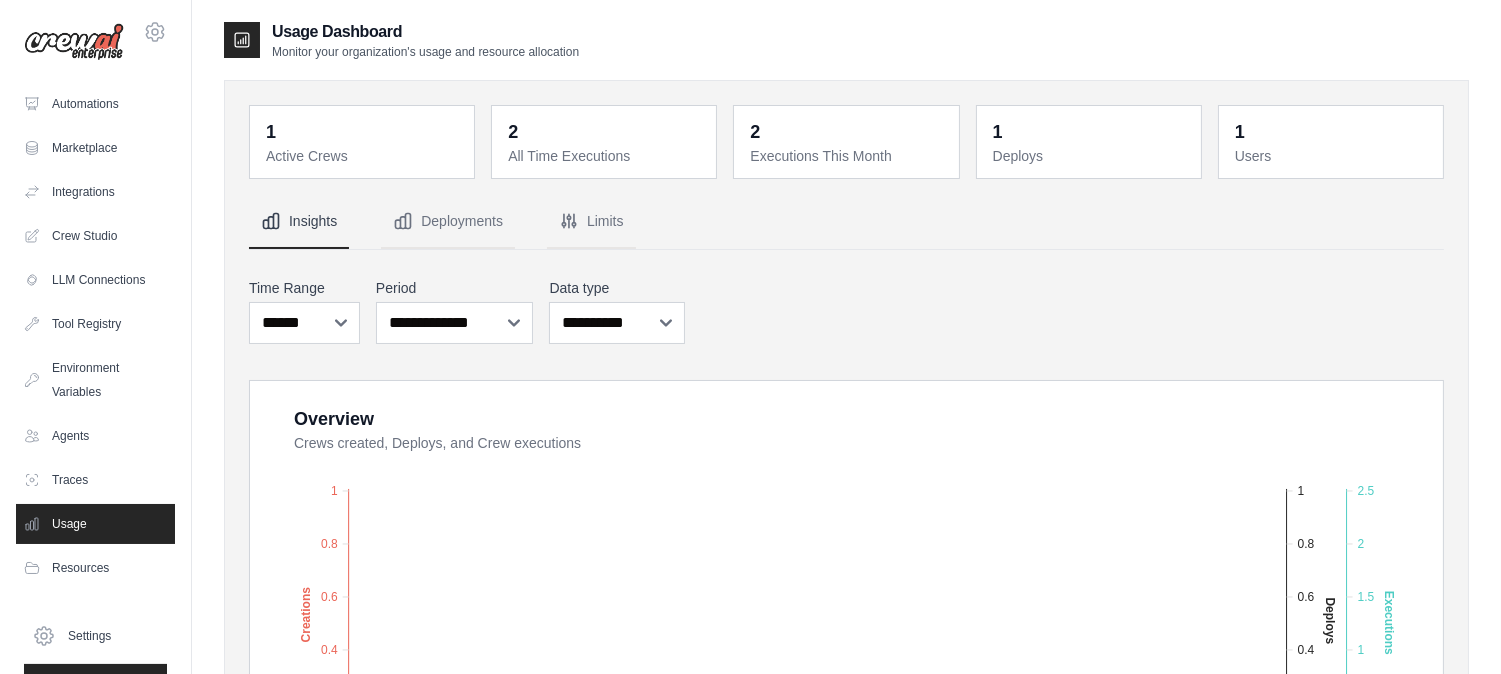 scroll, scrollTop: 43, scrollLeft: 0, axis: vertical 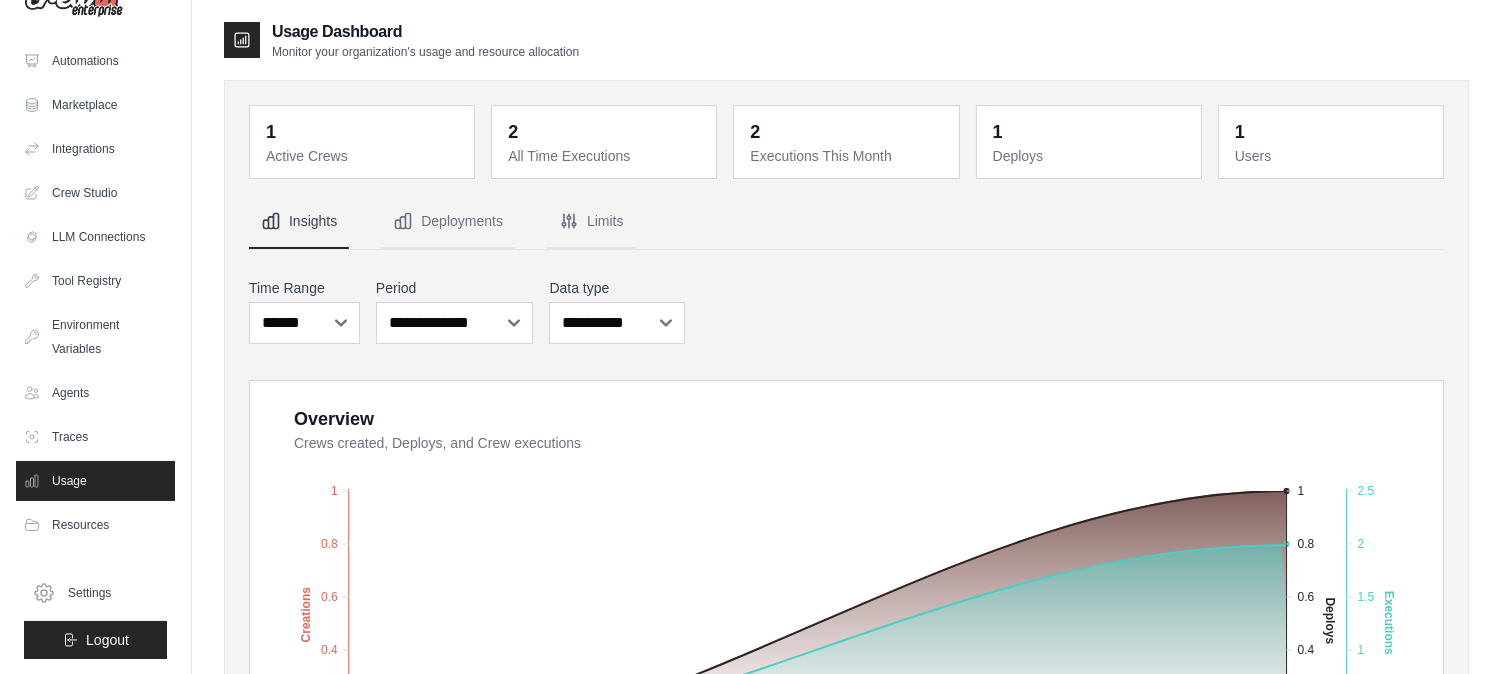 click on "Resources" at bounding box center (95, 525) 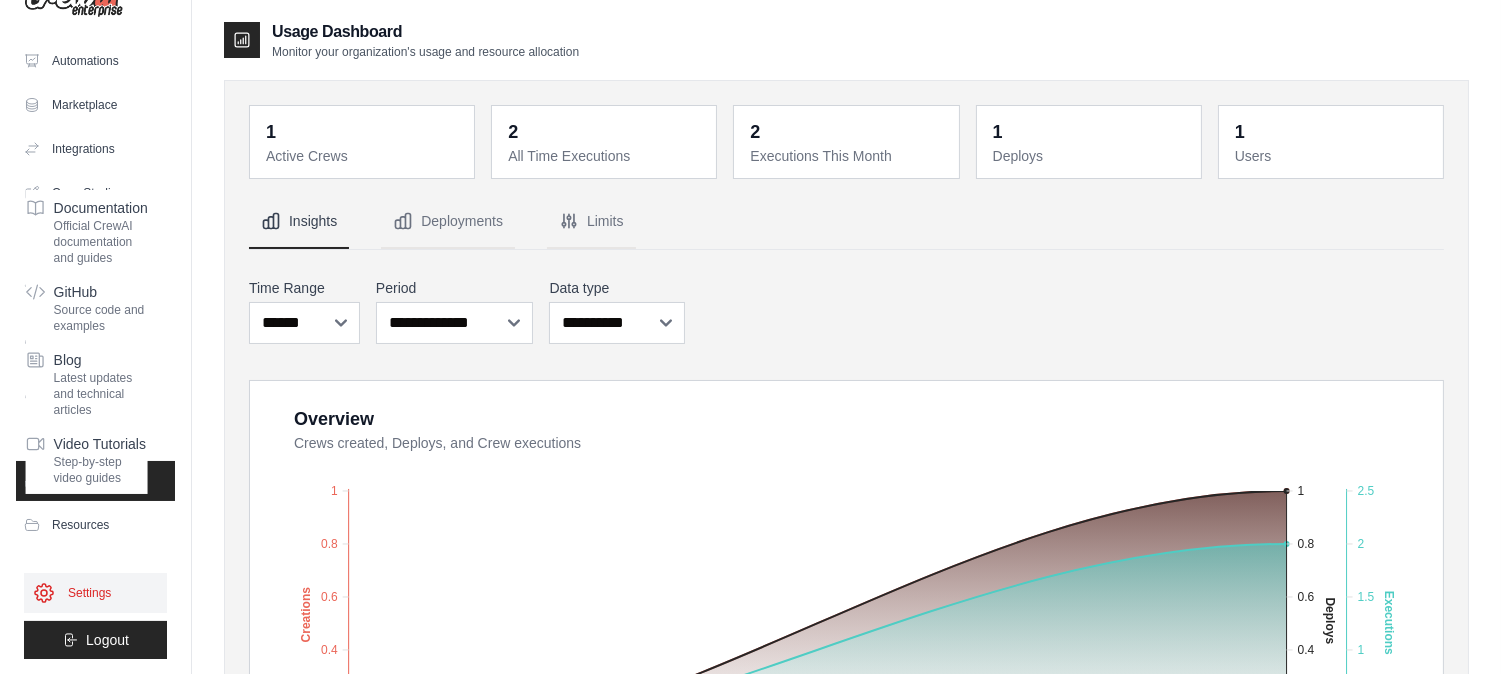 click on "Settings" at bounding box center [95, 593] 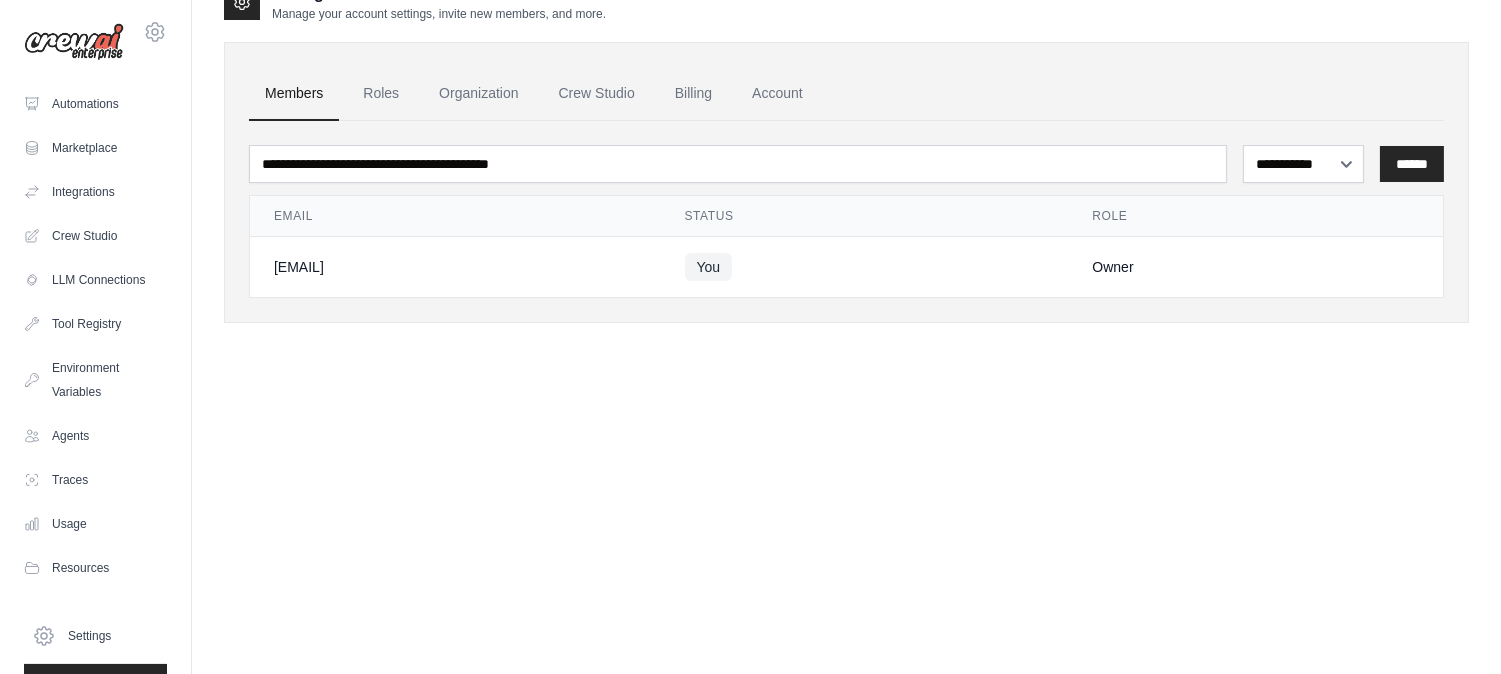 scroll, scrollTop: 0, scrollLeft: 0, axis: both 